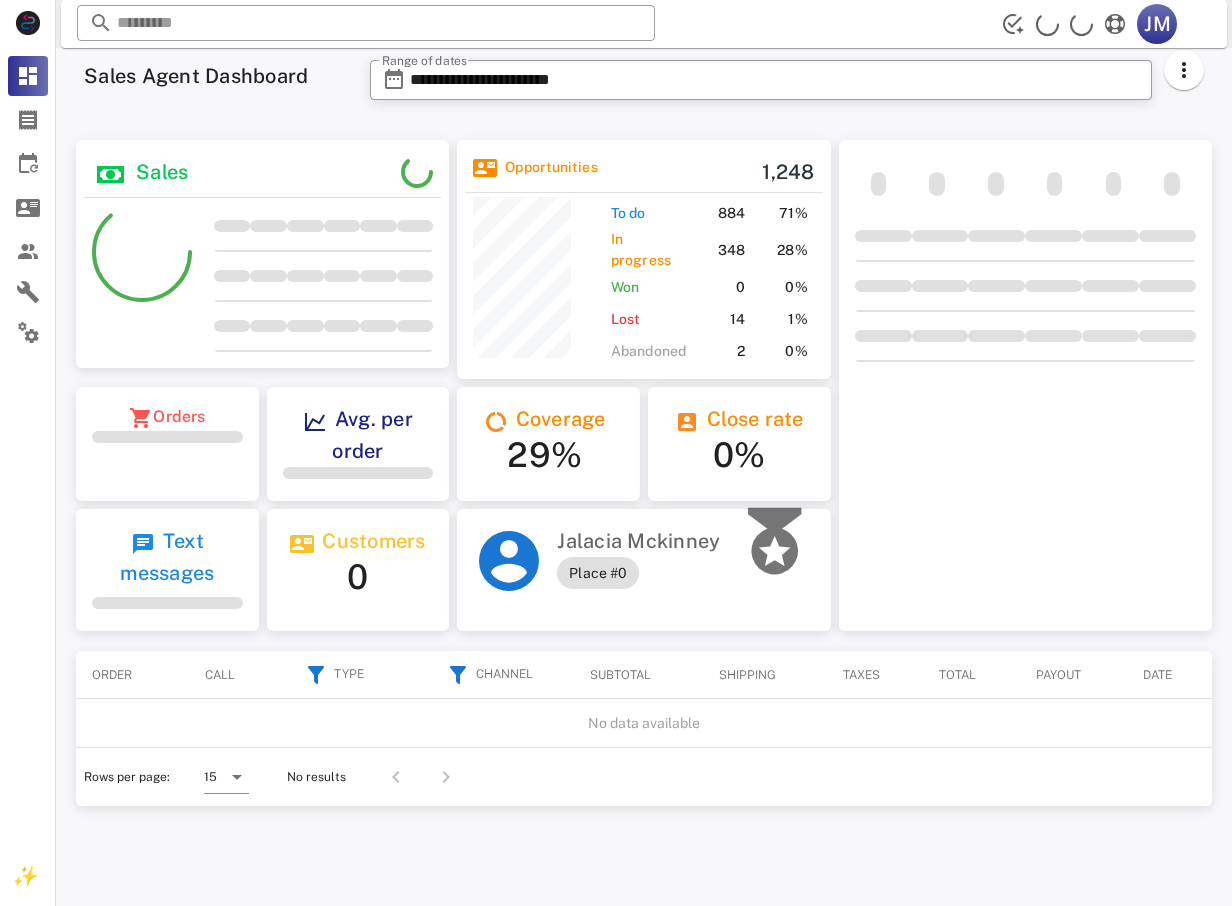 scroll, scrollTop: 0, scrollLeft: 0, axis: both 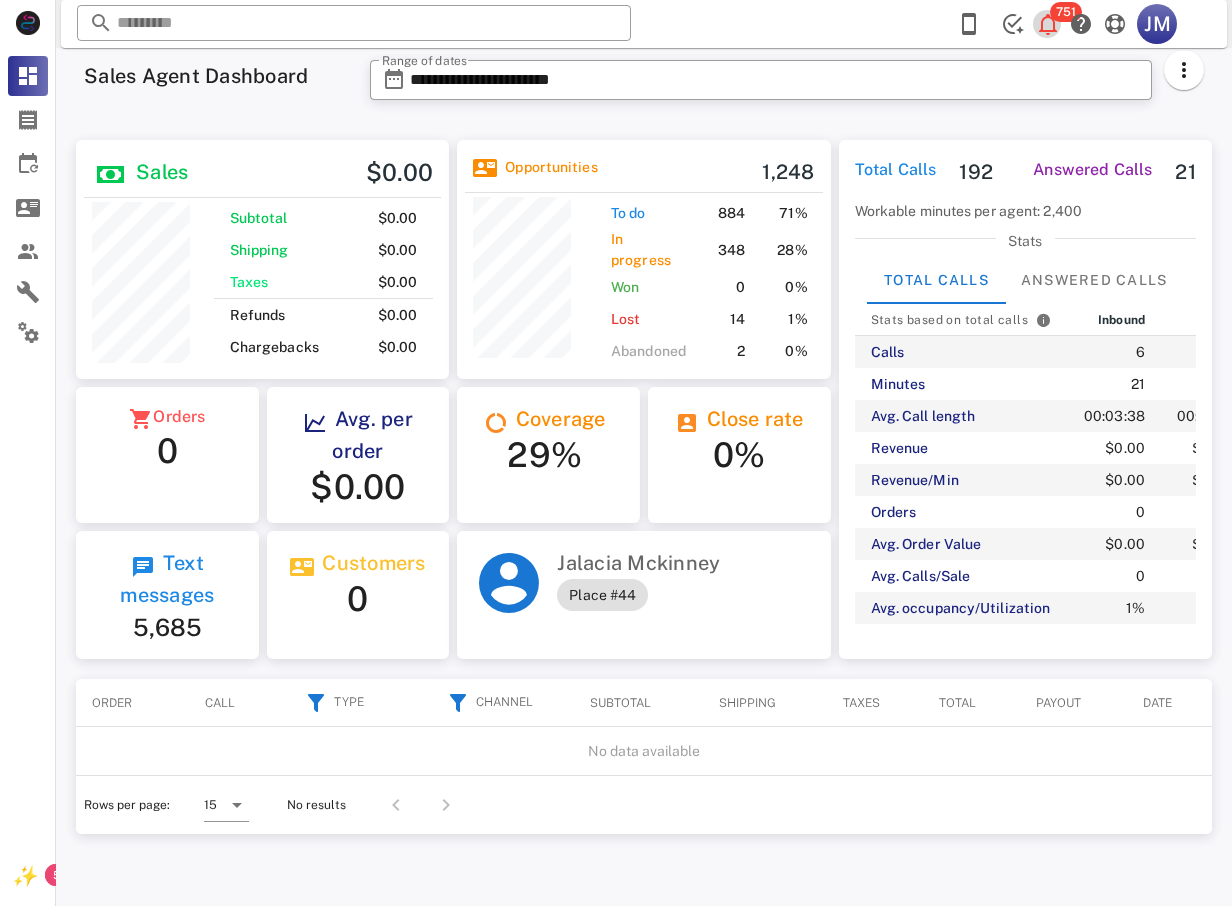 click at bounding box center [1048, 24] 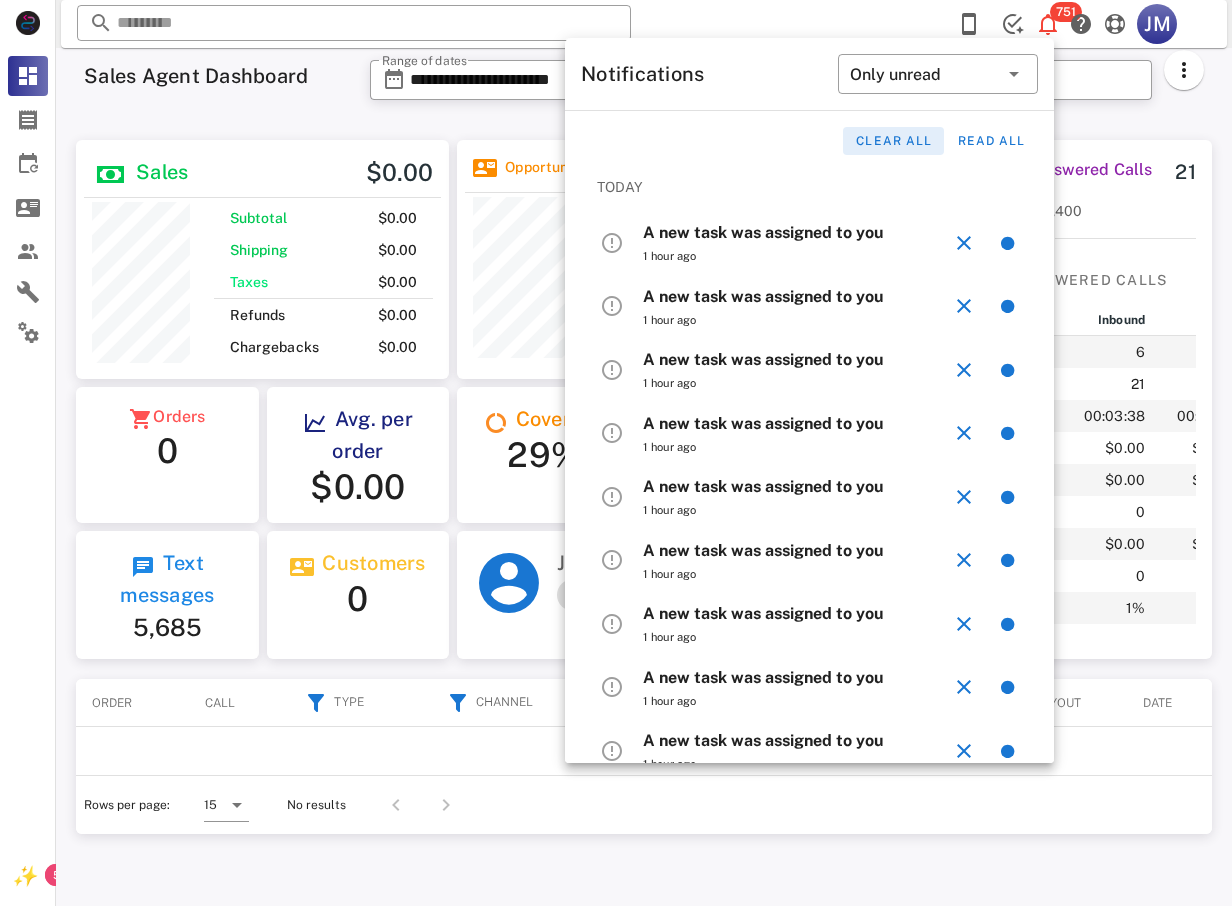click on "Clear all" at bounding box center (893, 141) 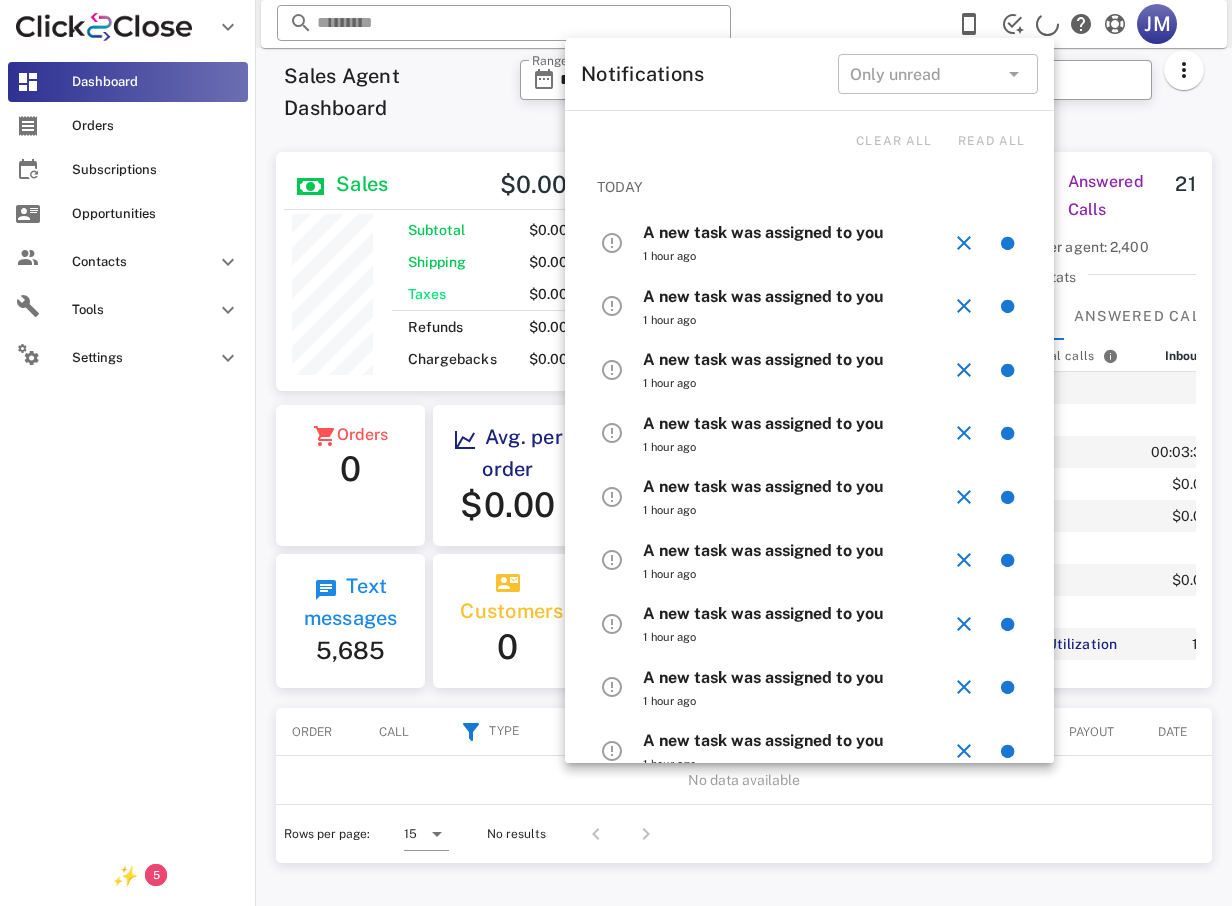 scroll, scrollTop: 250, scrollLeft: 306, axis: both 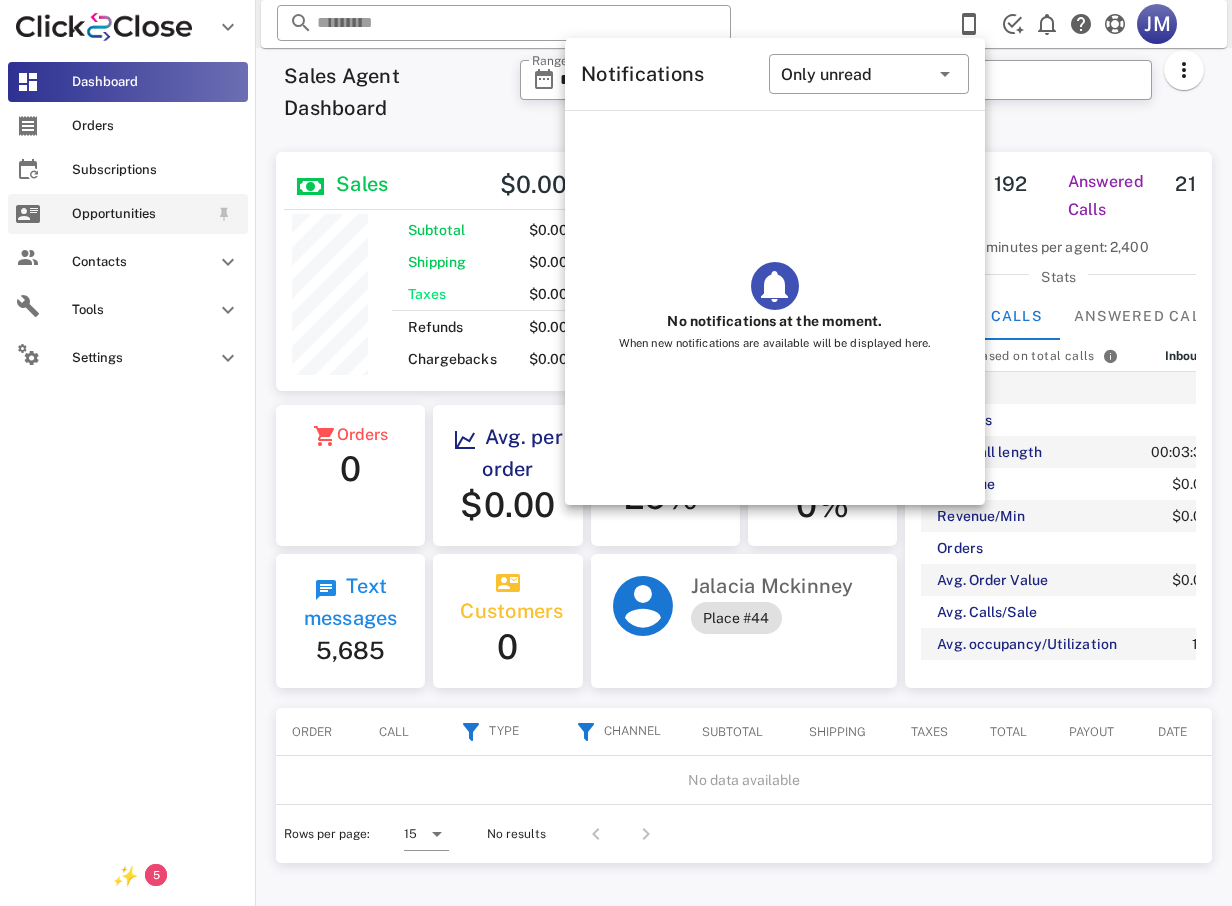 click on "Opportunities" at bounding box center [140, 214] 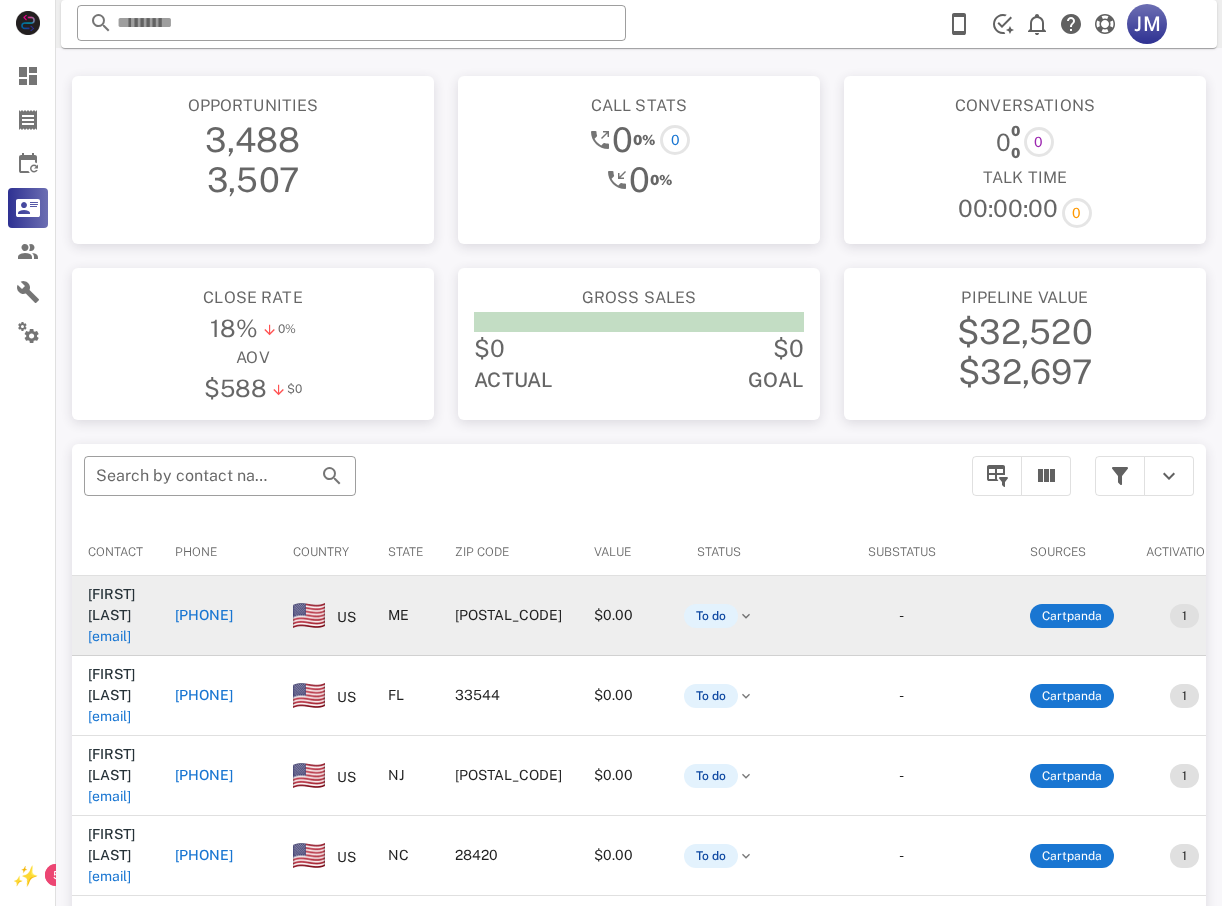 click on "[PHONE]" at bounding box center (204, 615) 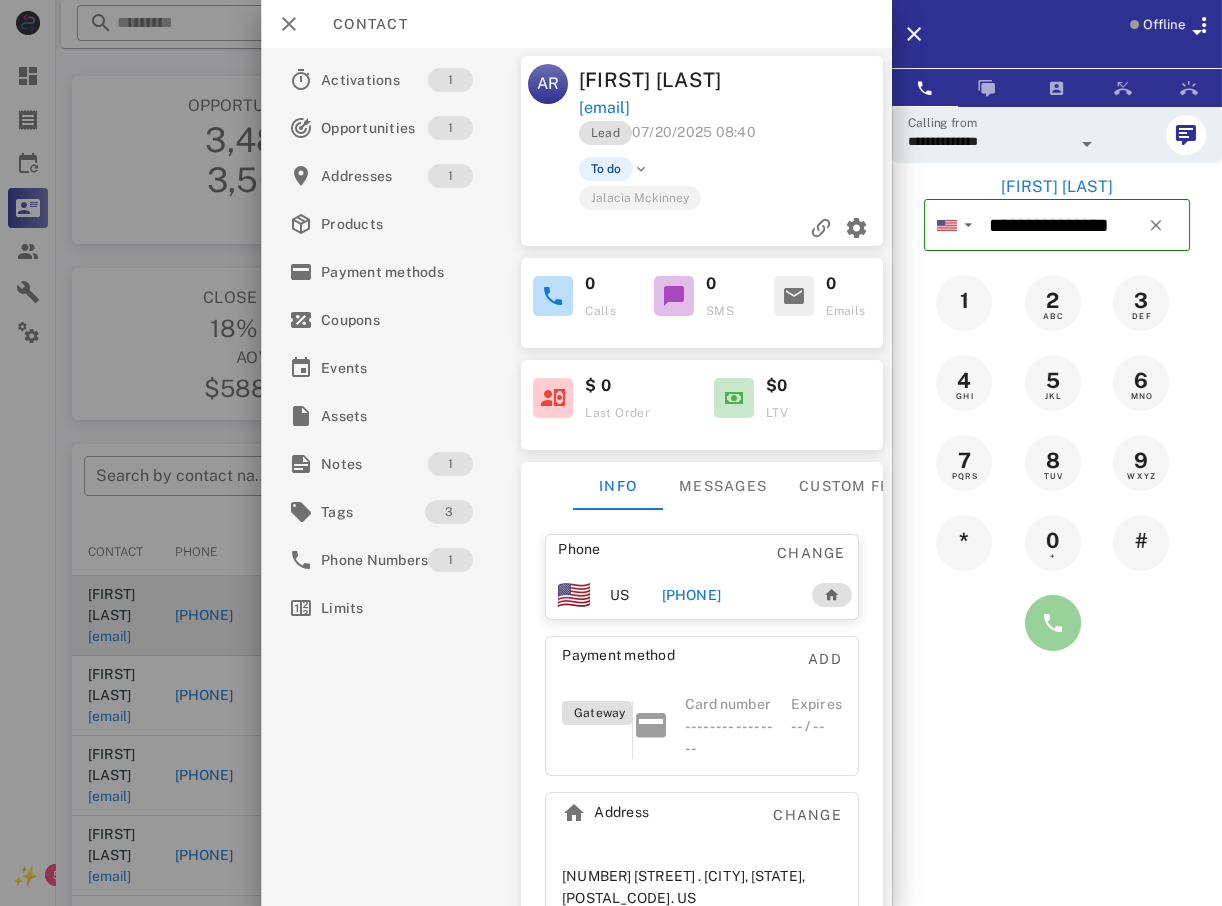 click at bounding box center (1053, 623) 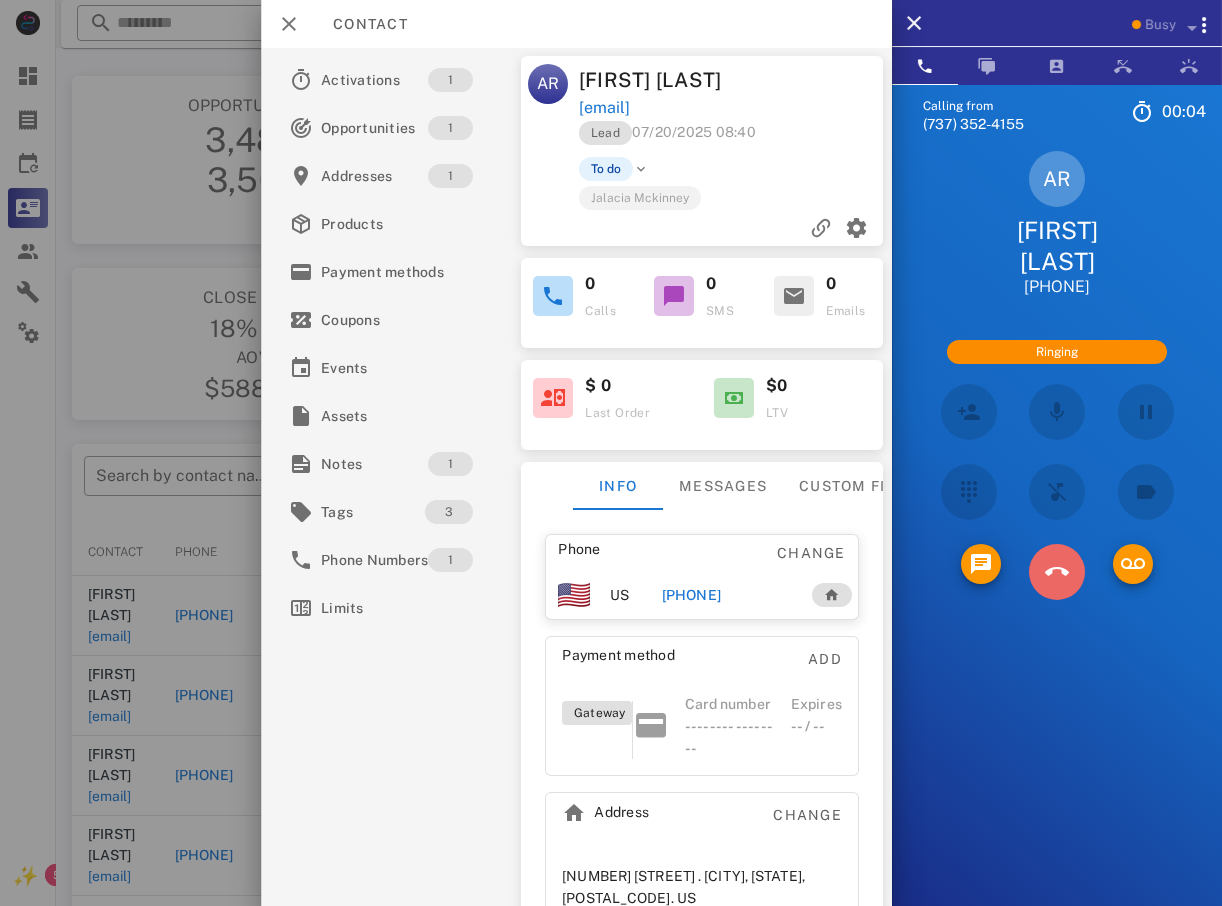 click at bounding box center [1056, 572] 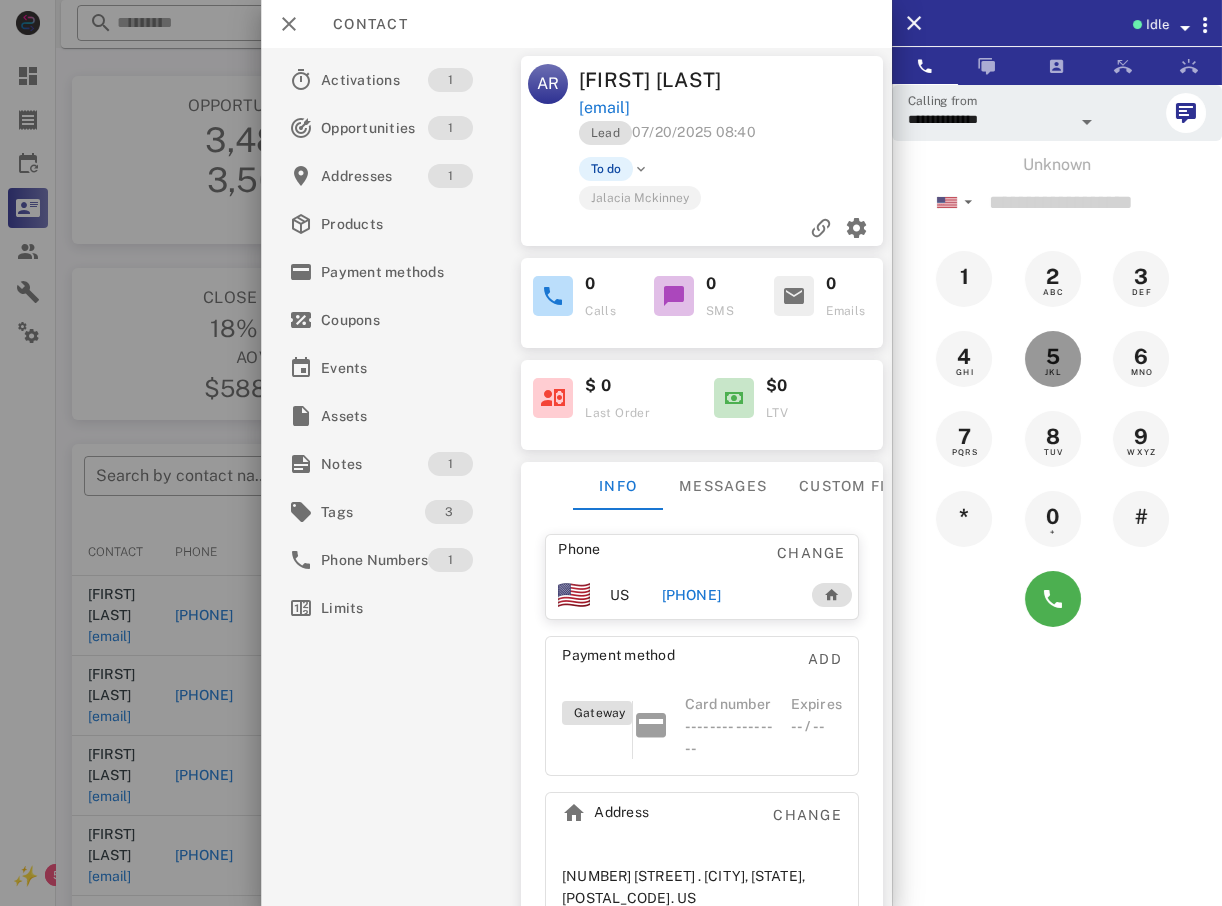 click on "5 JKL" at bounding box center [1057, 359] 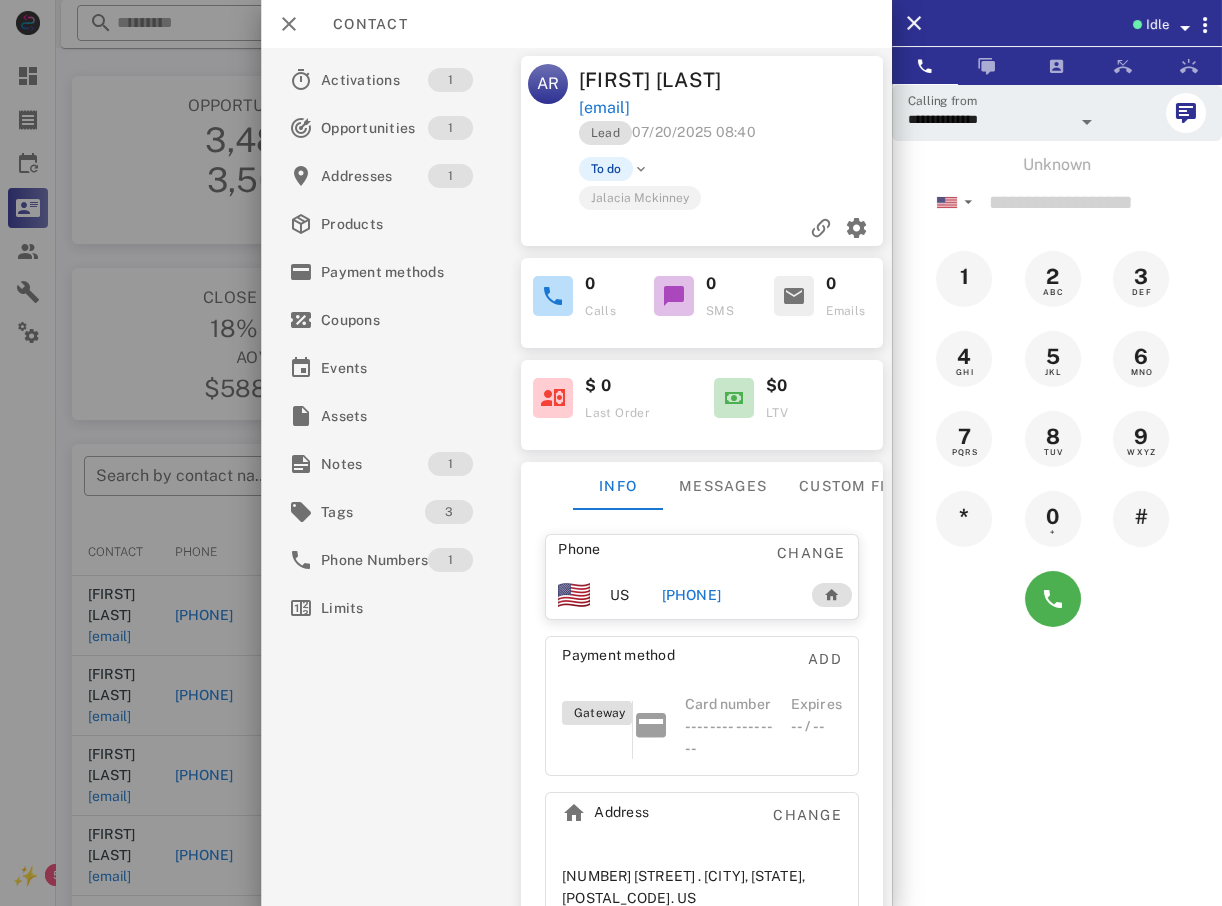 click at bounding box center [611, 453] 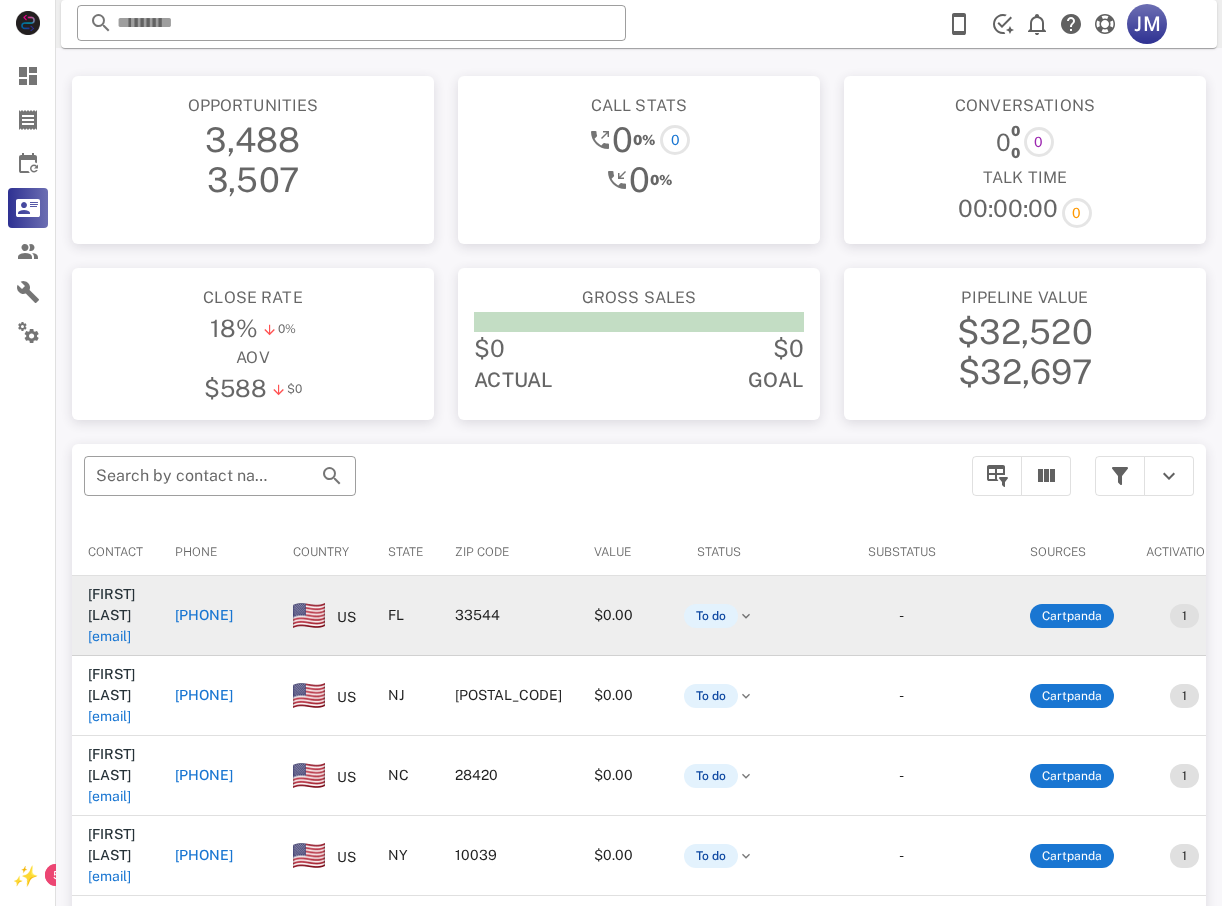 click on "[PHONE]" at bounding box center [204, 615] 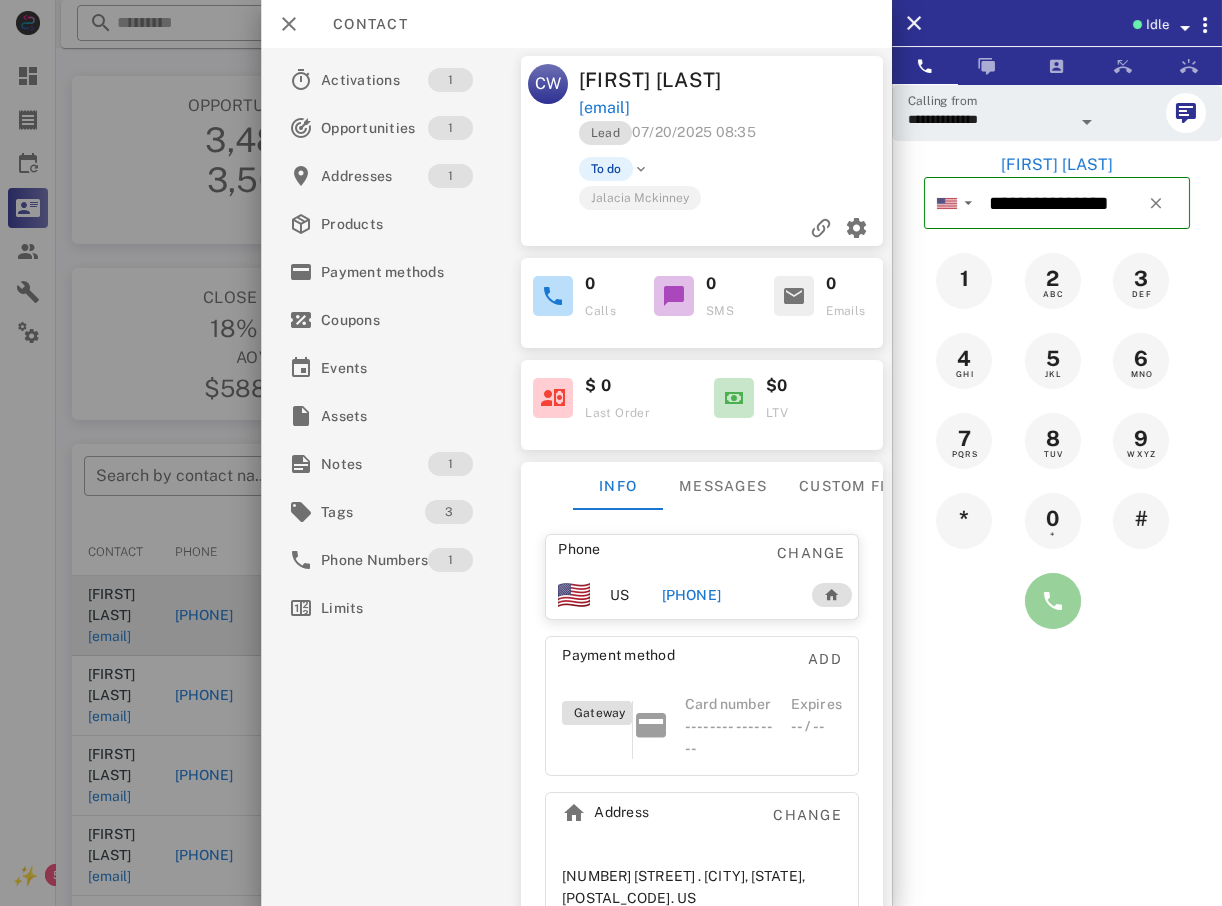 click at bounding box center [1053, 601] 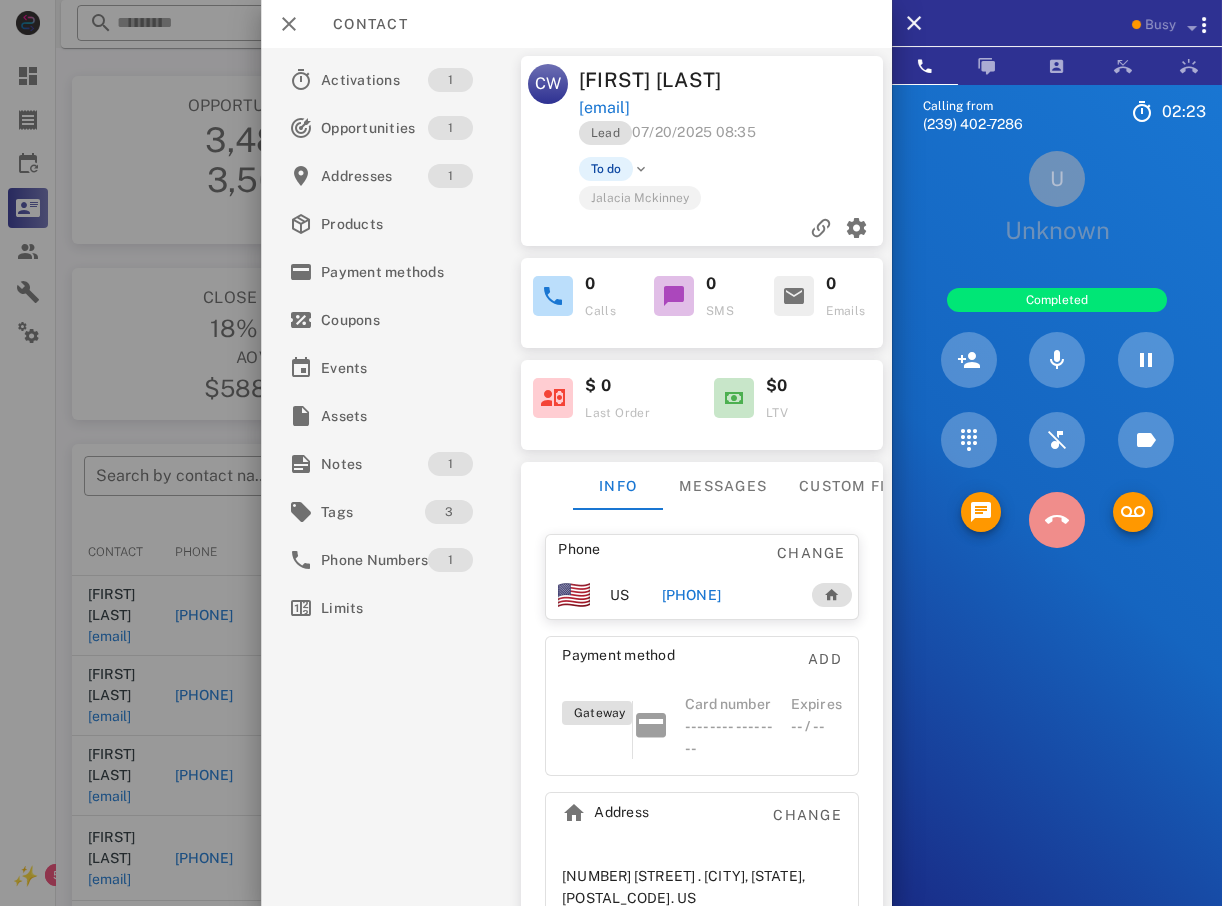 click at bounding box center (1057, 520) 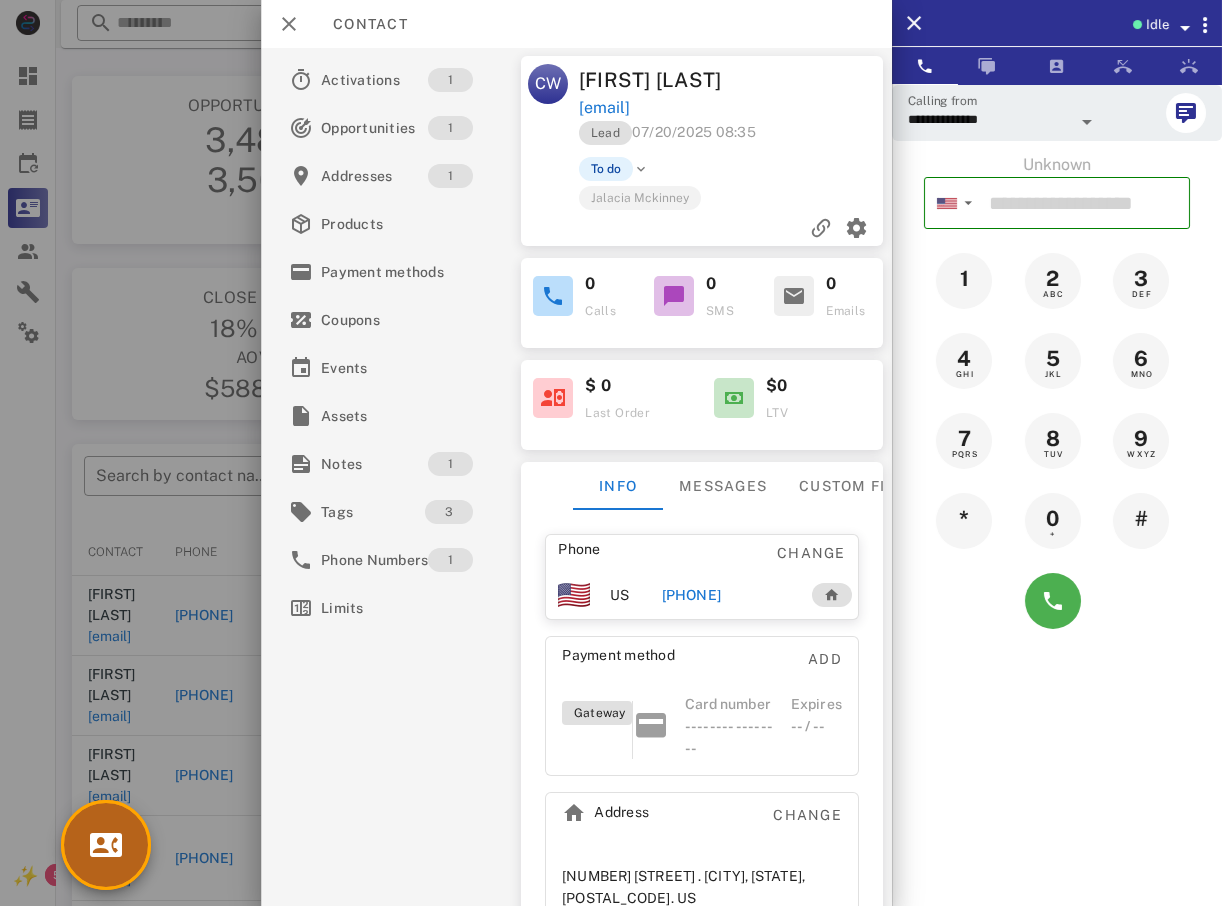 click at bounding box center (106, 845) 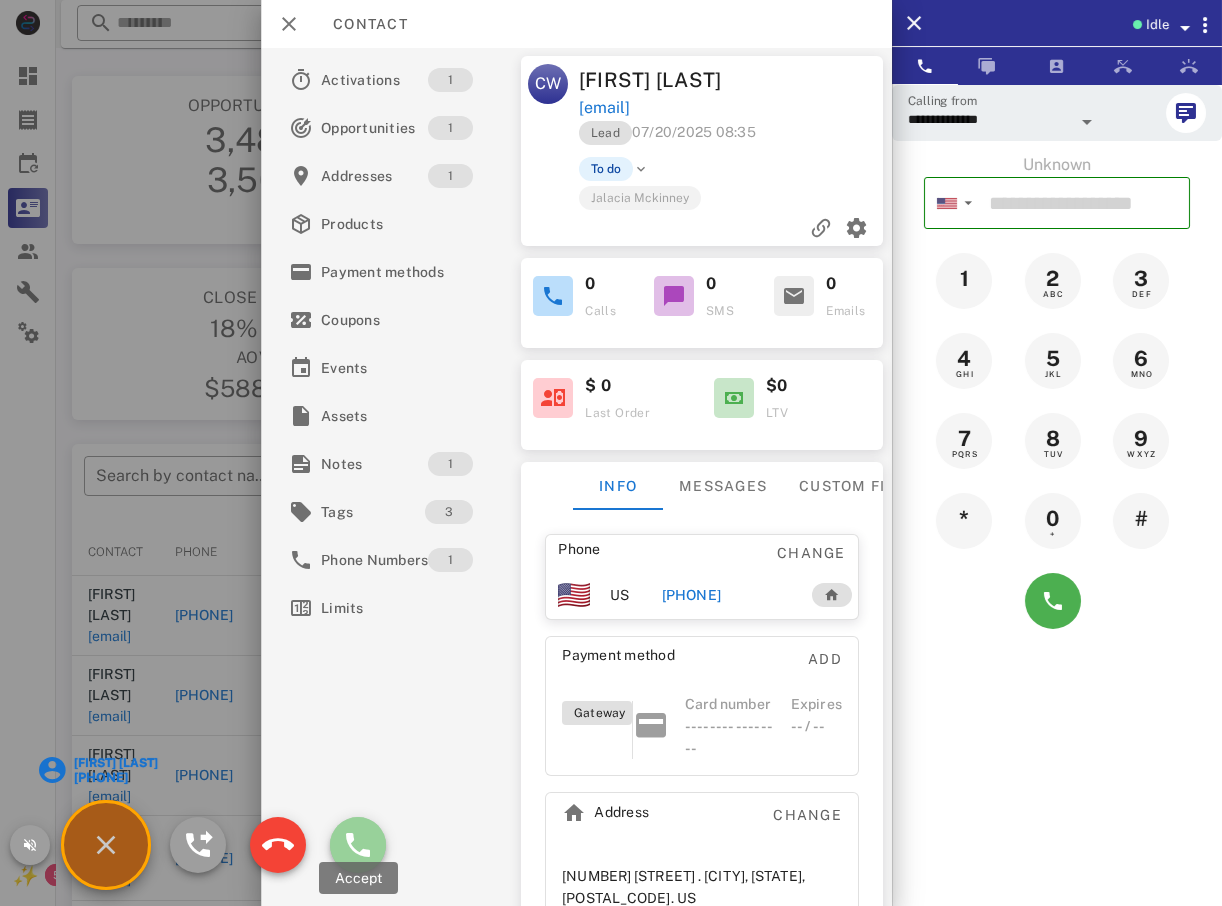 click at bounding box center (358, 845) 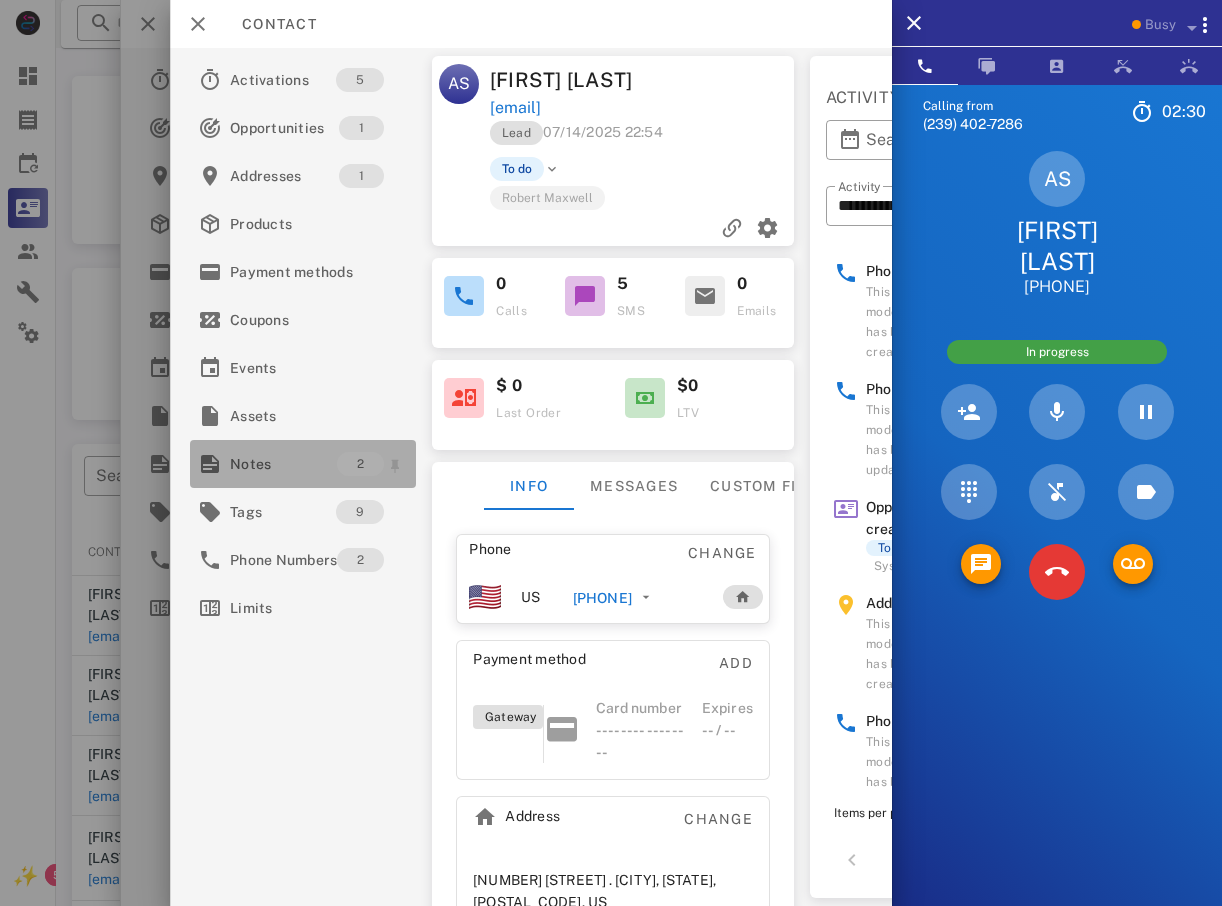 click on "Notes" at bounding box center [283, 464] 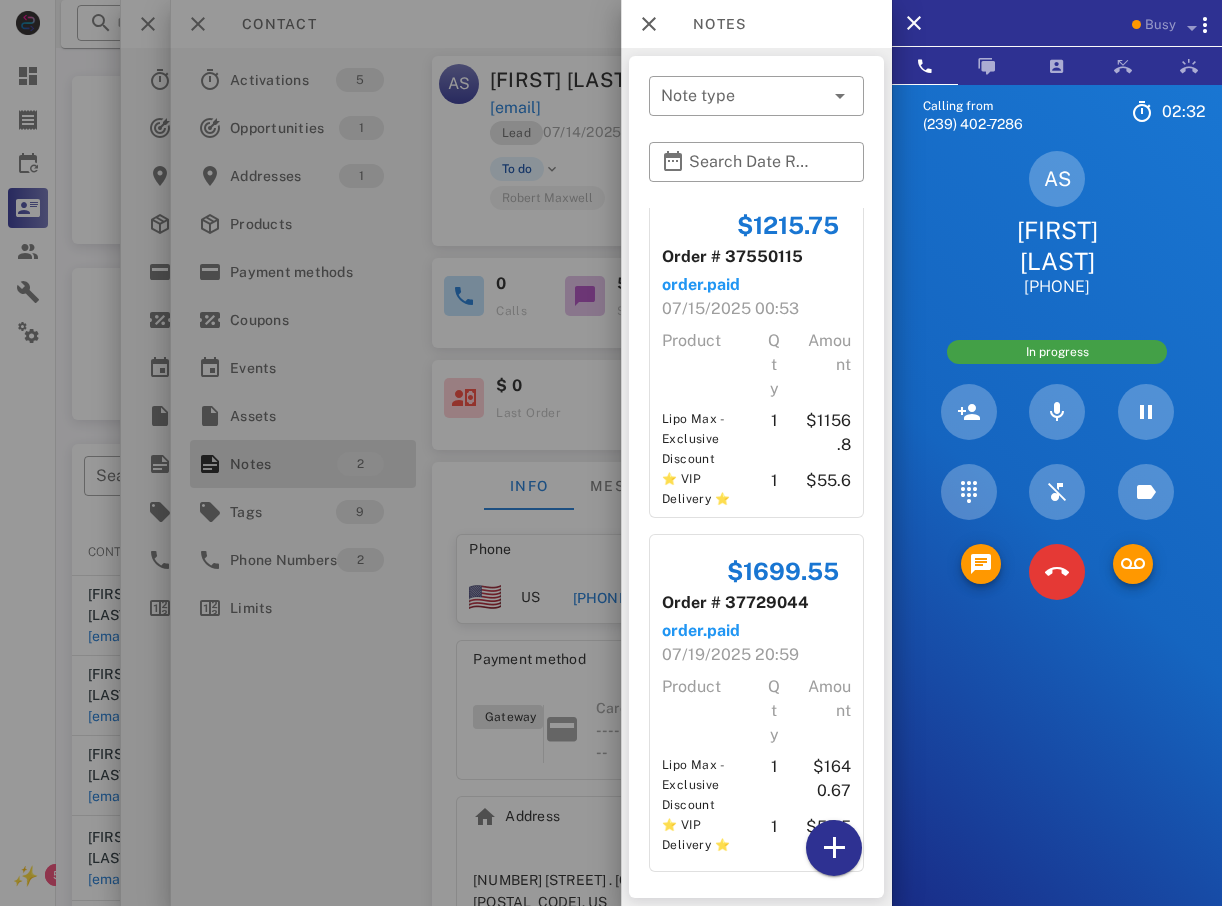 scroll, scrollTop: 39, scrollLeft: 0, axis: vertical 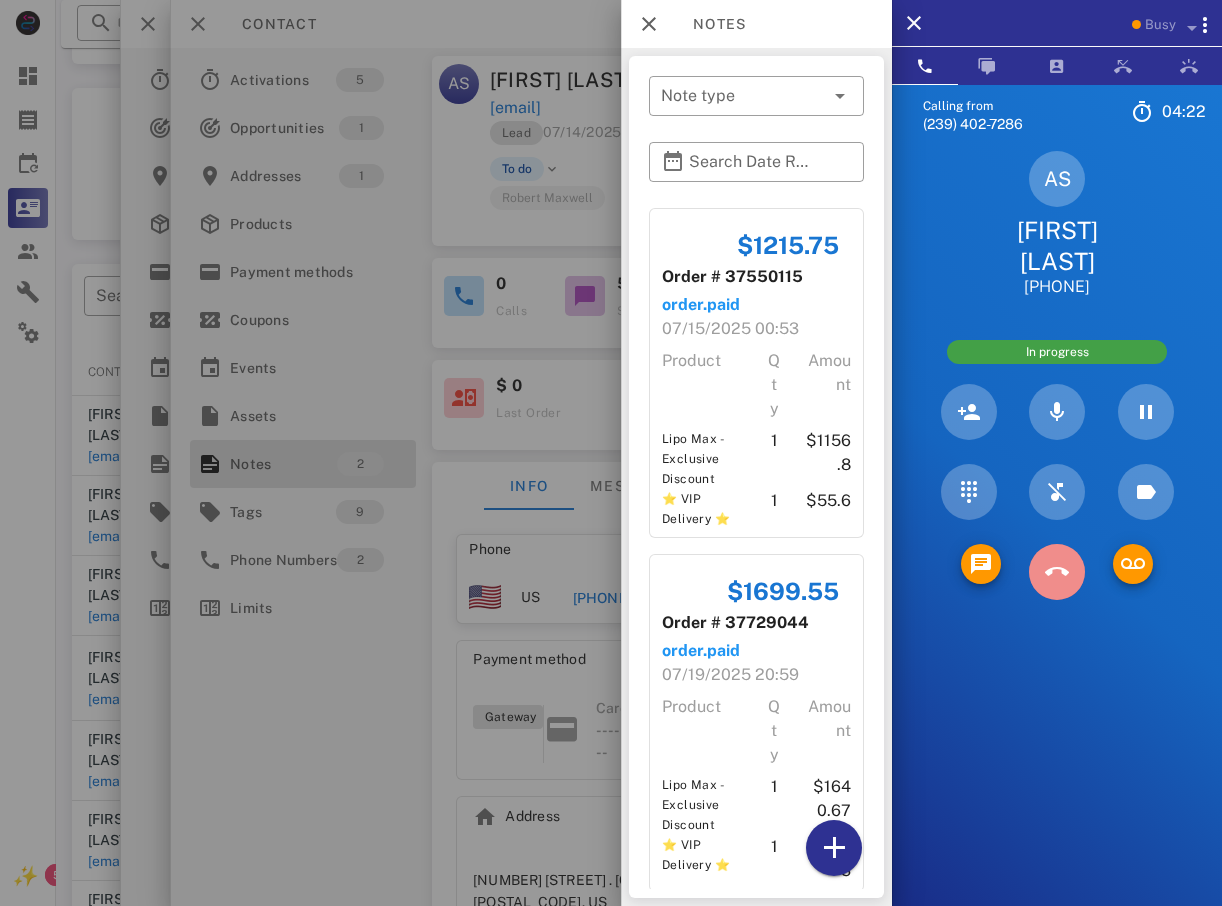 click at bounding box center (1057, 572) 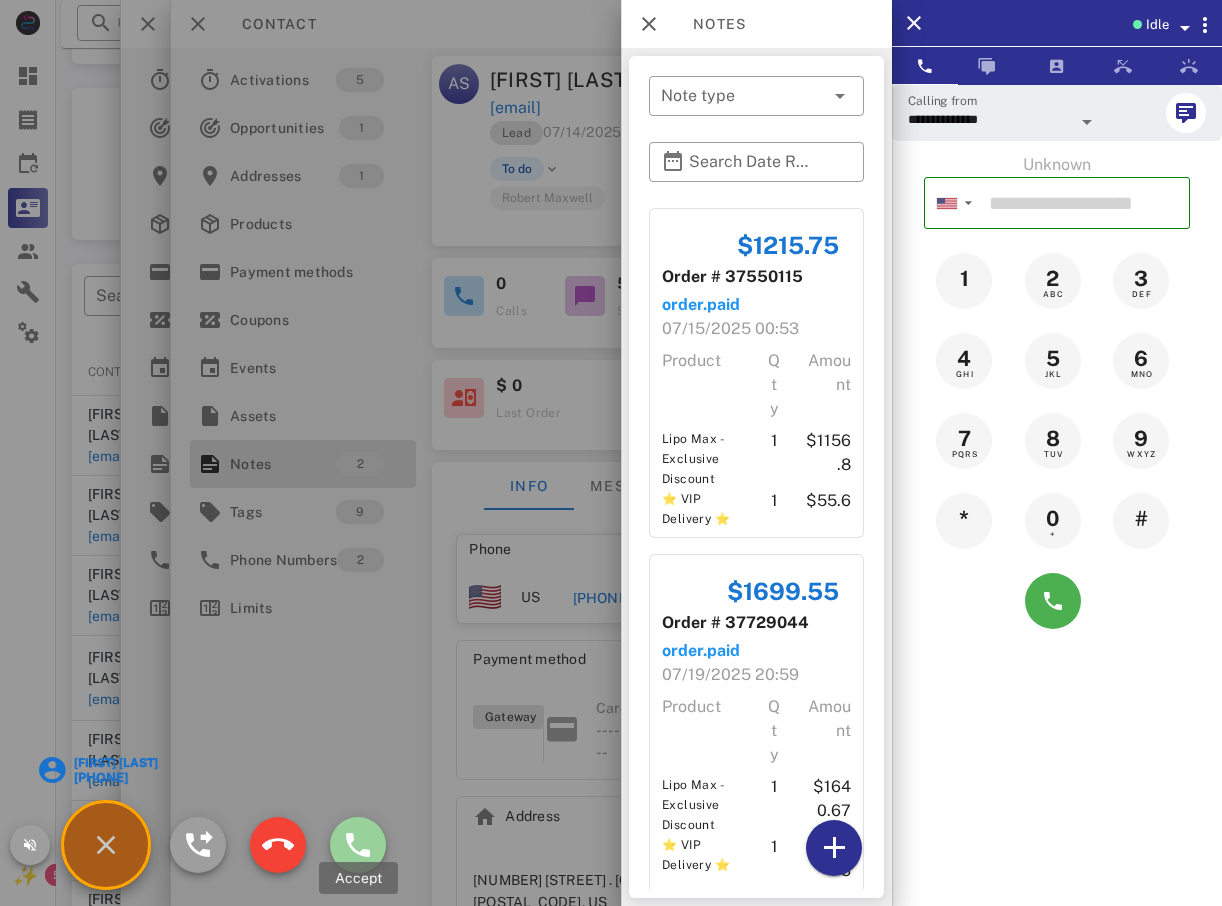 click at bounding box center [358, 845] 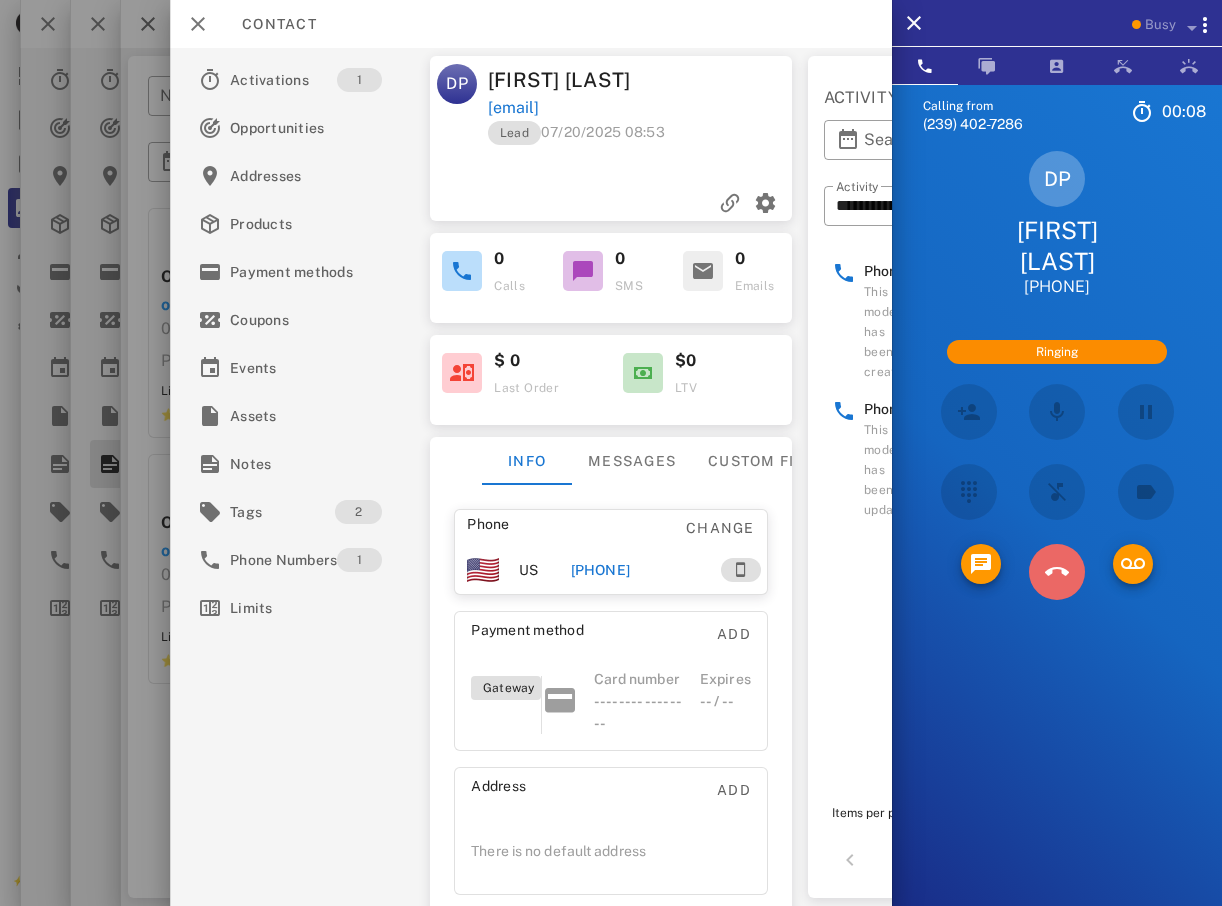 click at bounding box center [1057, 572] 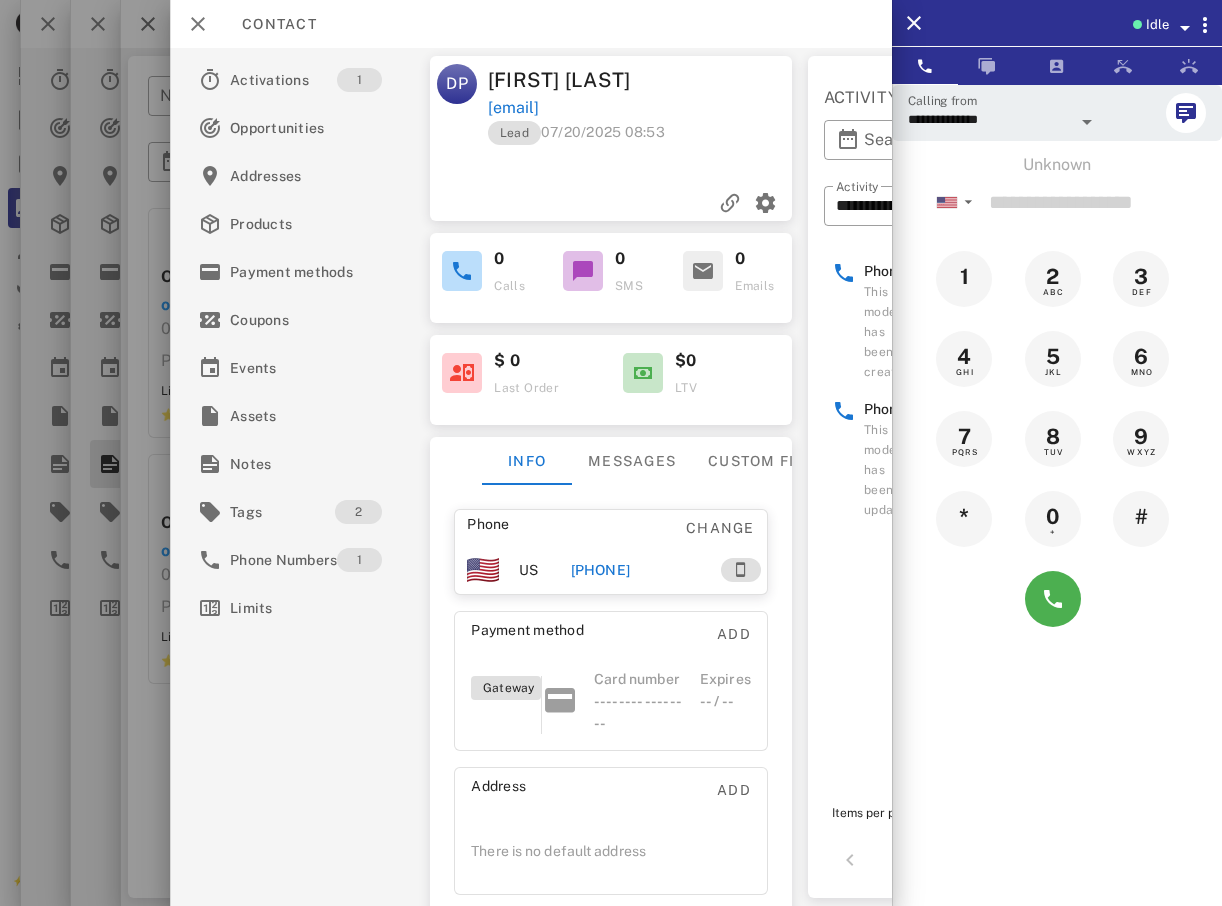 click at bounding box center (611, 453) 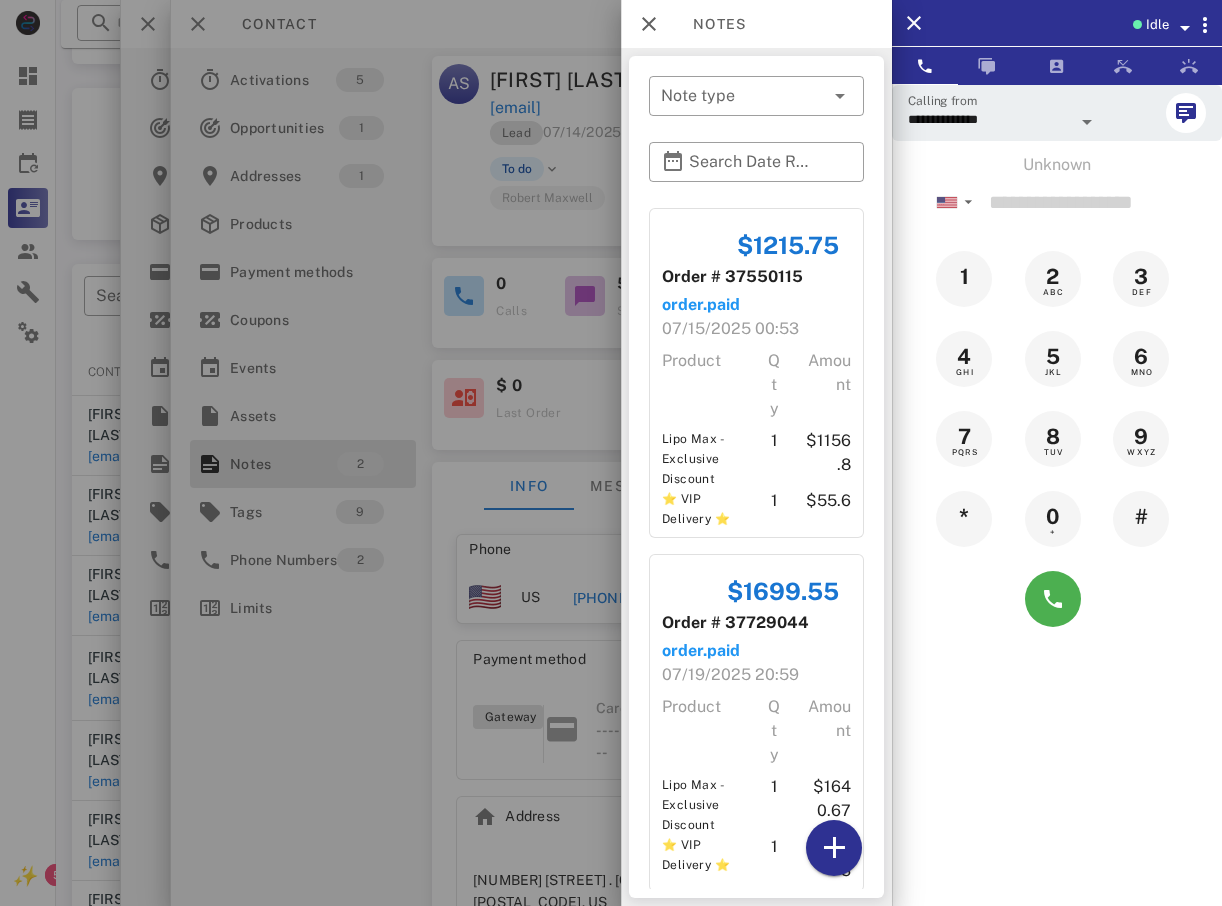 click on "**********" at bounding box center [611, 463] 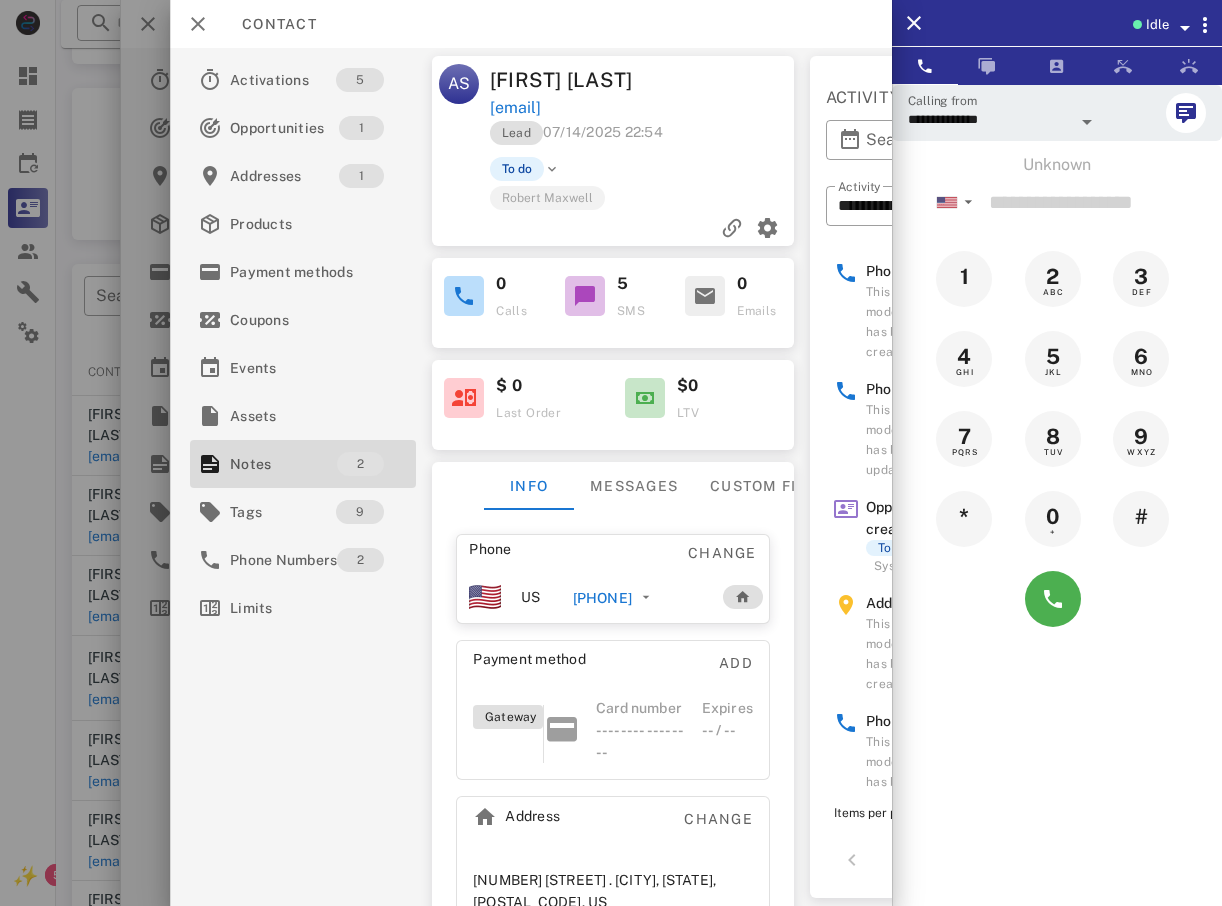 click at bounding box center [611, 453] 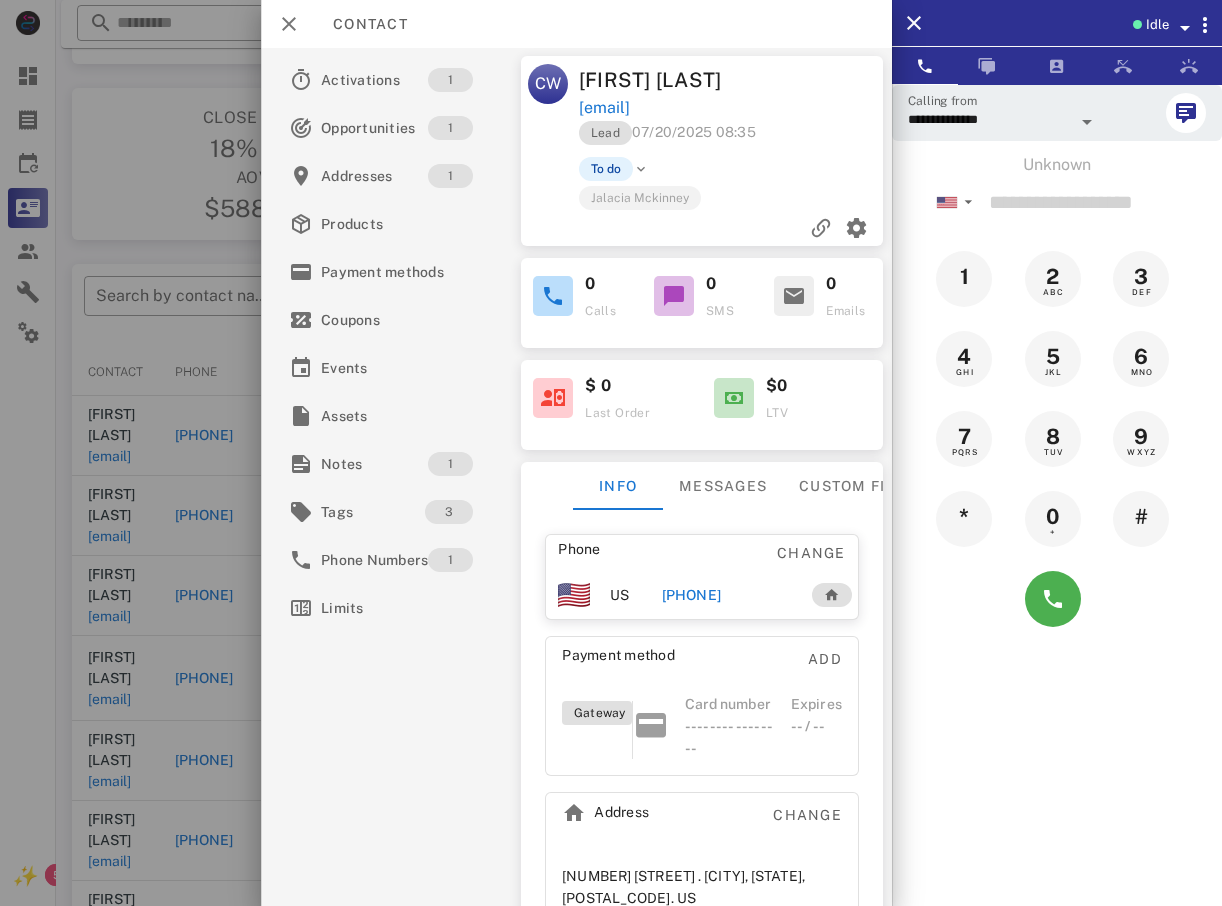 click at bounding box center (611, 453) 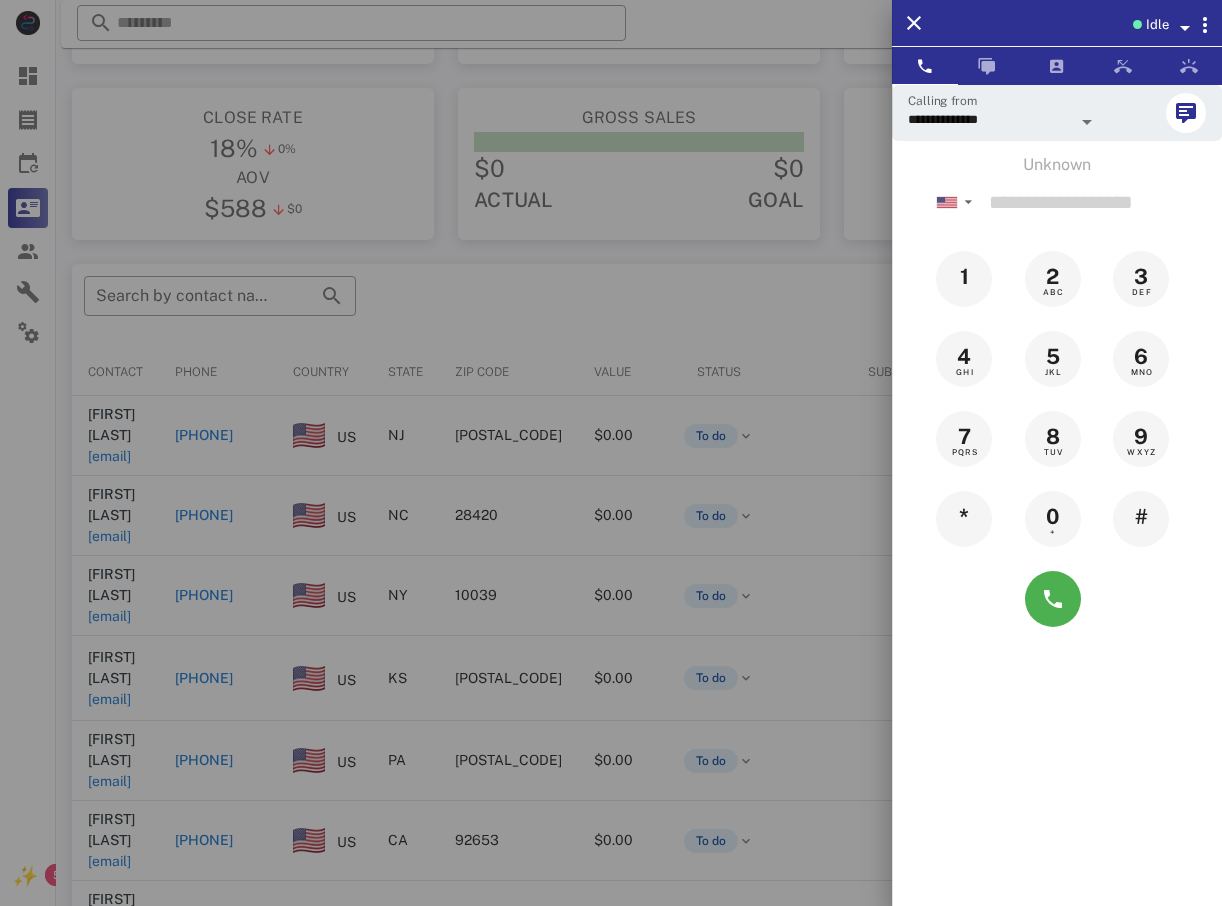 click at bounding box center [611, 453] 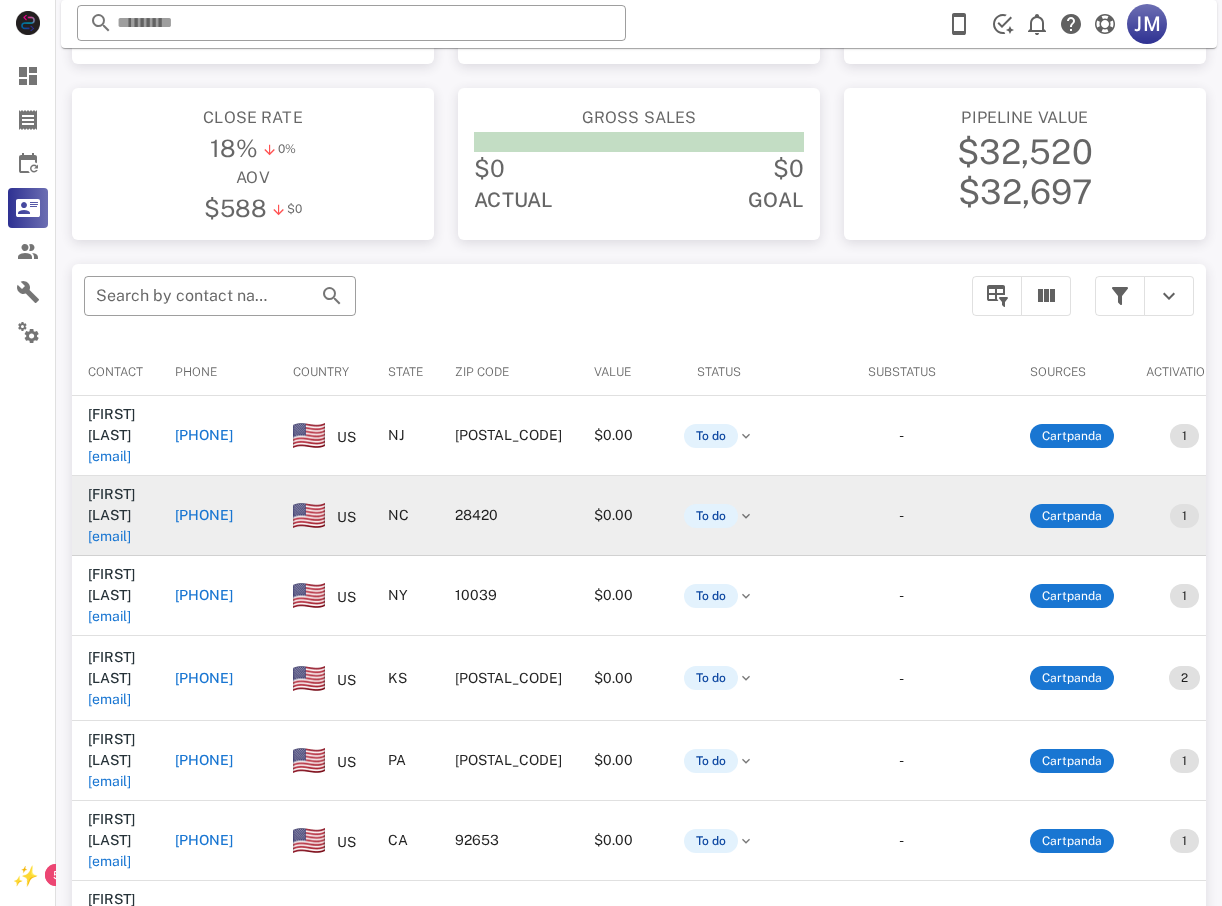 click on "[PHONE]" at bounding box center [204, 515] 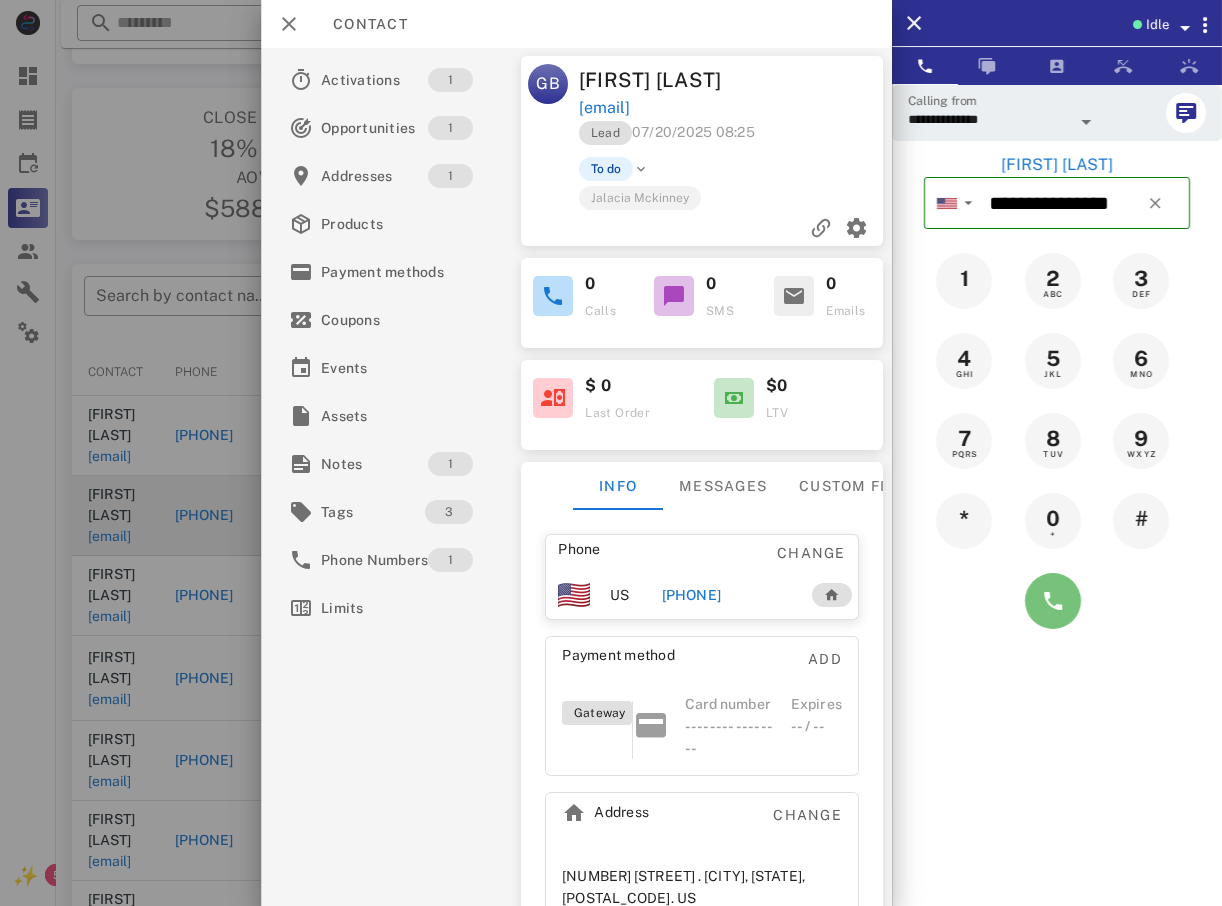 click at bounding box center (1053, 601) 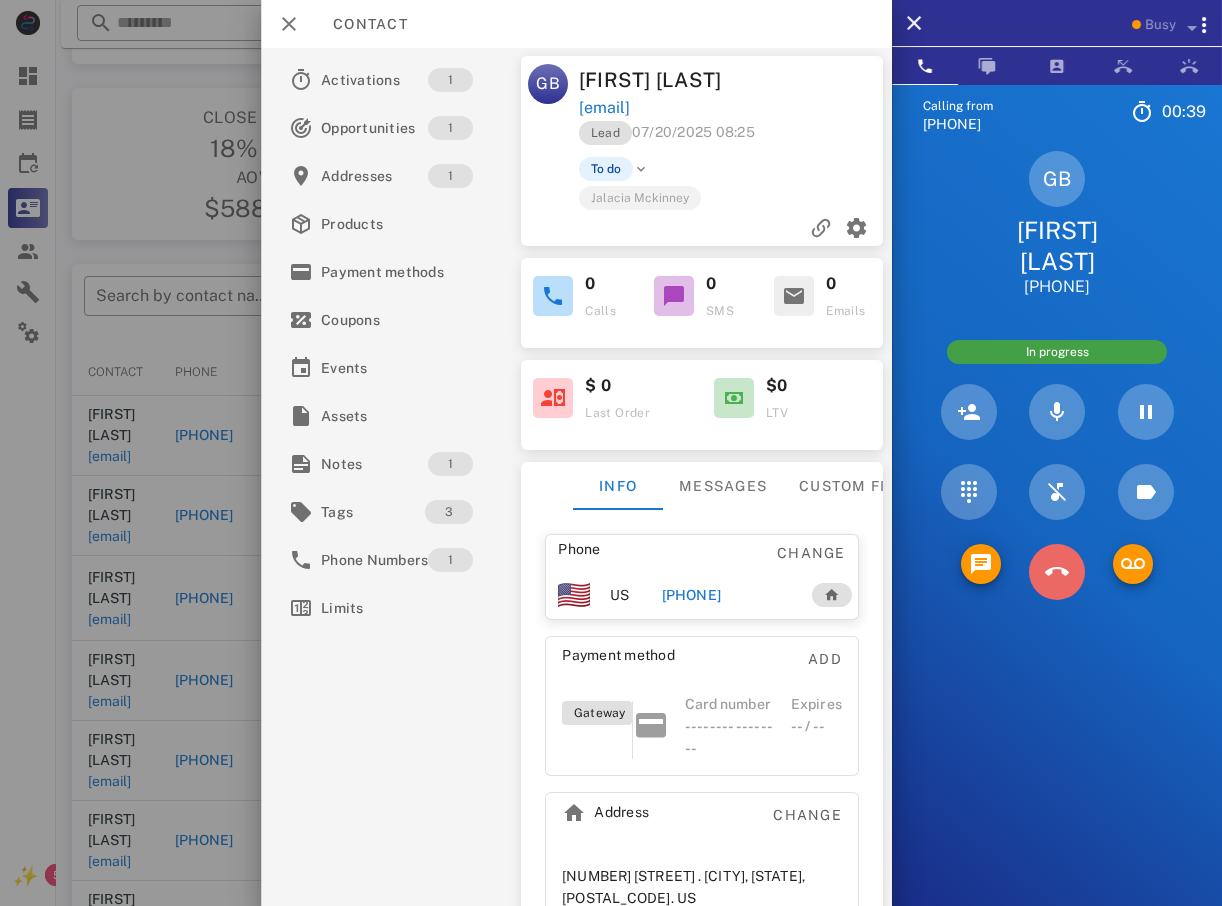 click at bounding box center [1057, 572] 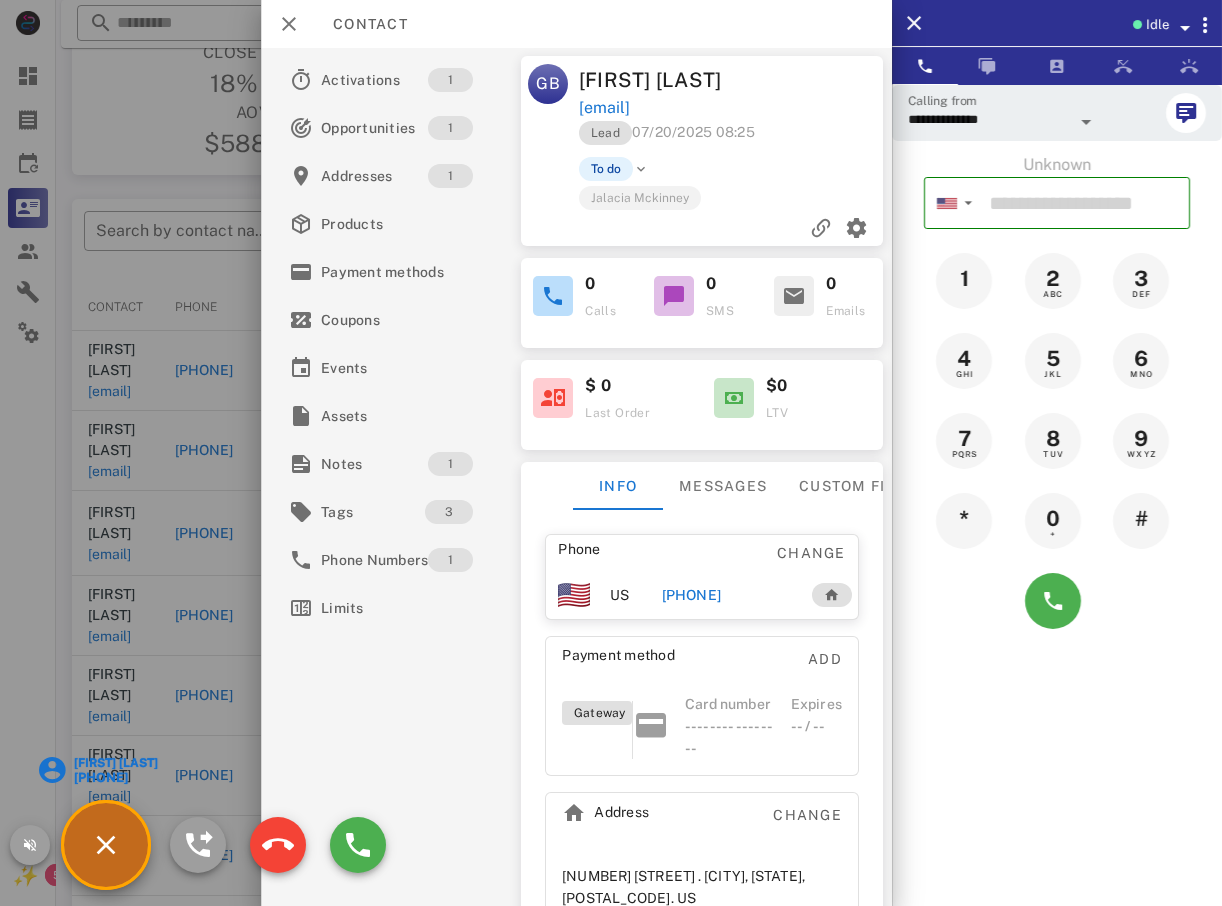 scroll, scrollTop: 280, scrollLeft: 0, axis: vertical 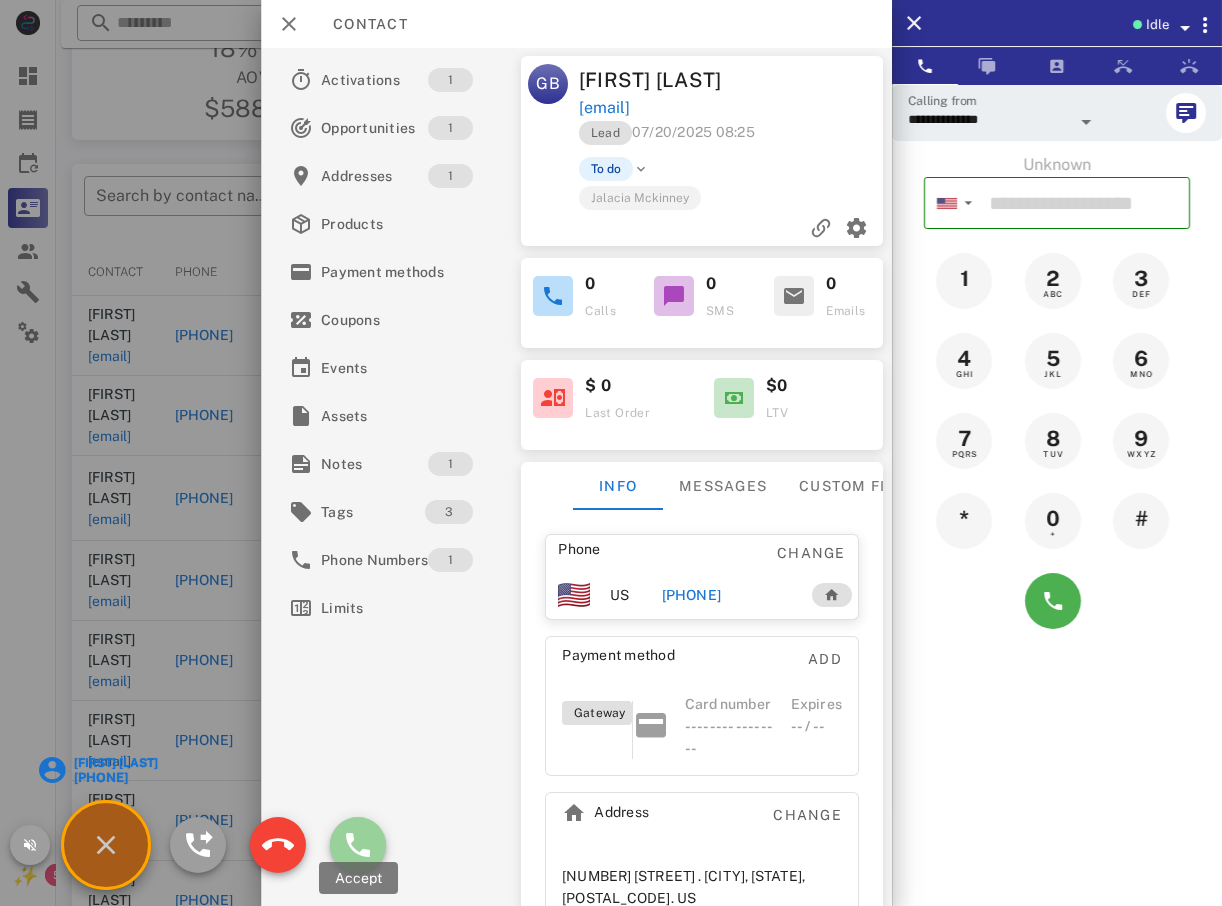 click at bounding box center (358, 845) 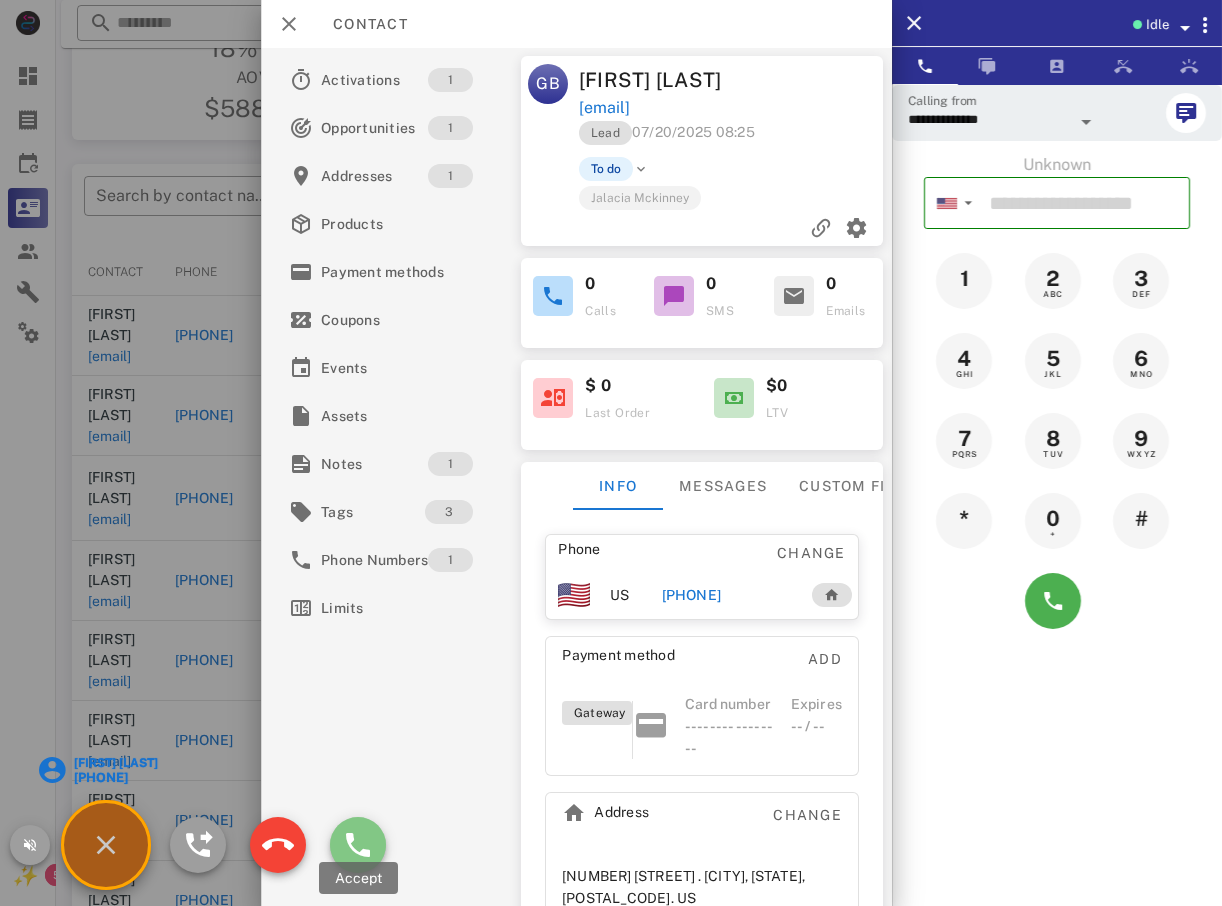 type on "**********" 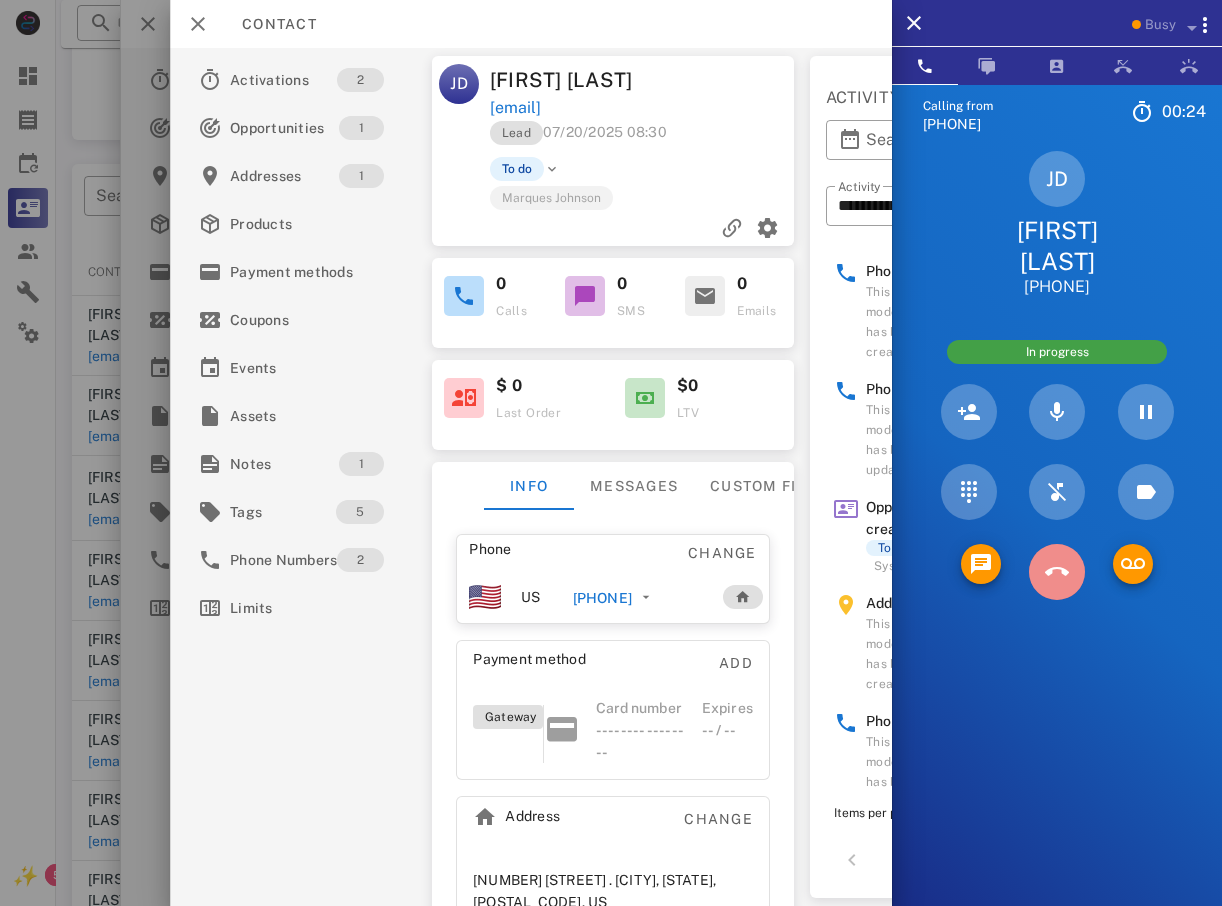 click at bounding box center (1057, 572) 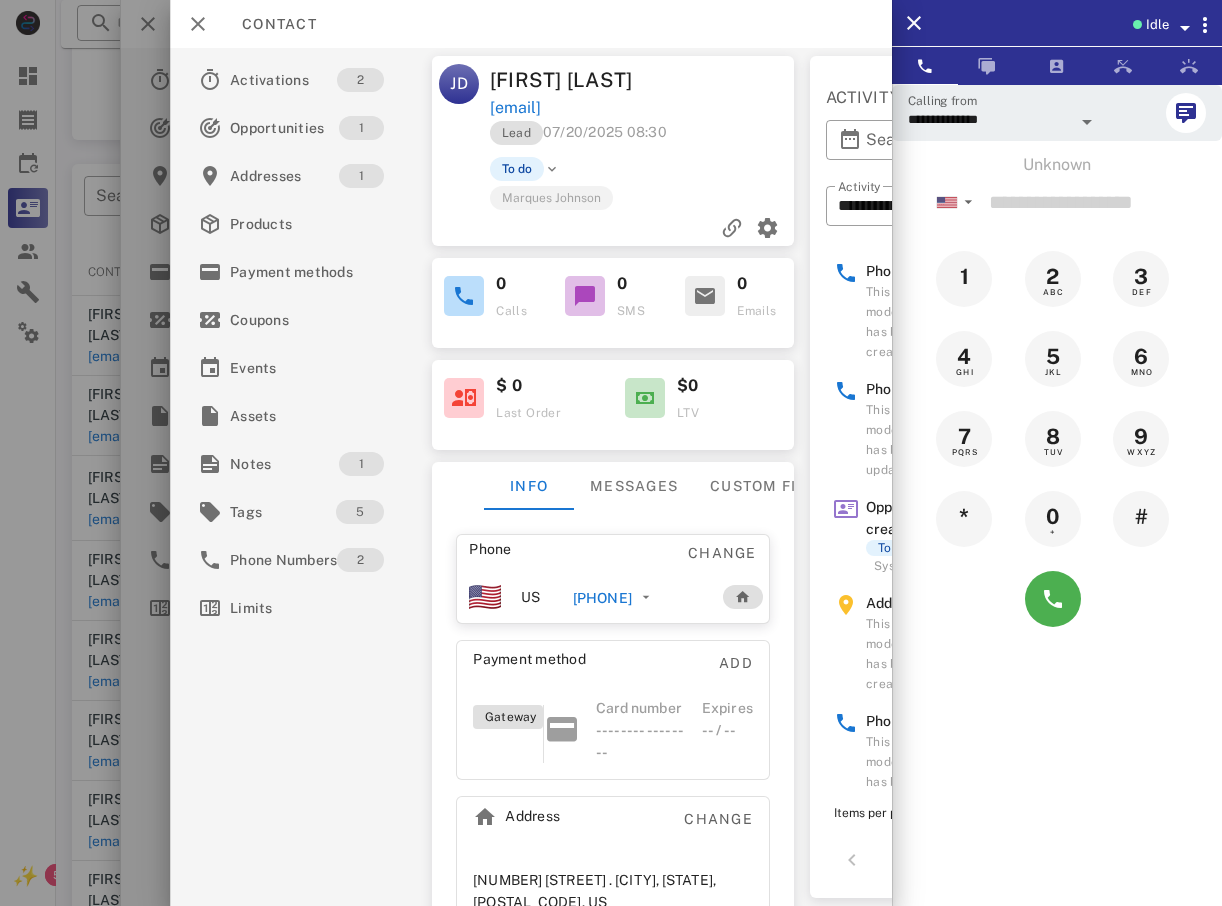 click at bounding box center [611, 453] 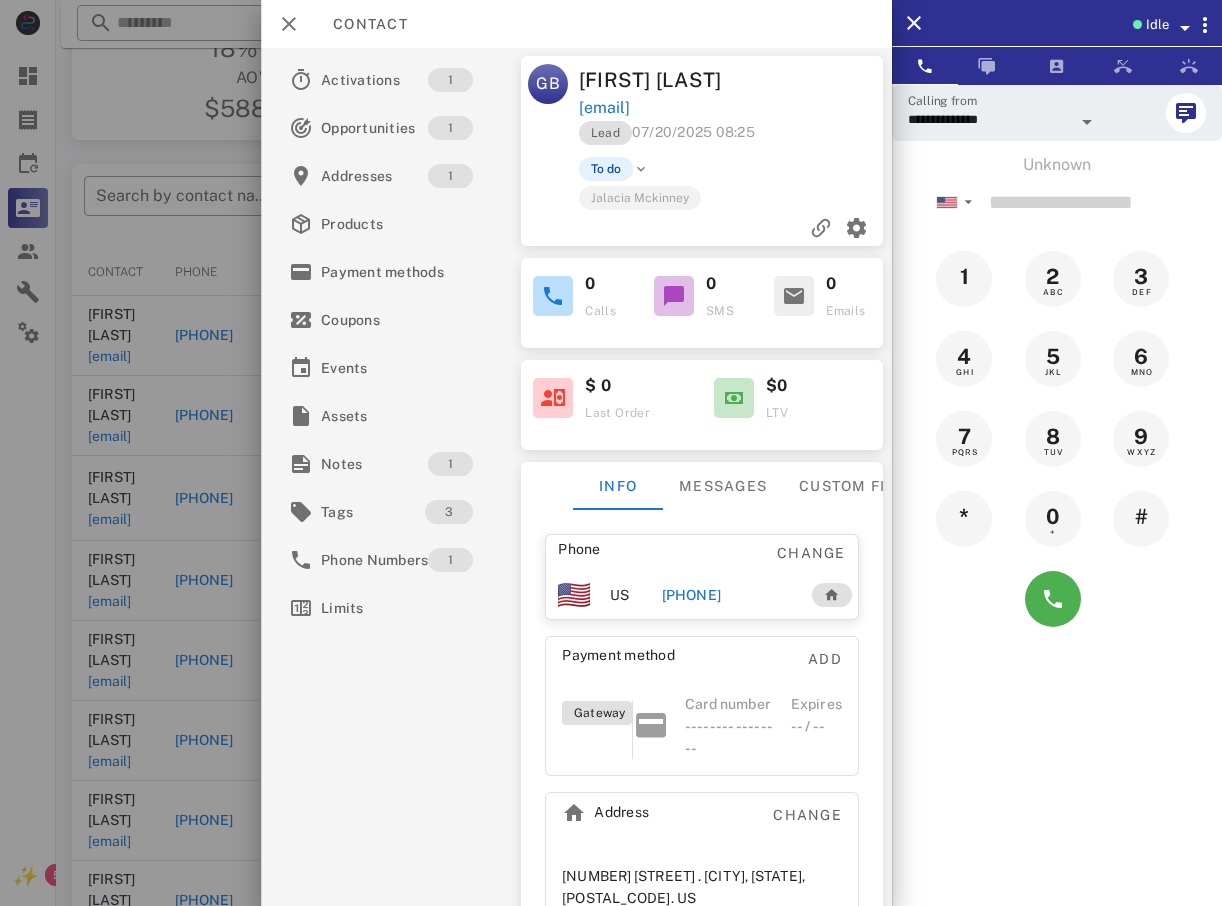 click at bounding box center [611, 453] 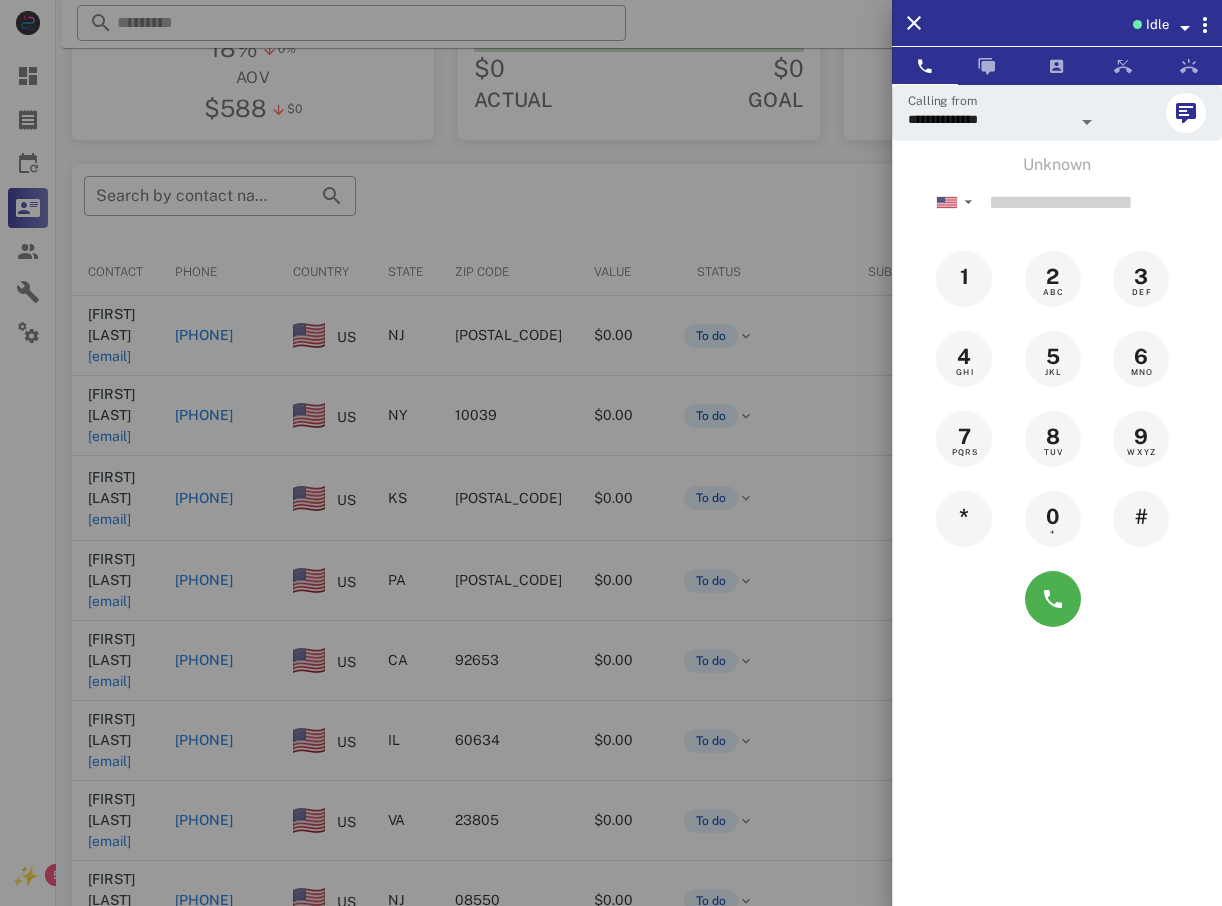click at bounding box center (611, 453) 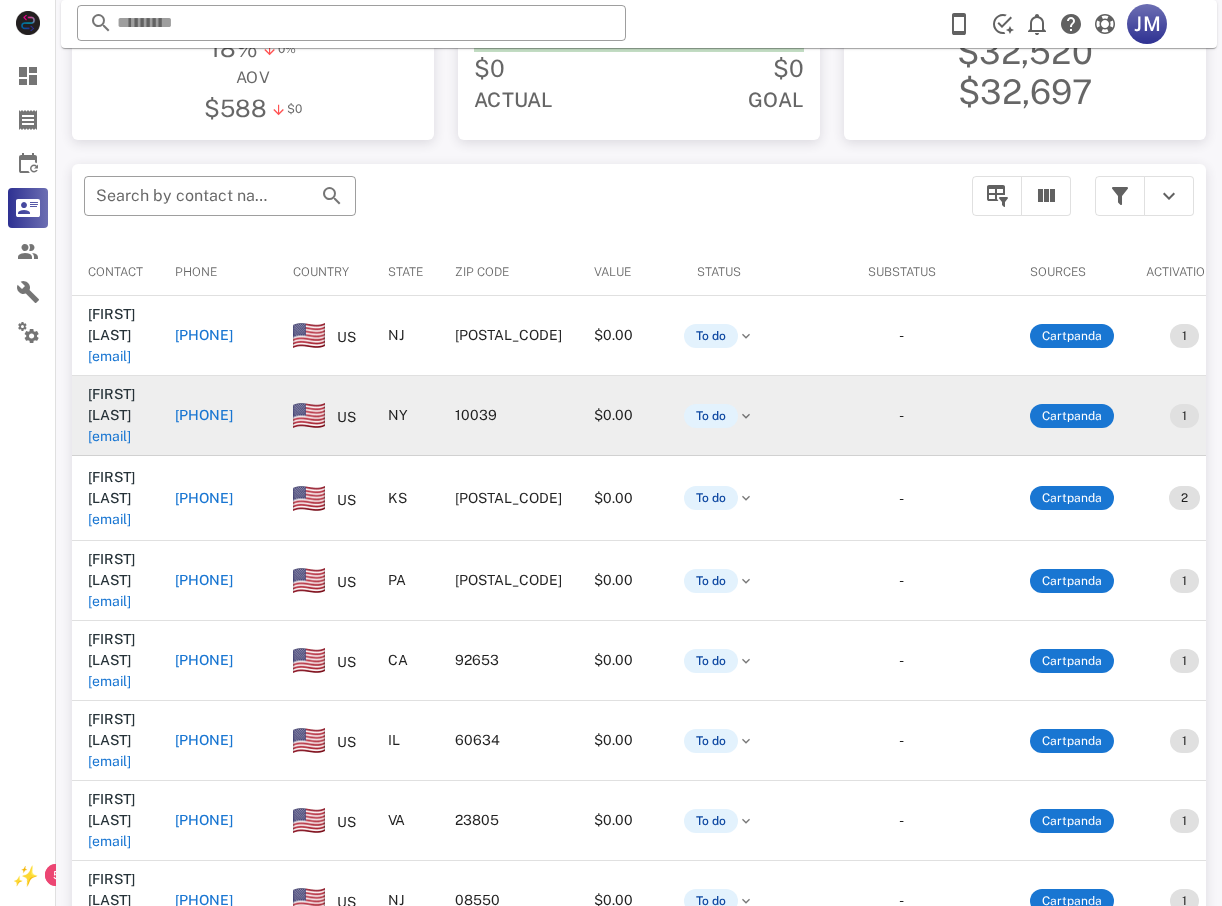 click on "[PHONE]" at bounding box center (204, 415) 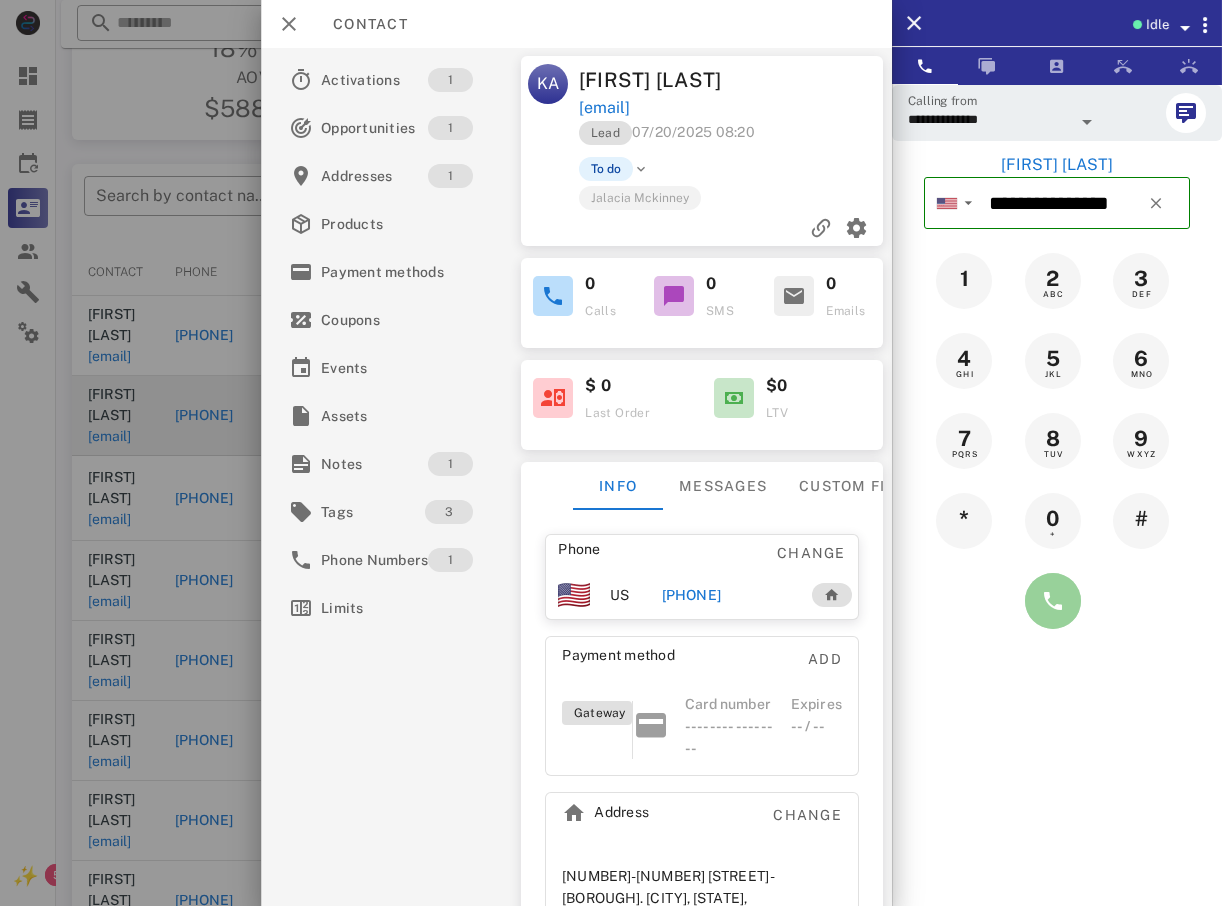 click at bounding box center (1053, 601) 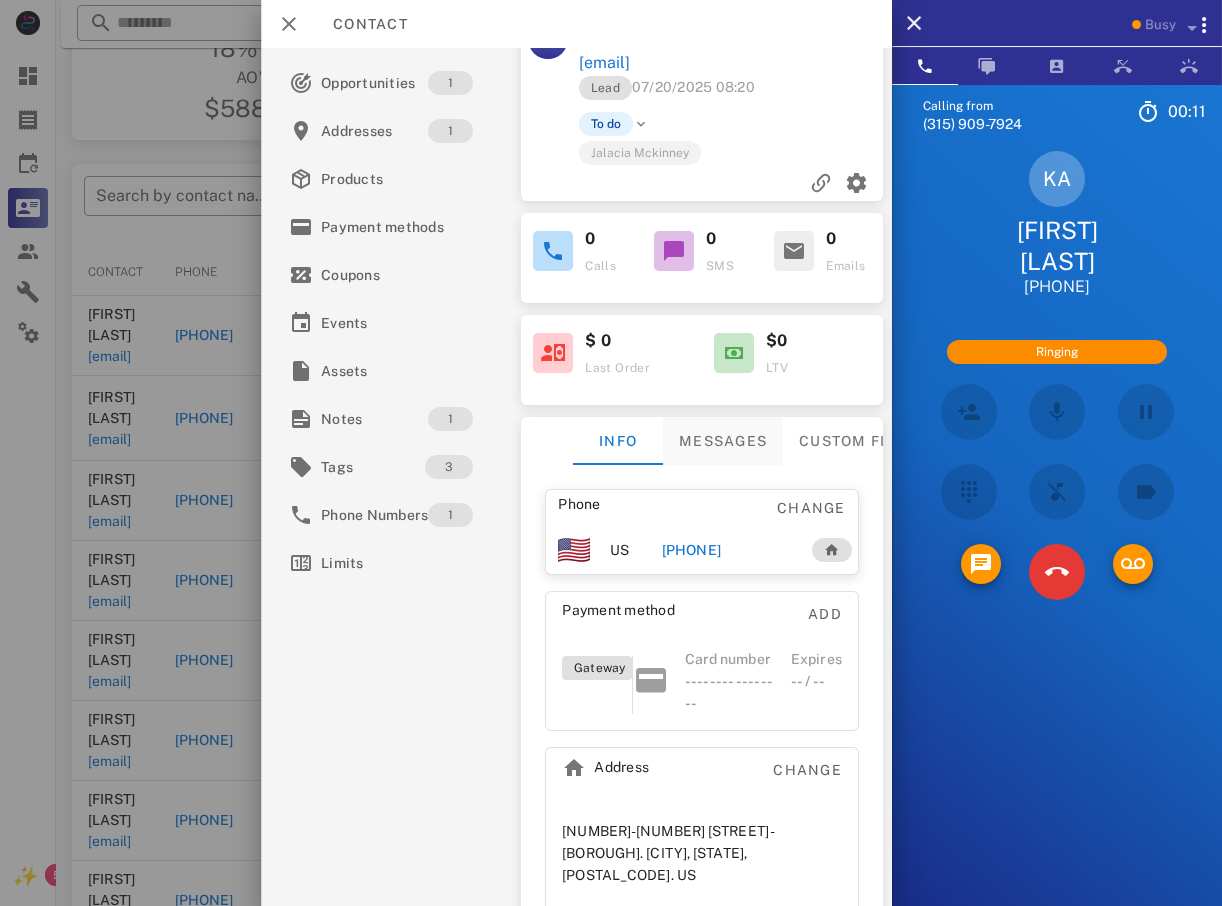 scroll, scrollTop: 70, scrollLeft: 0, axis: vertical 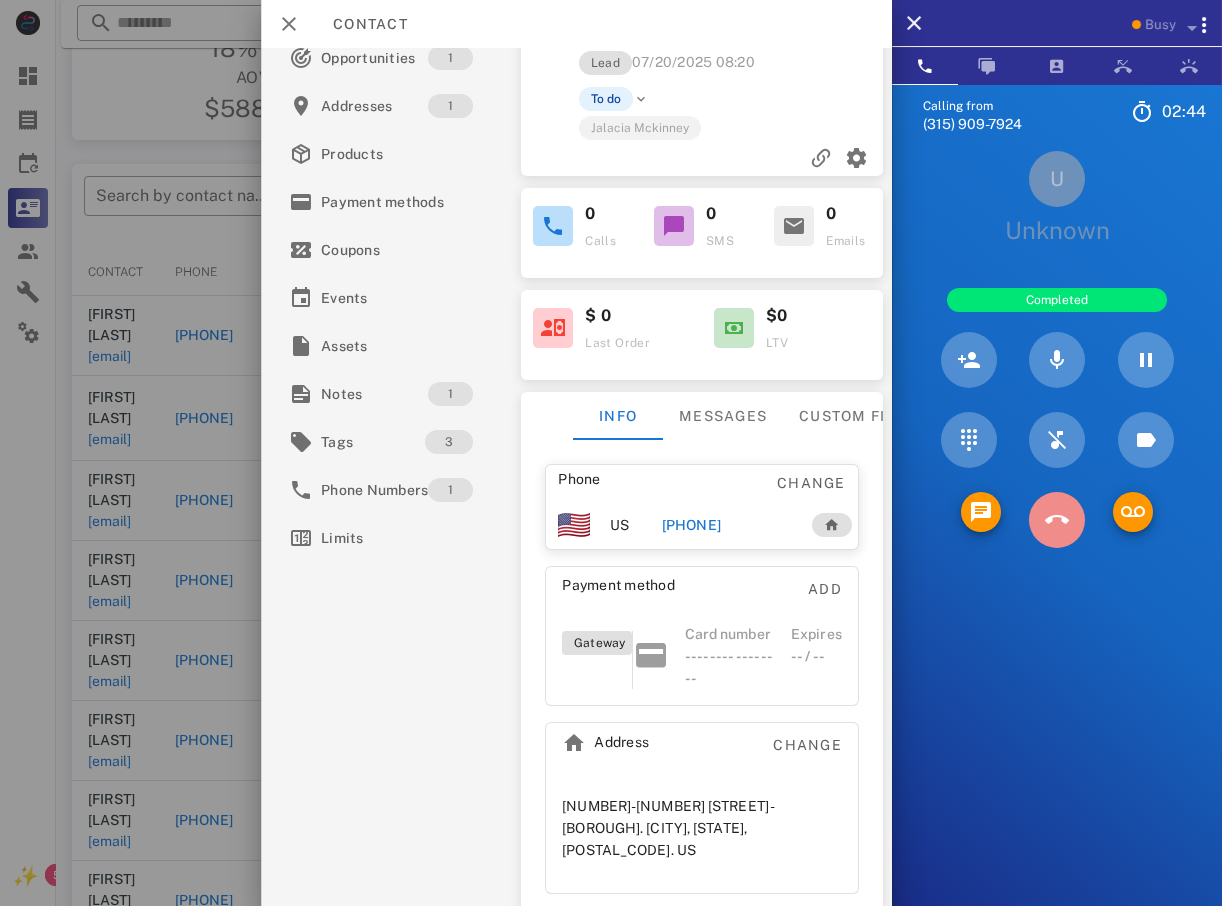 click at bounding box center (1057, 520) 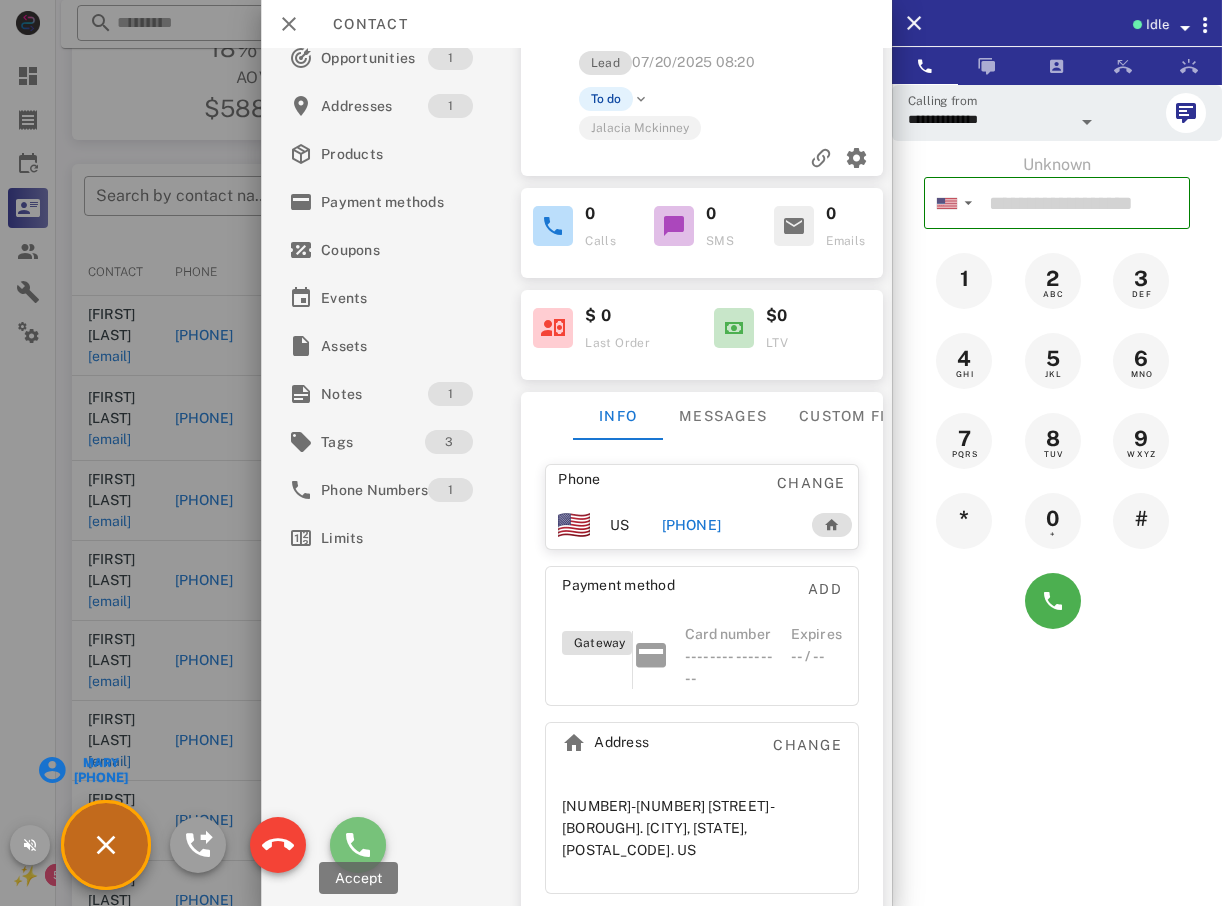 click at bounding box center [358, 845] 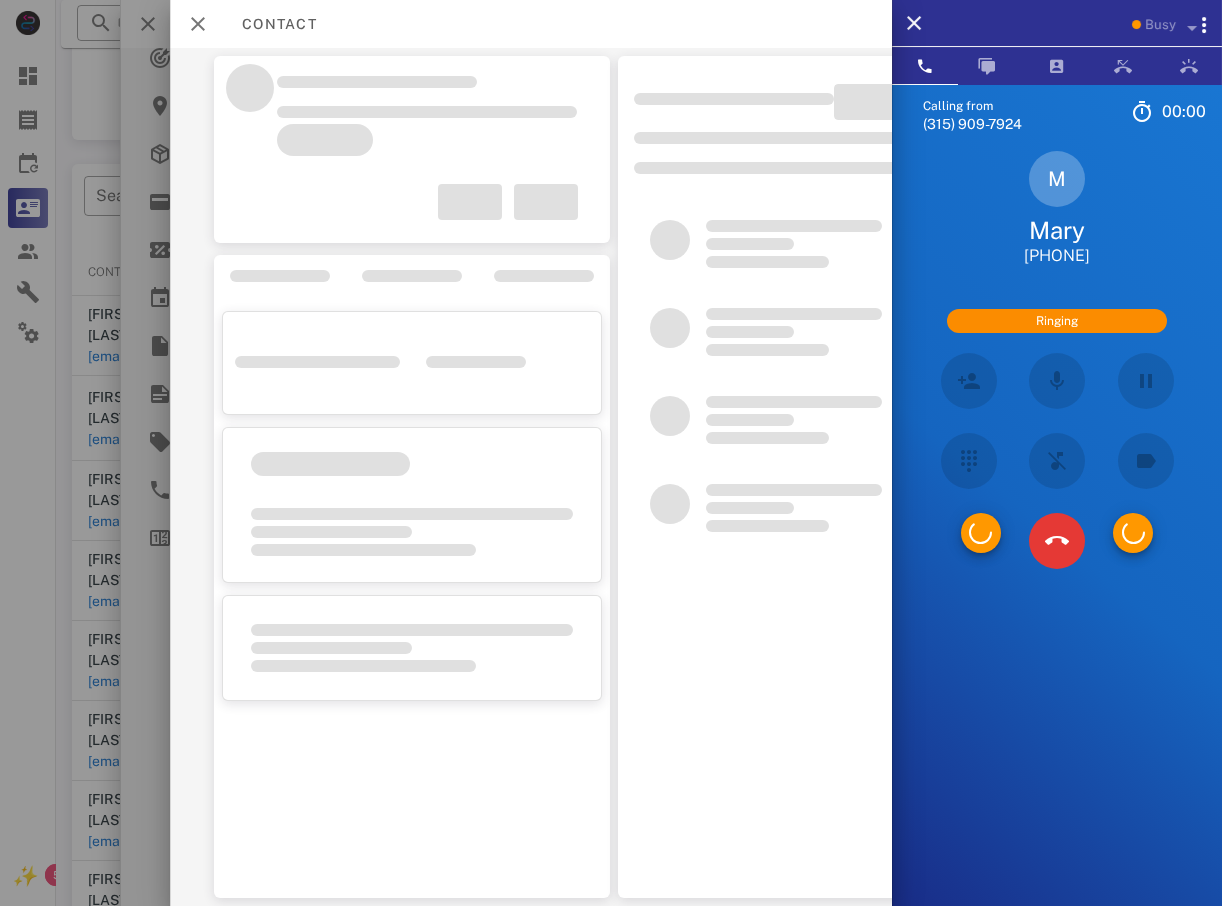 click at bounding box center [611, 453] 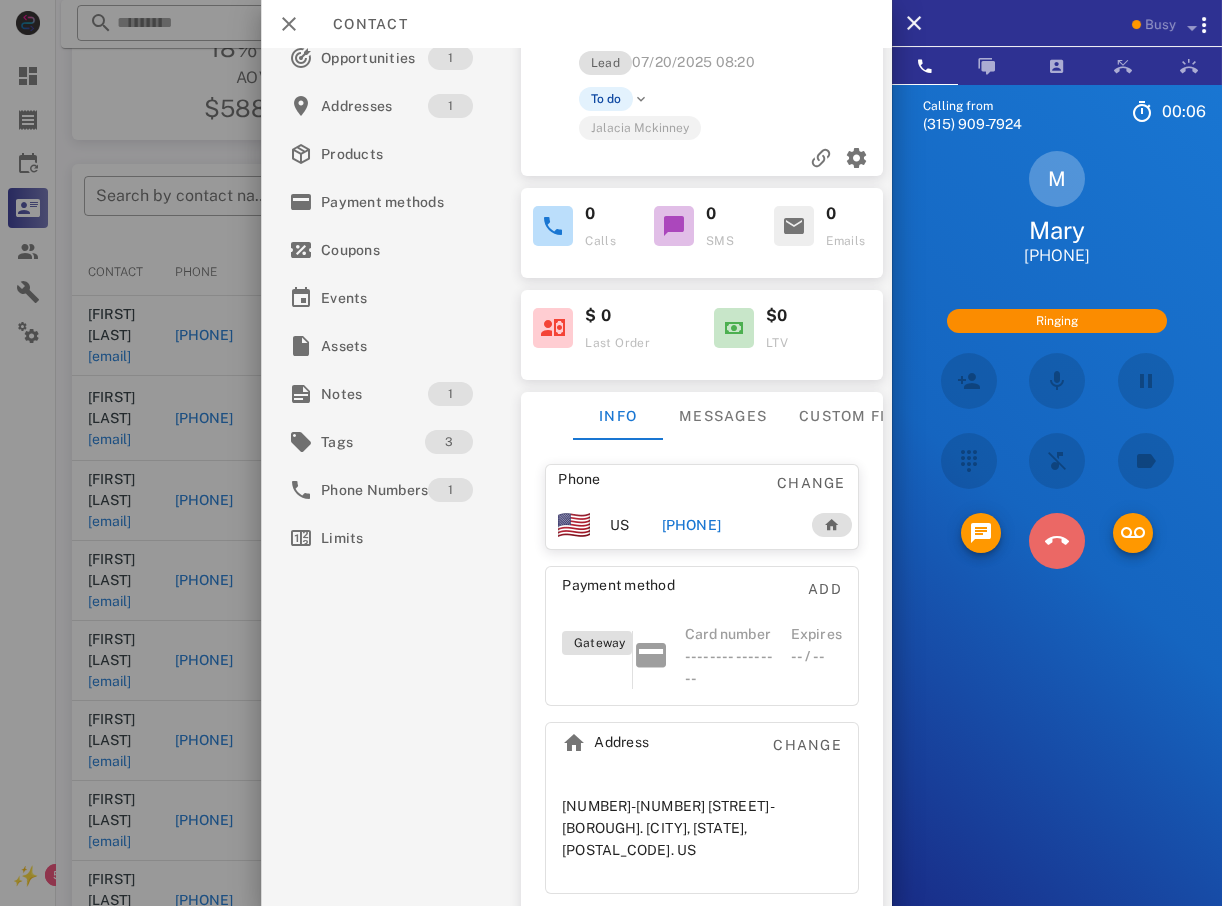 click at bounding box center [1057, 541] 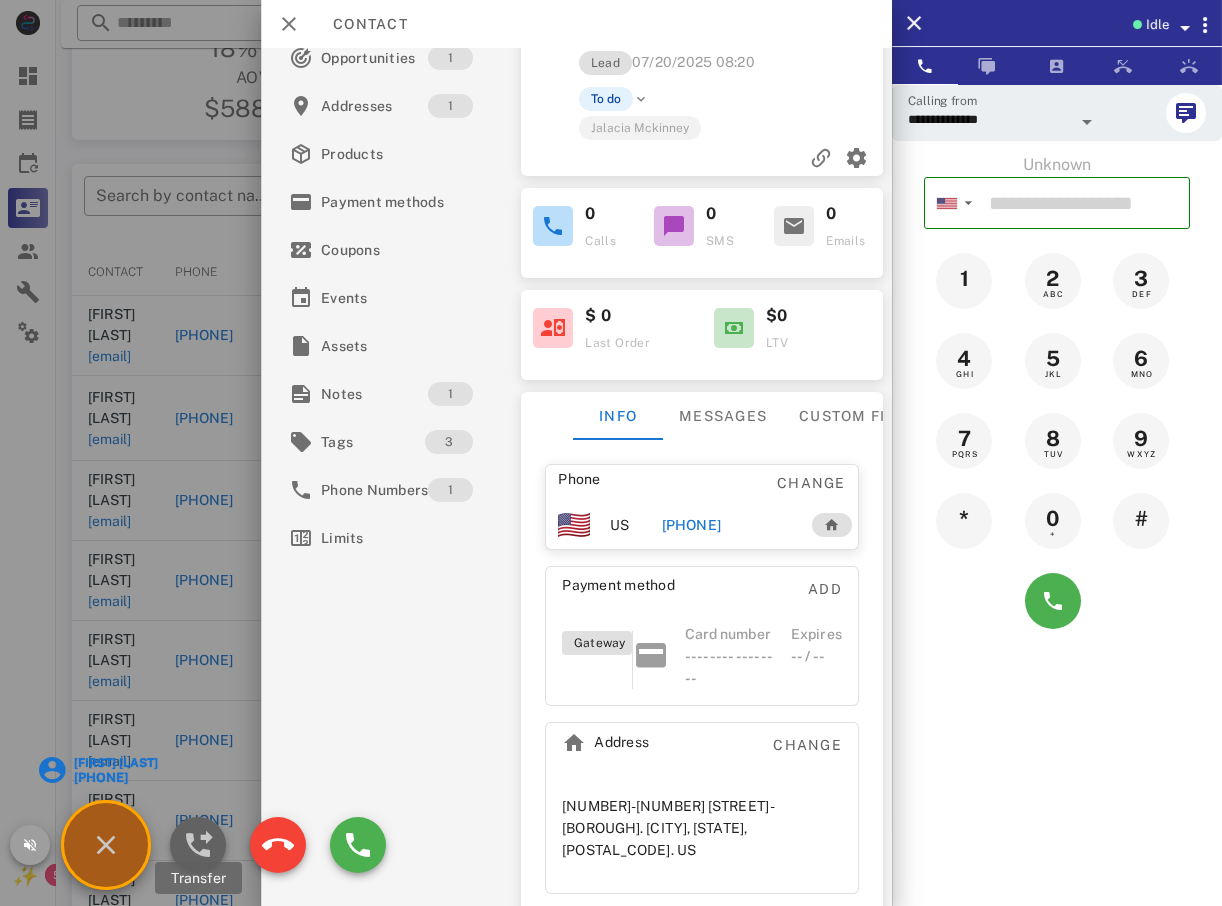click at bounding box center (198, 845) 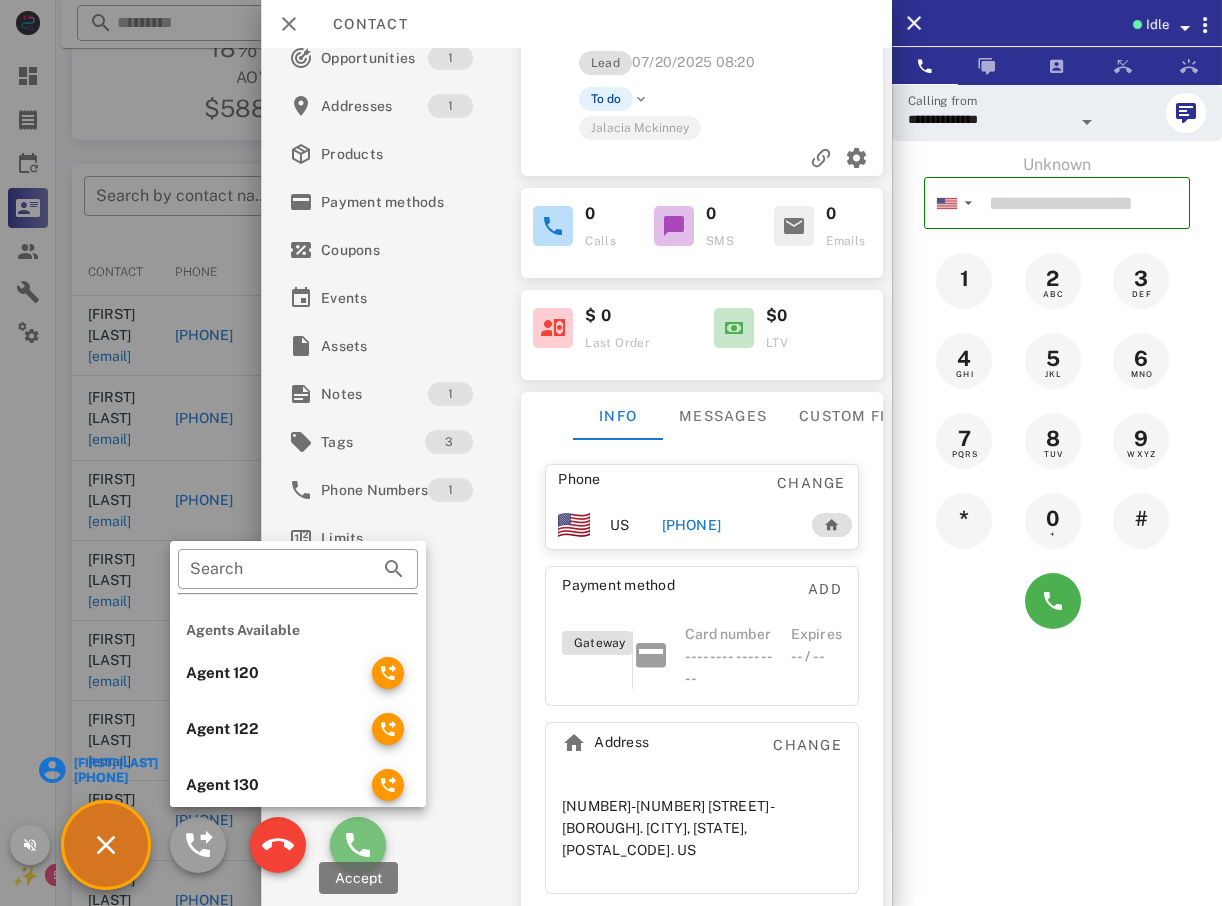click at bounding box center (358, 845) 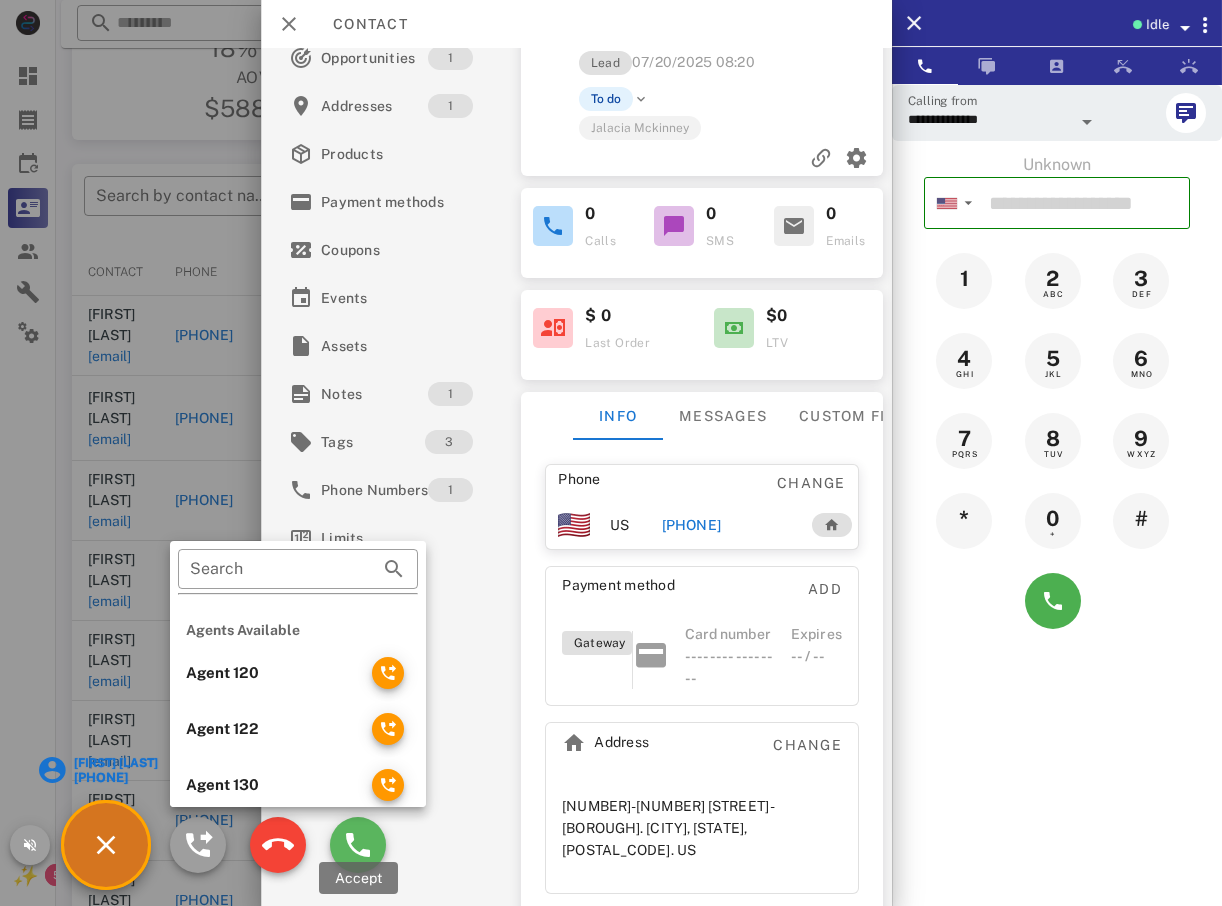 type on "**********" 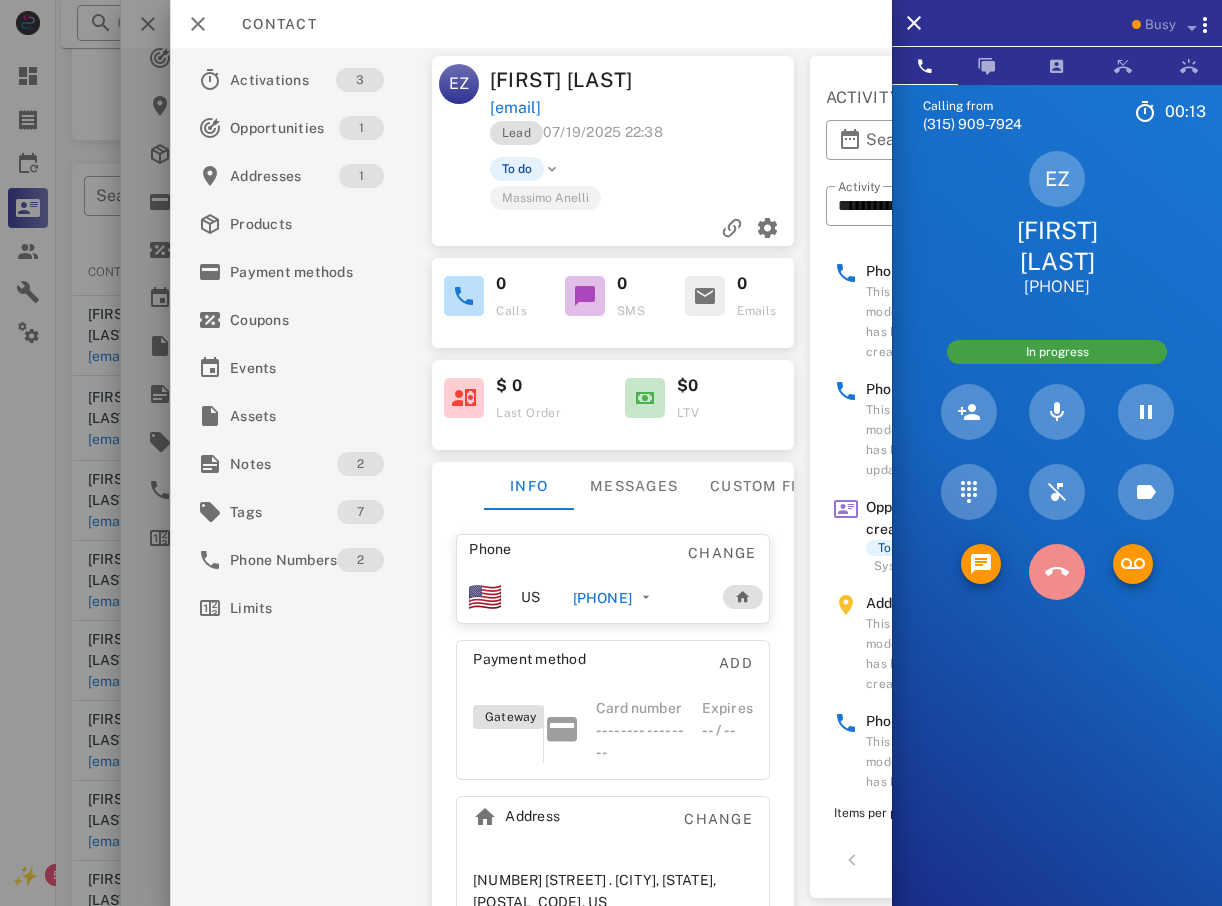 click at bounding box center [1057, 572] 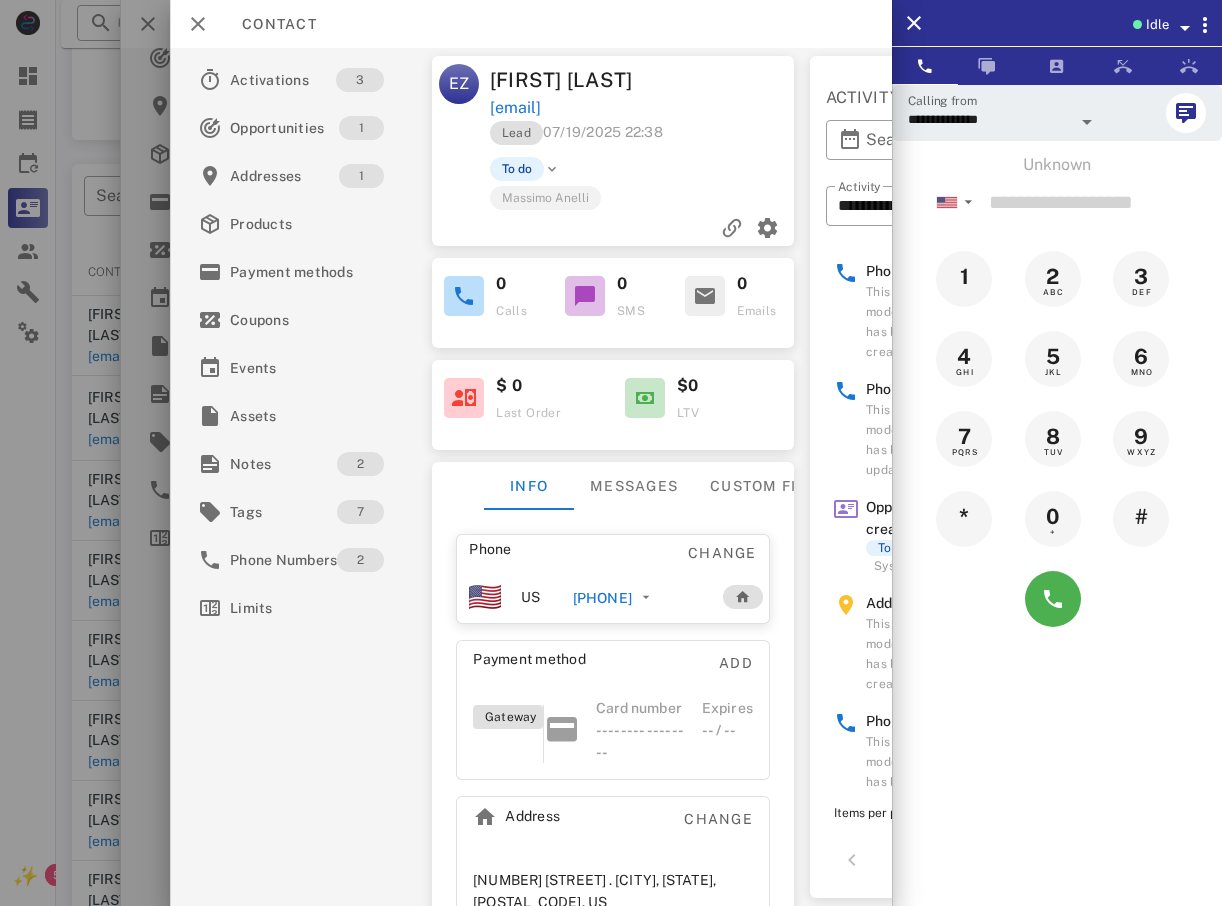click at bounding box center (611, 453) 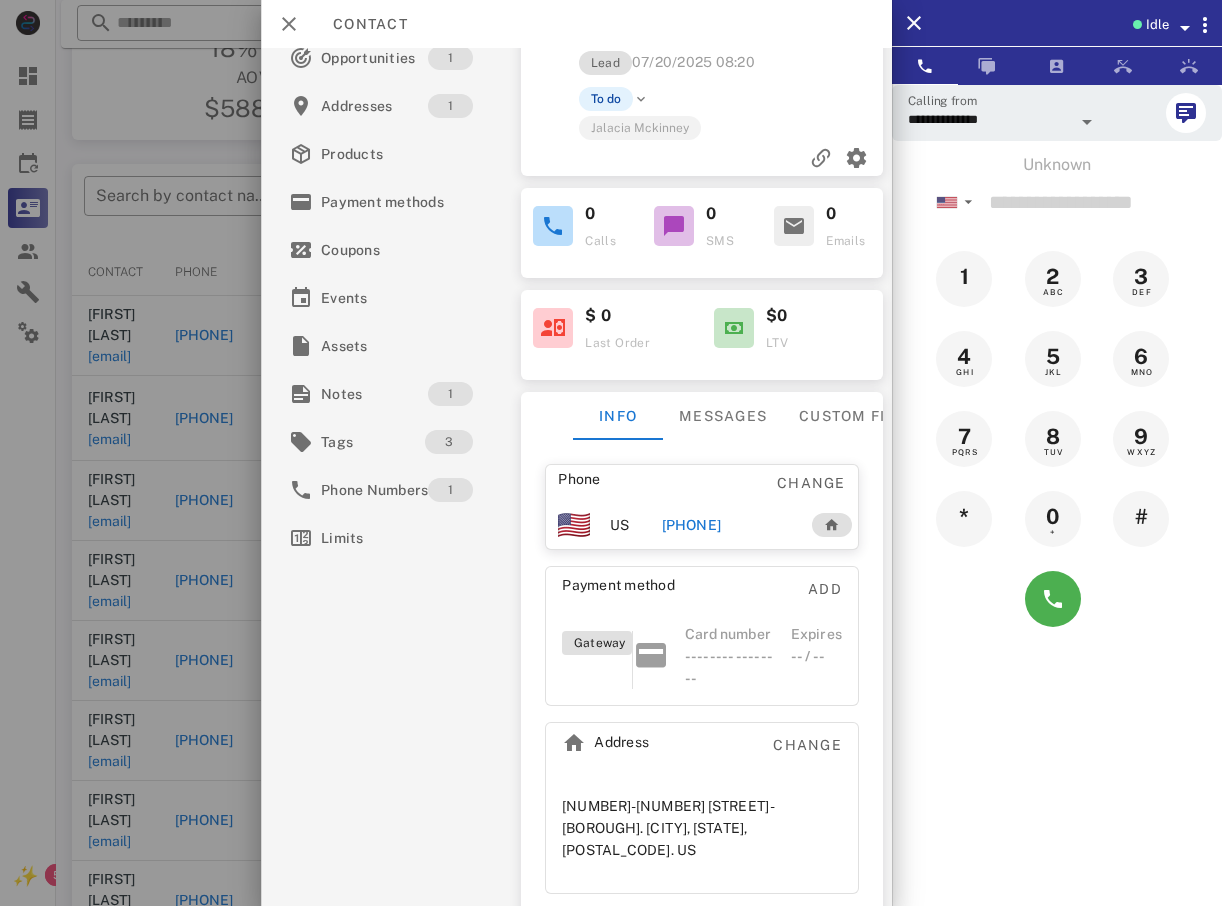 click at bounding box center [611, 453] 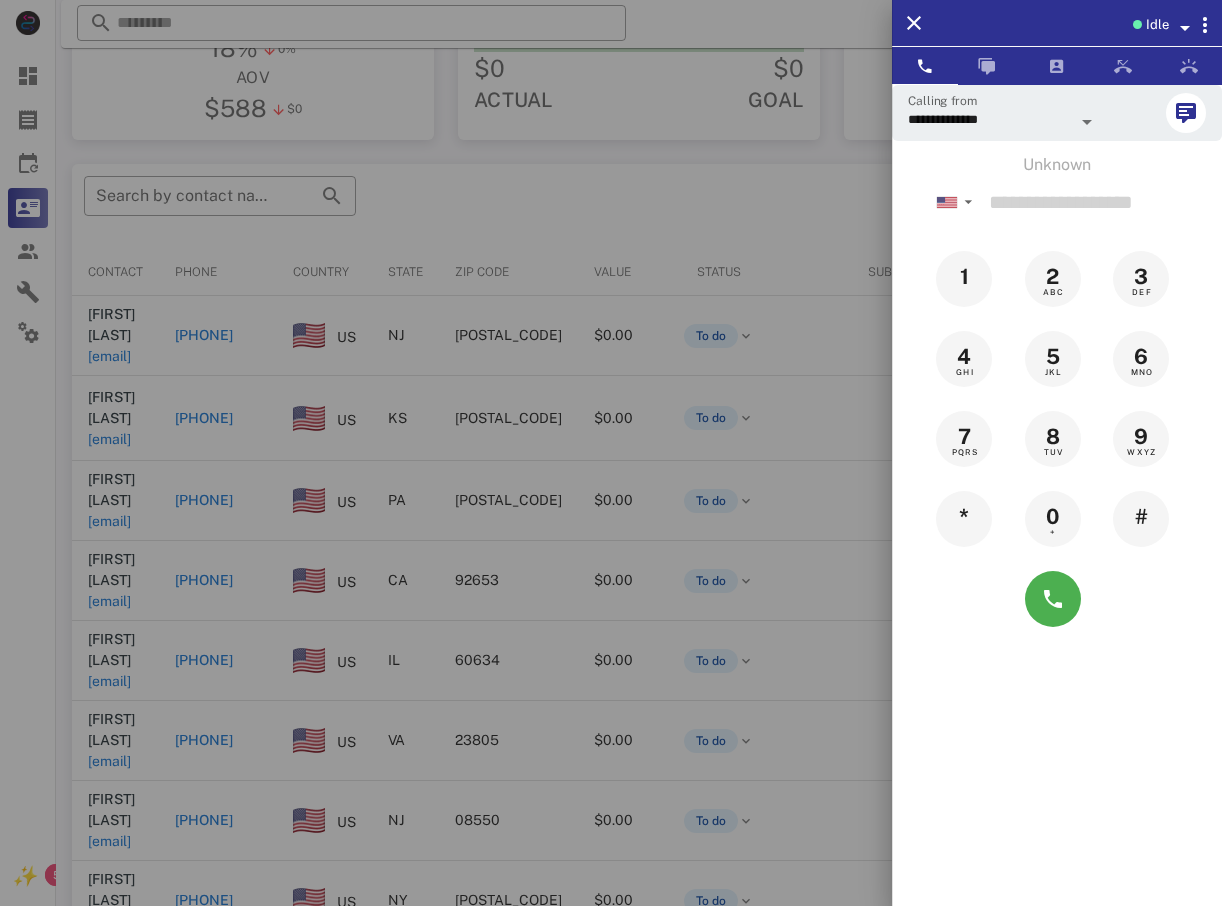 click at bounding box center (611, 453) 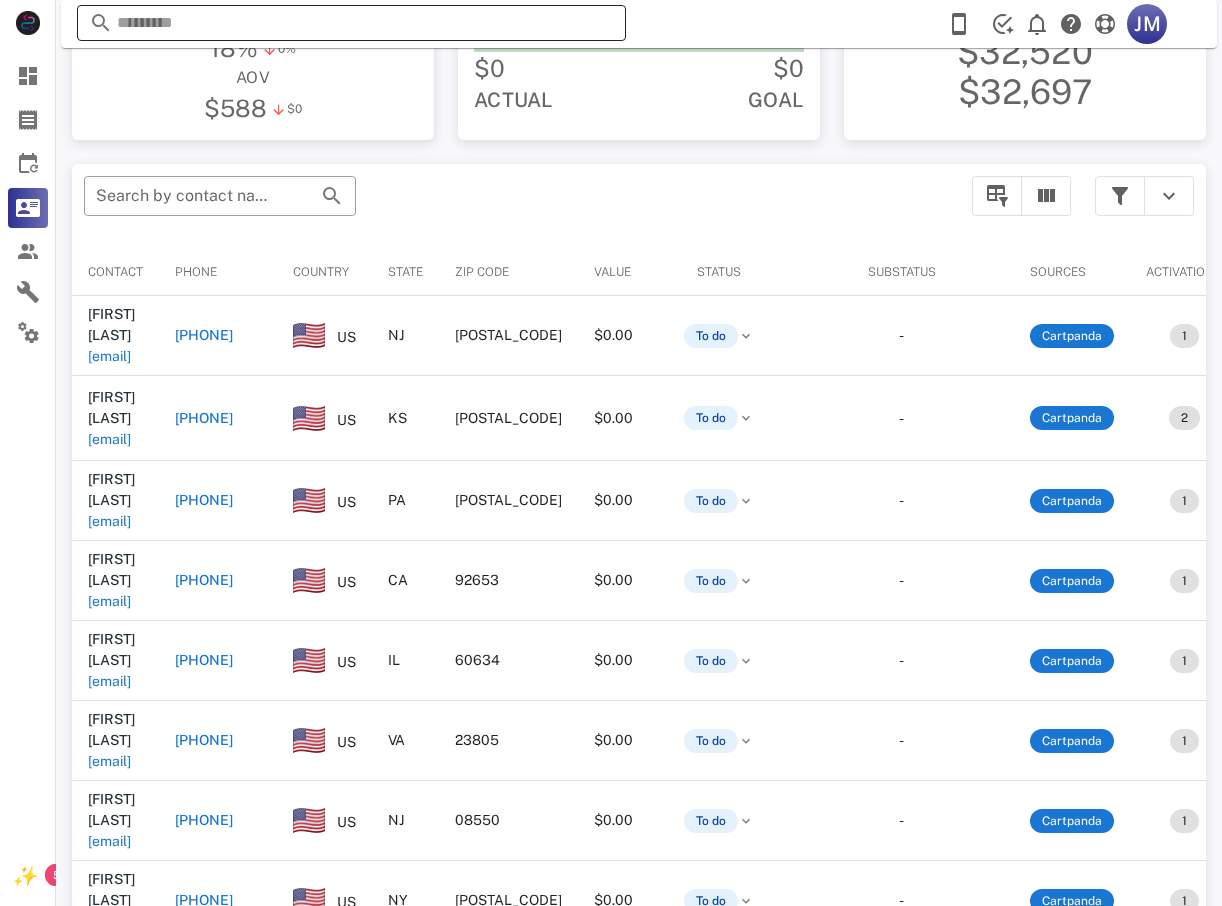click at bounding box center (351, 23) 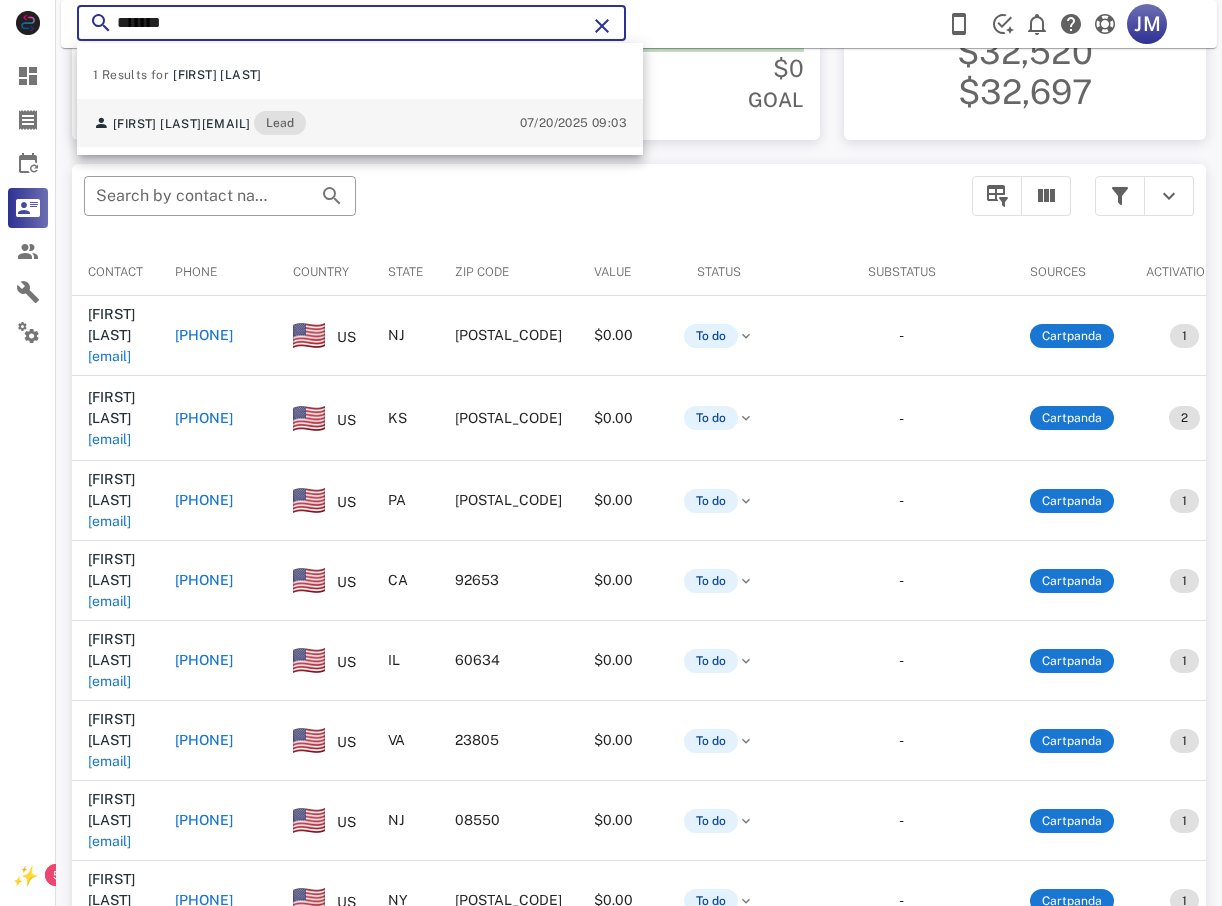 type on "*******" 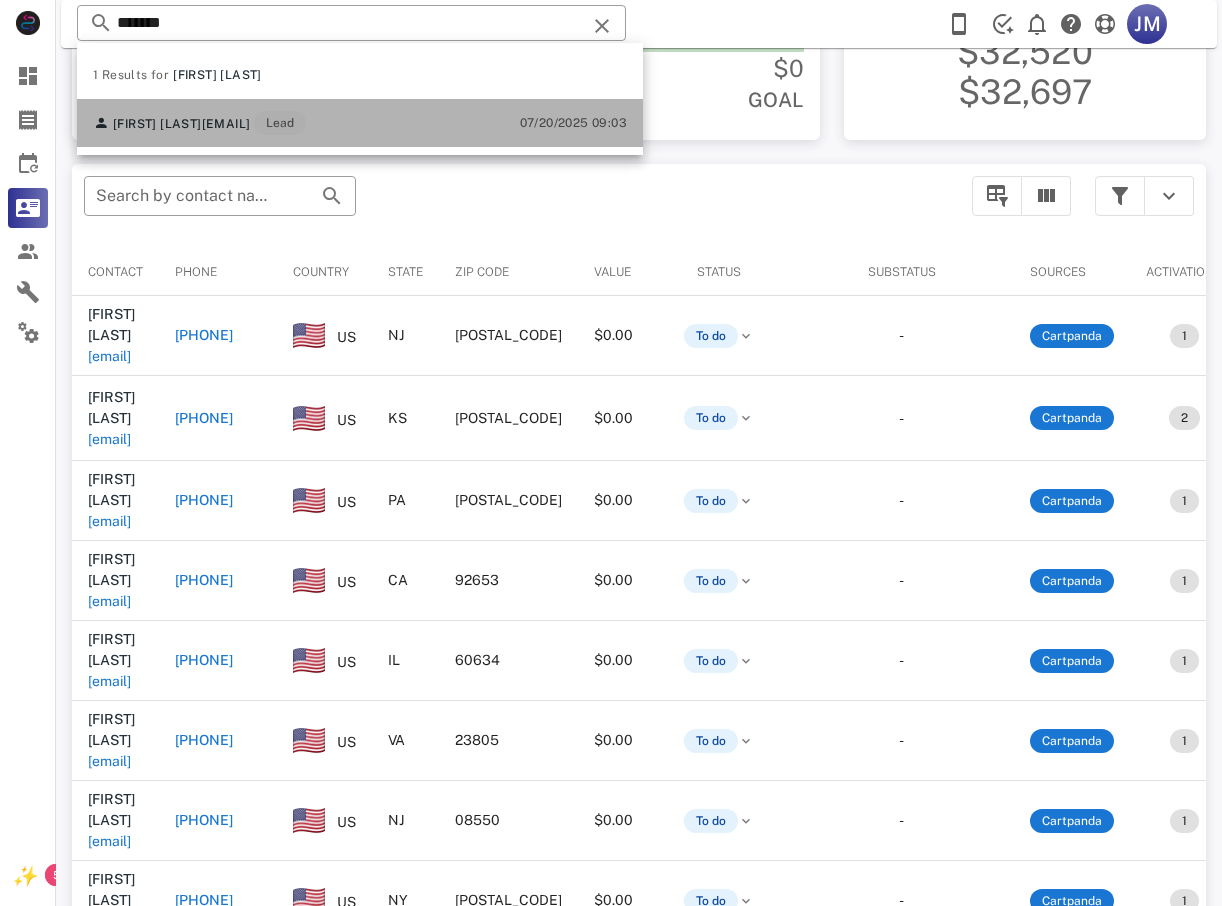 click on "[EMAIL]" at bounding box center (226, 124) 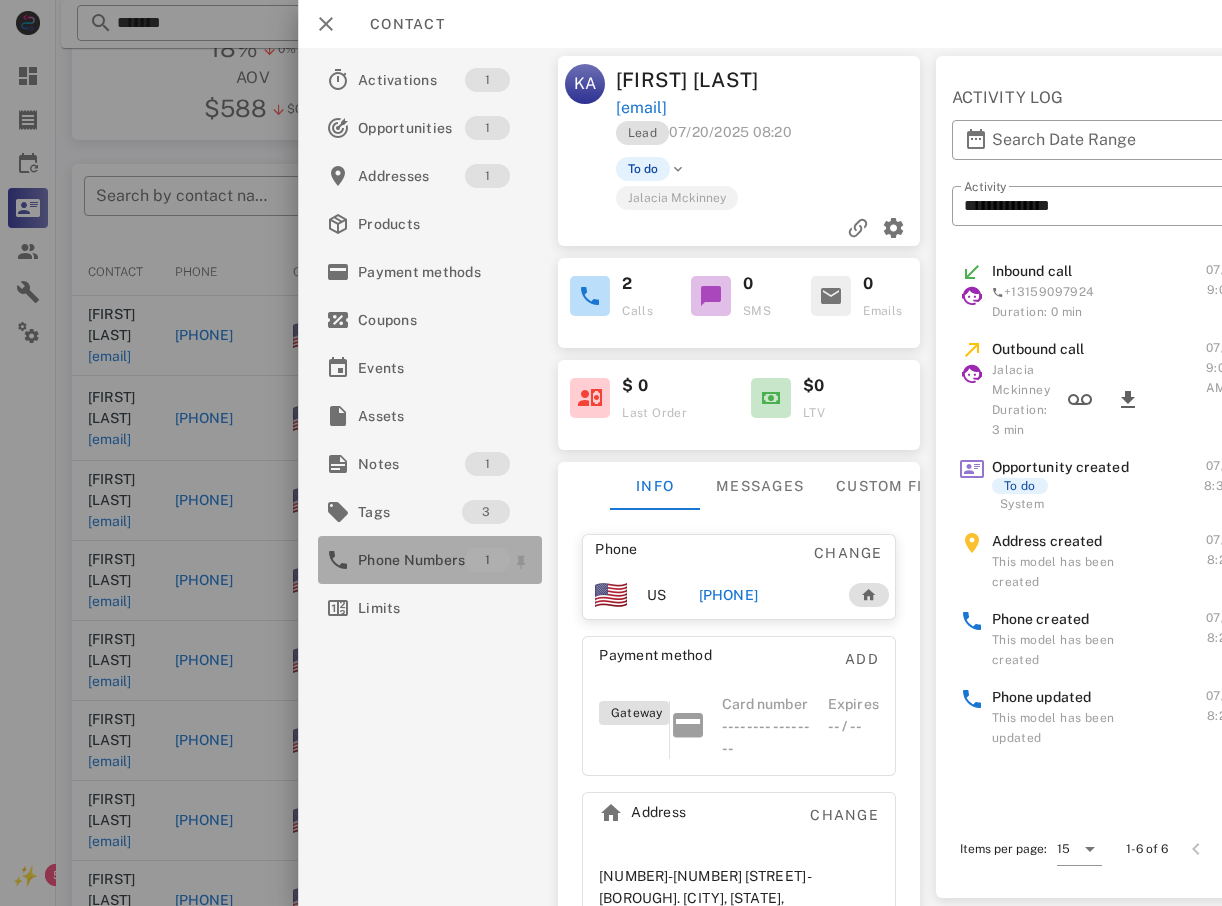 click on "Phone Numbers" at bounding box center [411, 560] 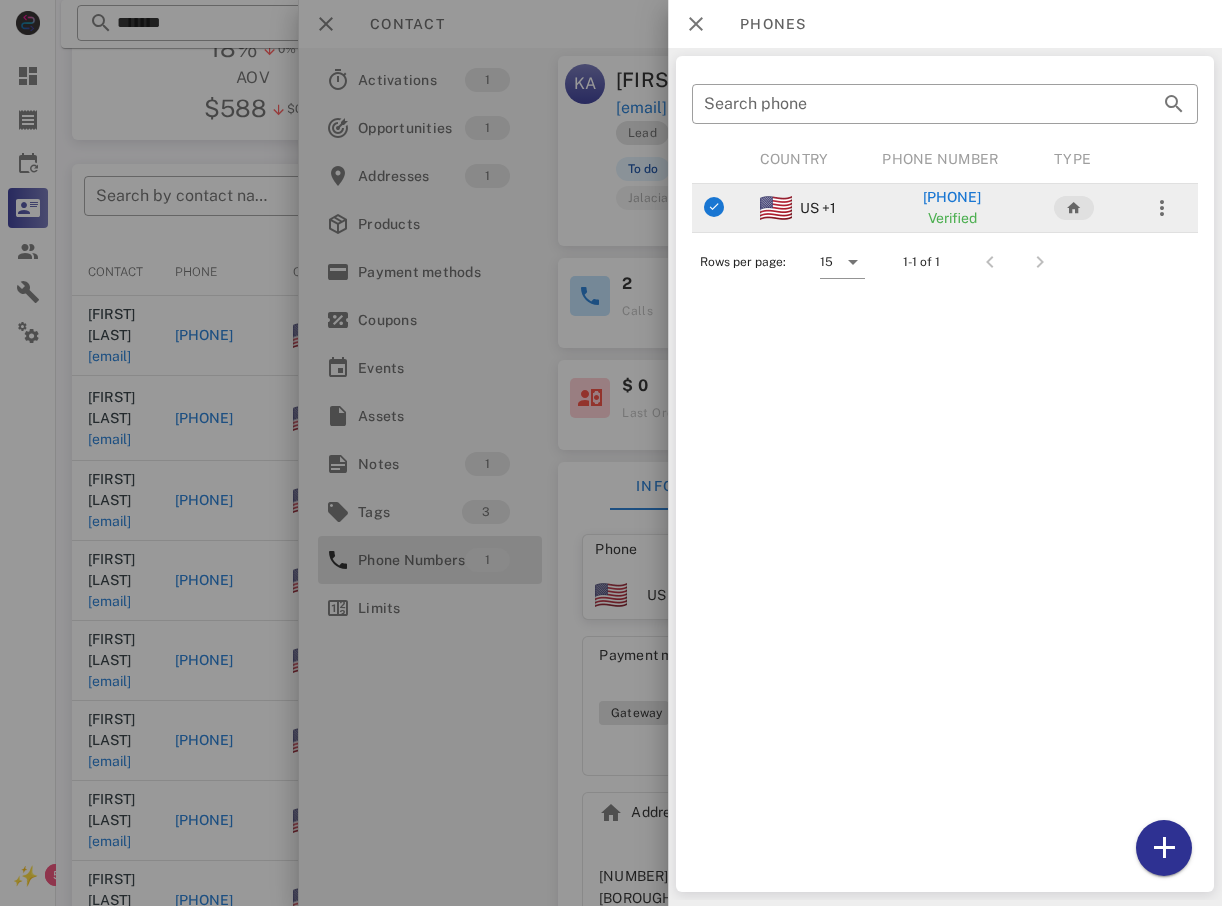 click on "[PHONE]" at bounding box center (952, 197) 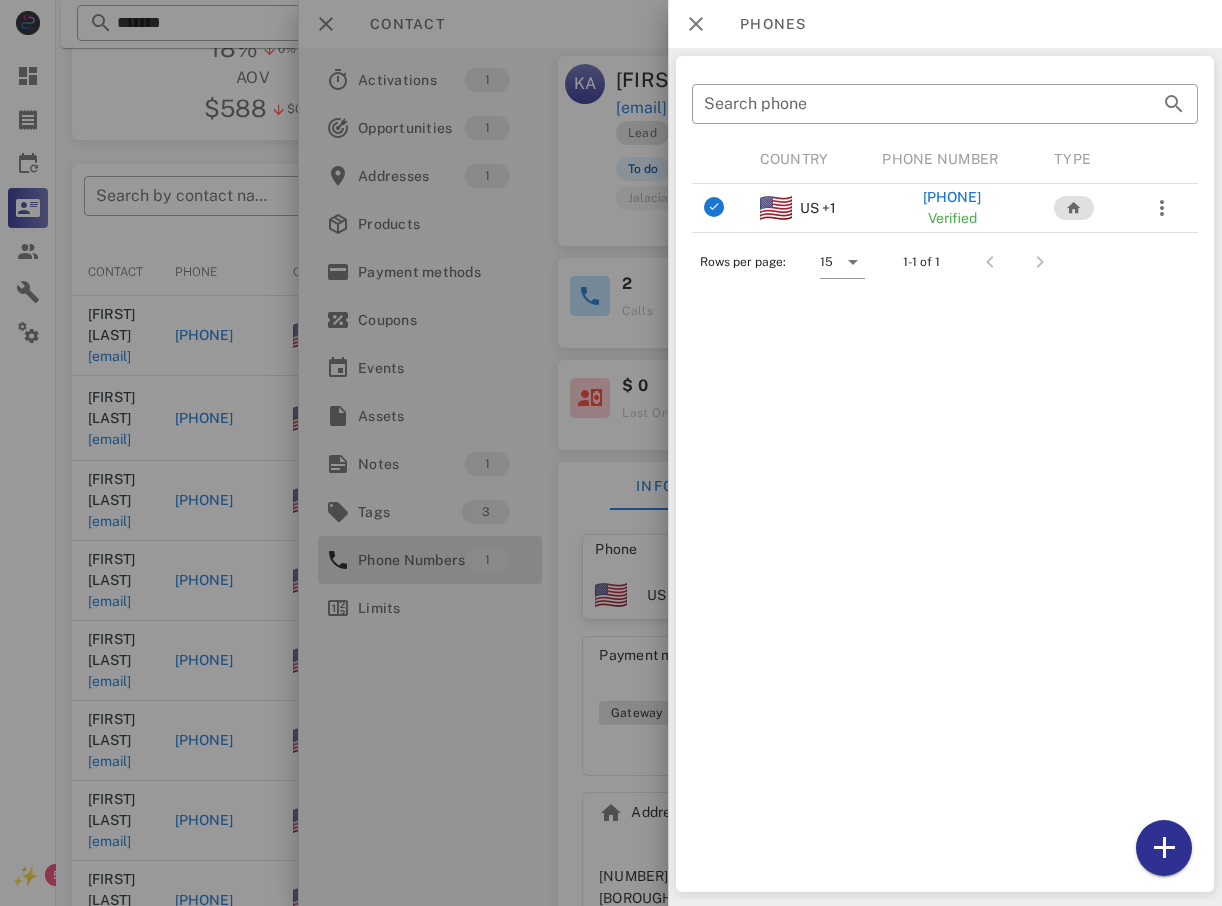 type on "**********" 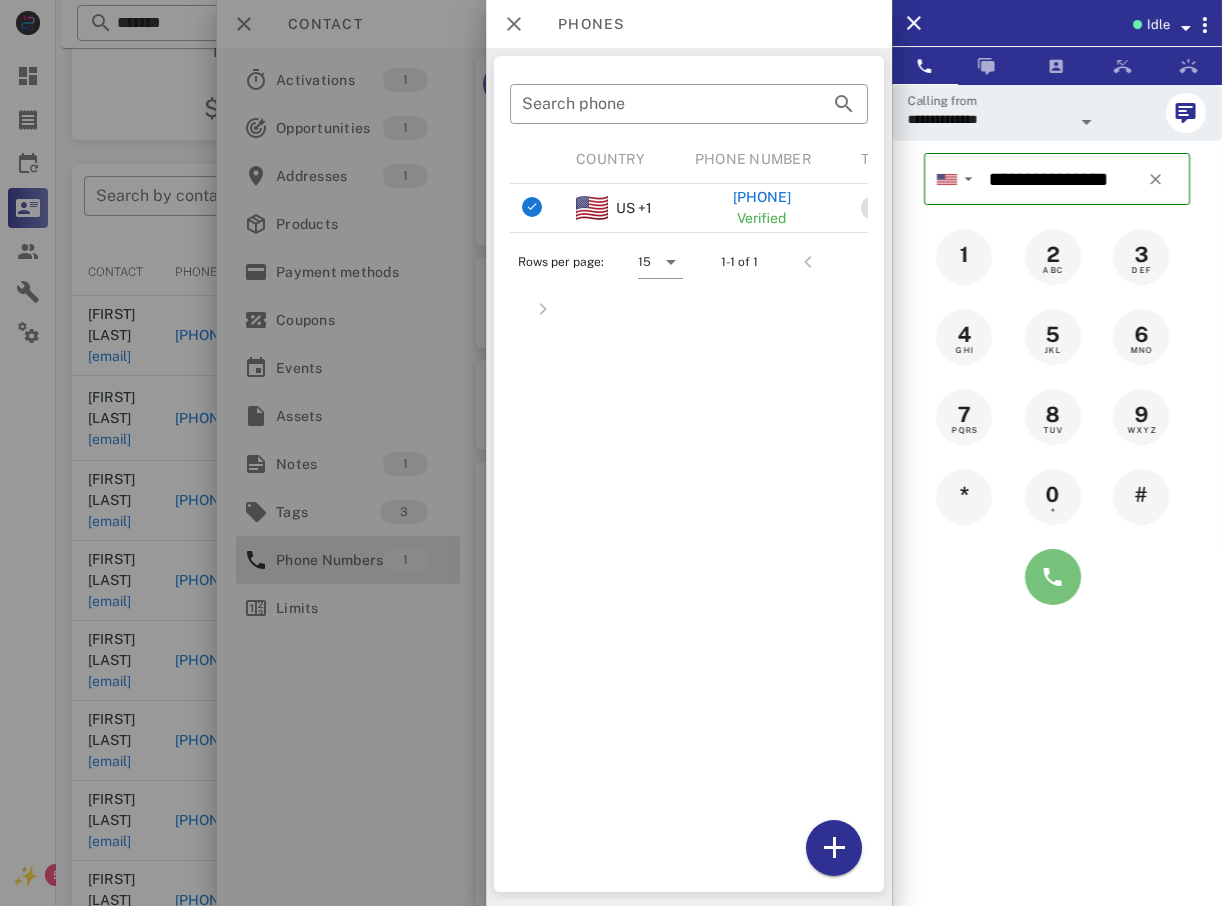 click at bounding box center (1053, 577) 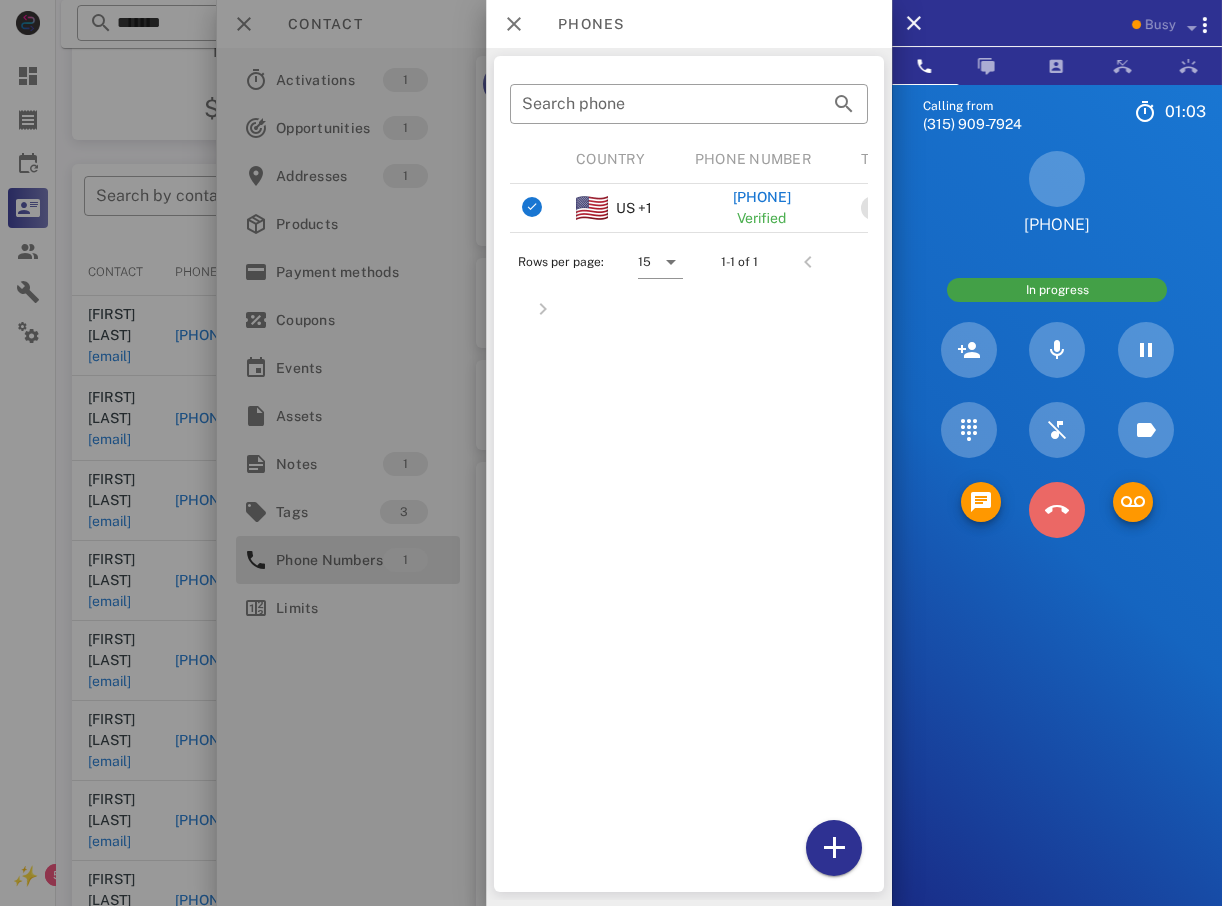 click at bounding box center [1057, 510] 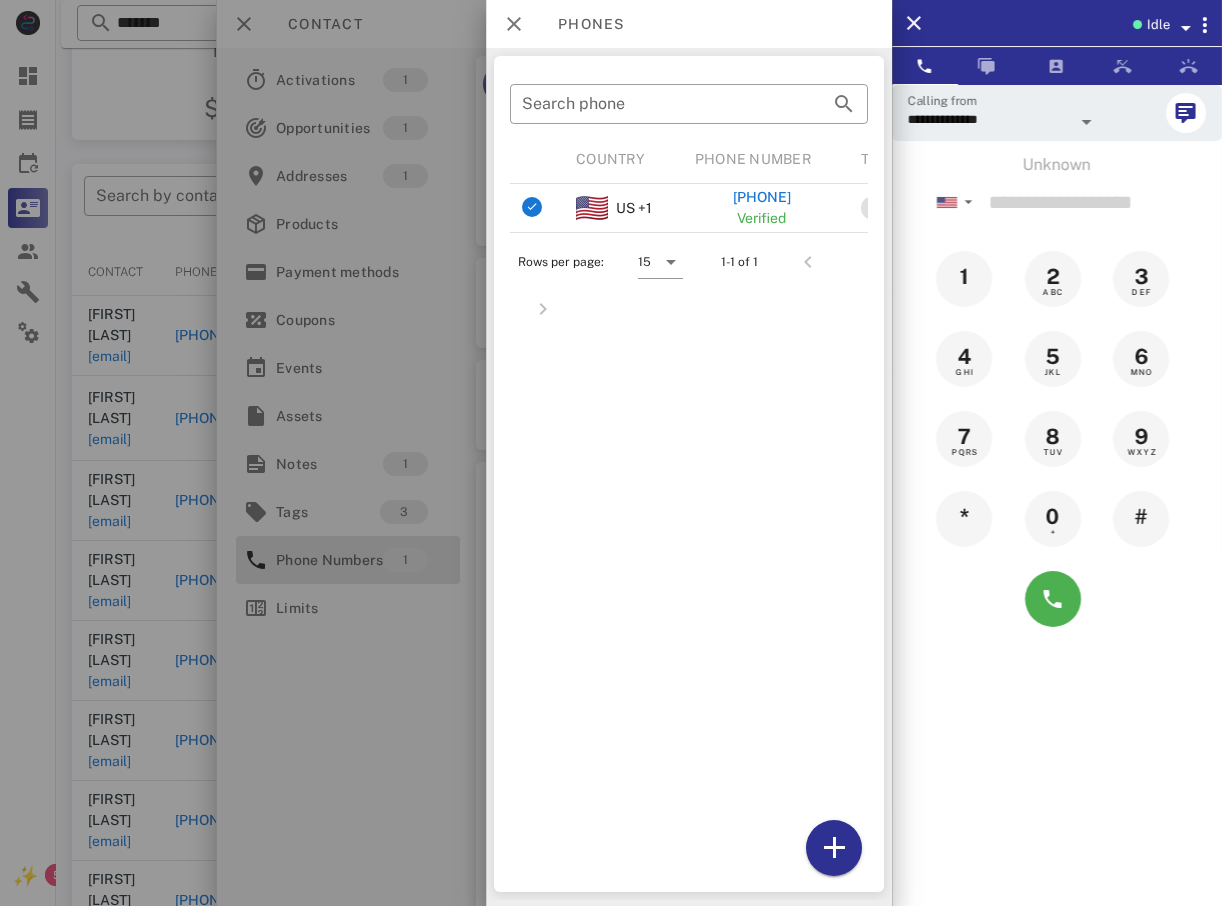 click at bounding box center (611, 453) 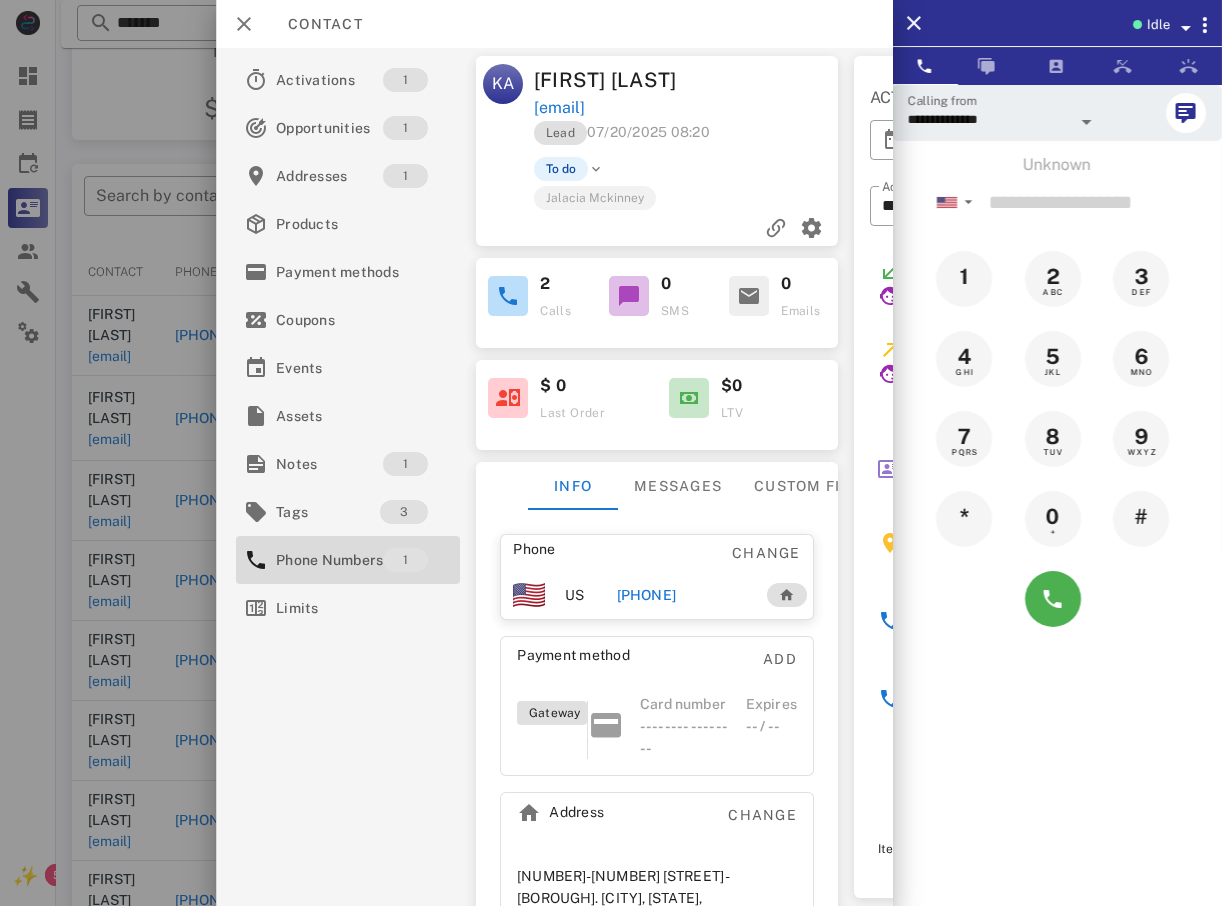 click at bounding box center (611, 453) 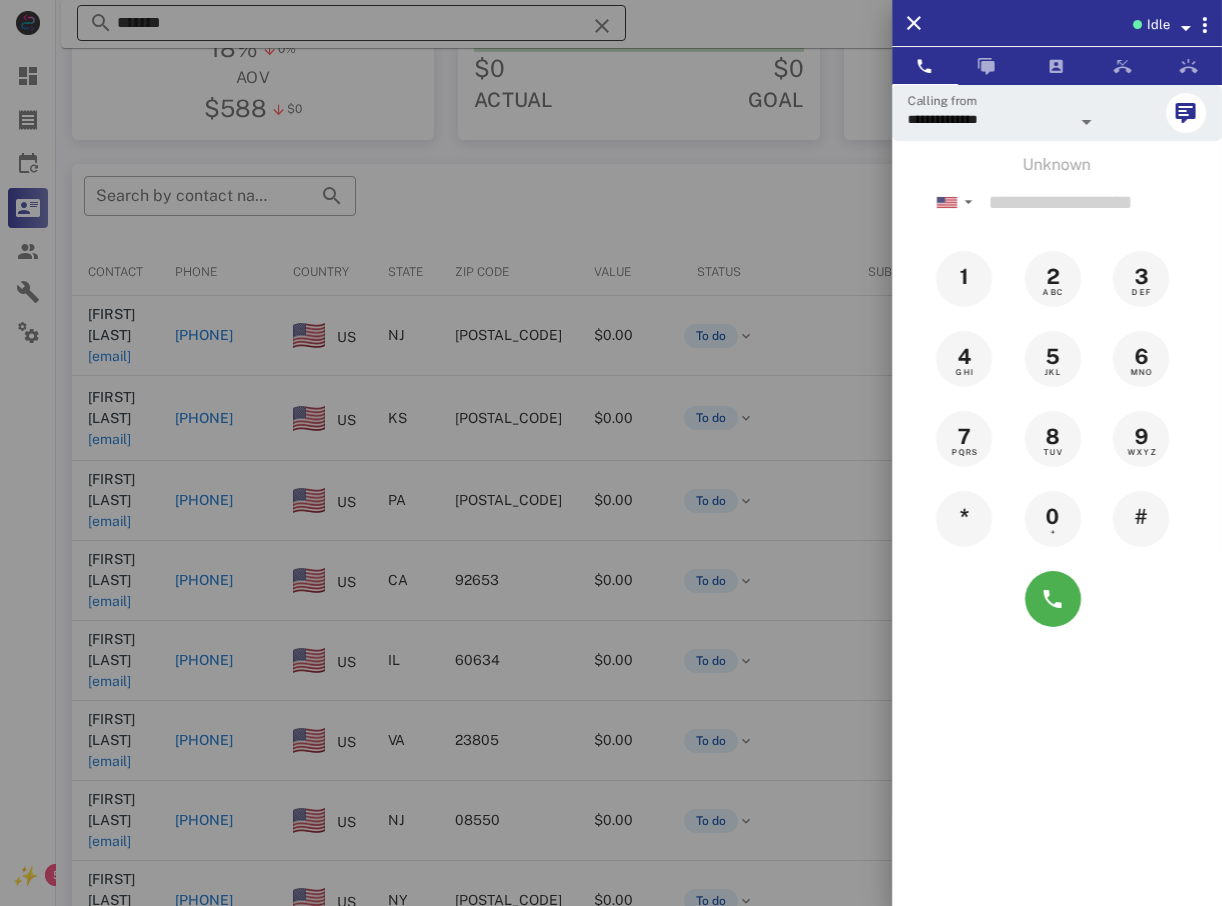 drag, startPoint x: 583, startPoint y: 21, endPoint x: 599, endPoint y: 20, distance: 16.03122 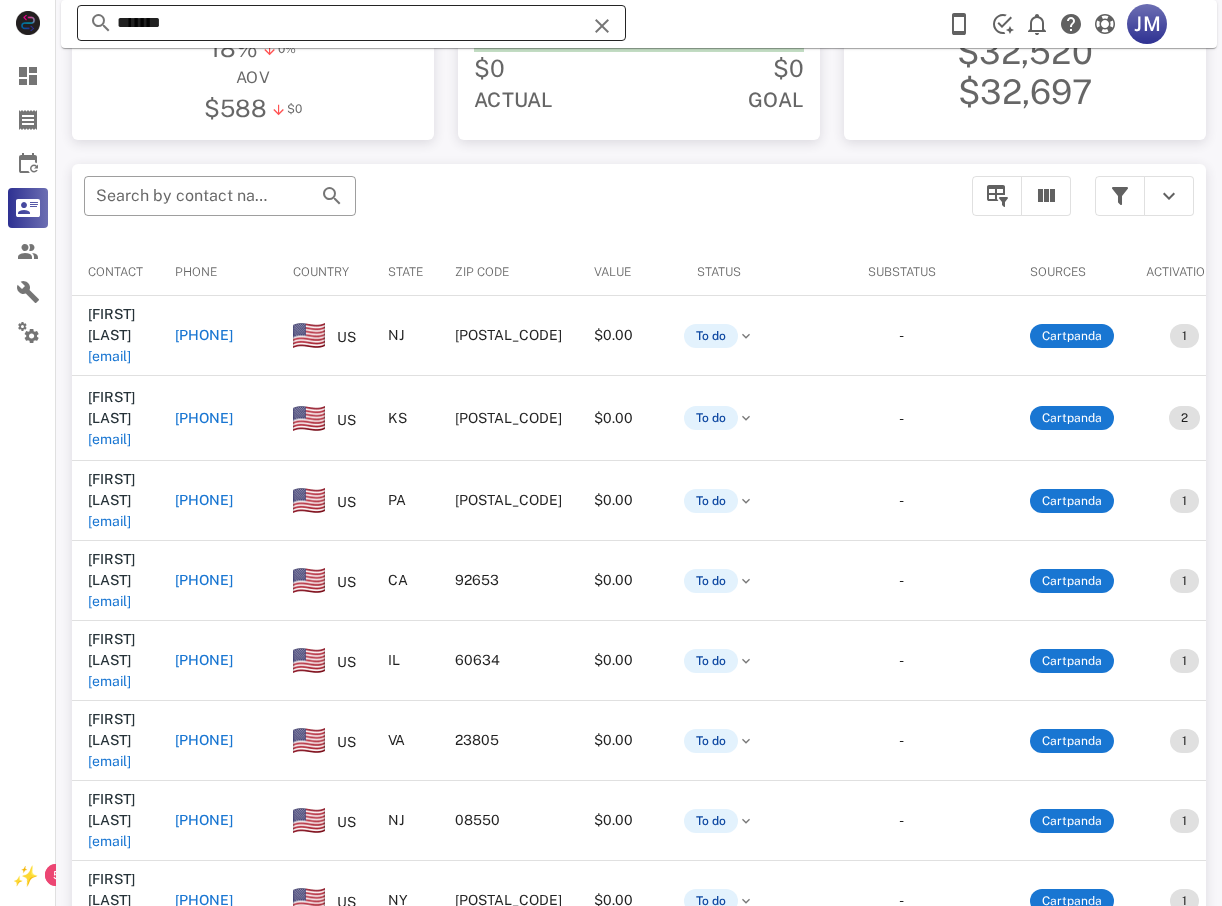 click at bounding box center (602, 26) 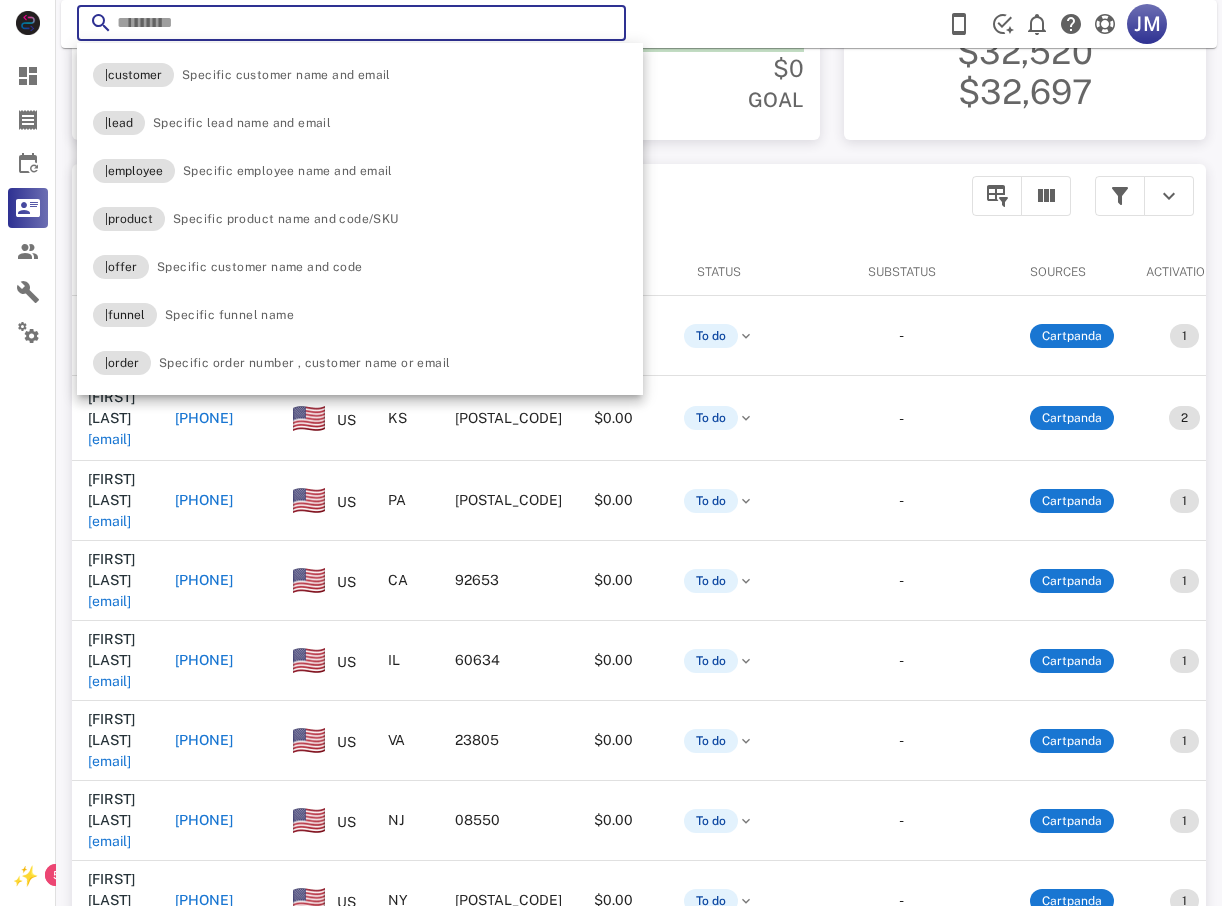 click at bounding box center [351, 23] 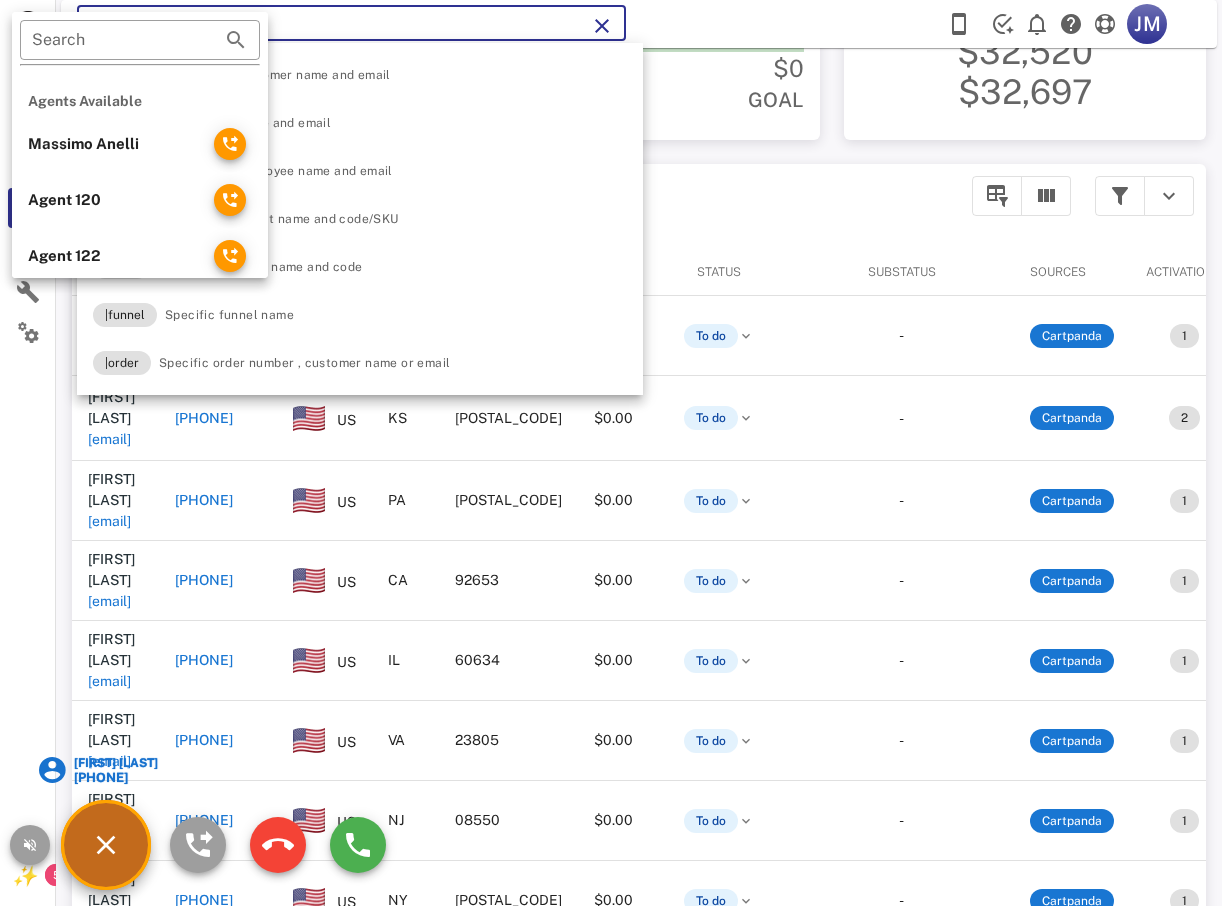 type on "*" 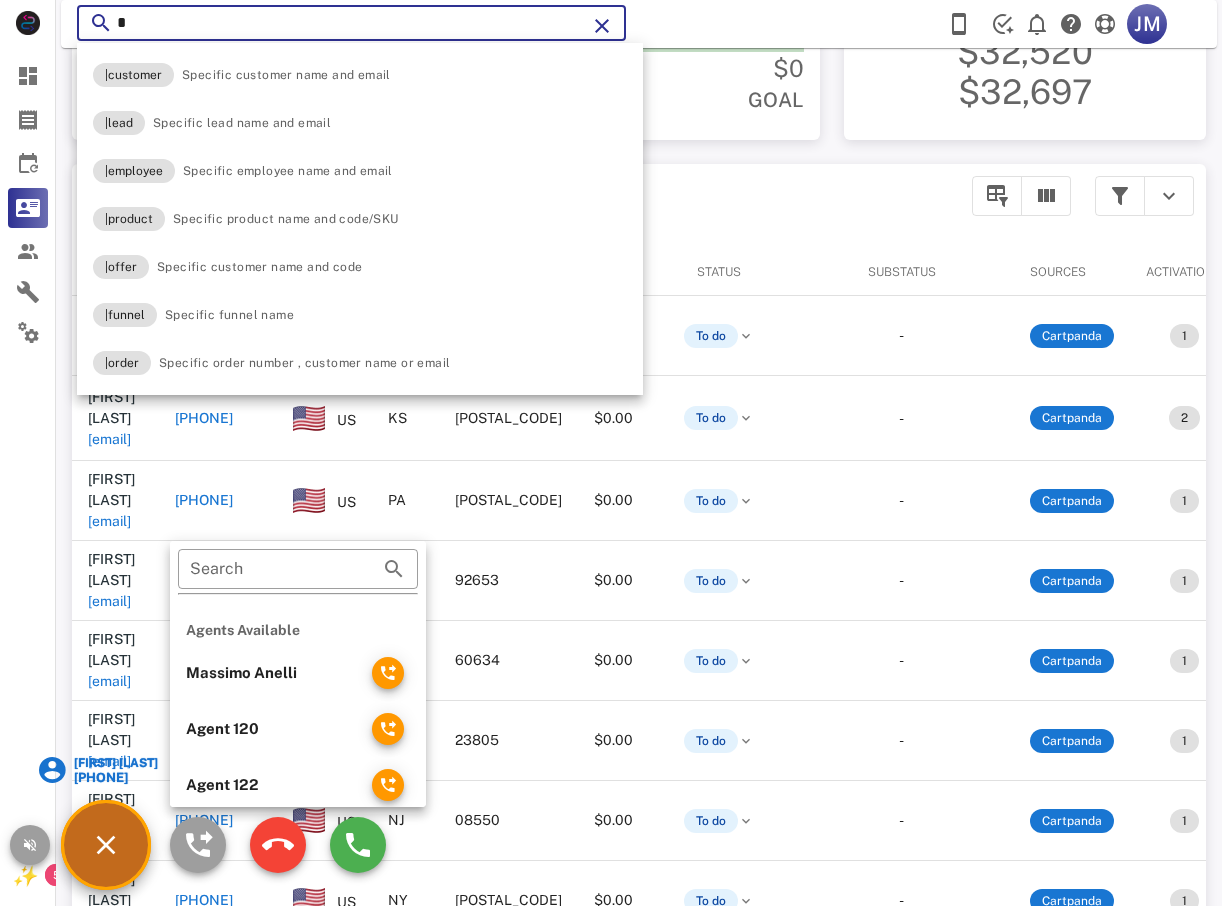 type 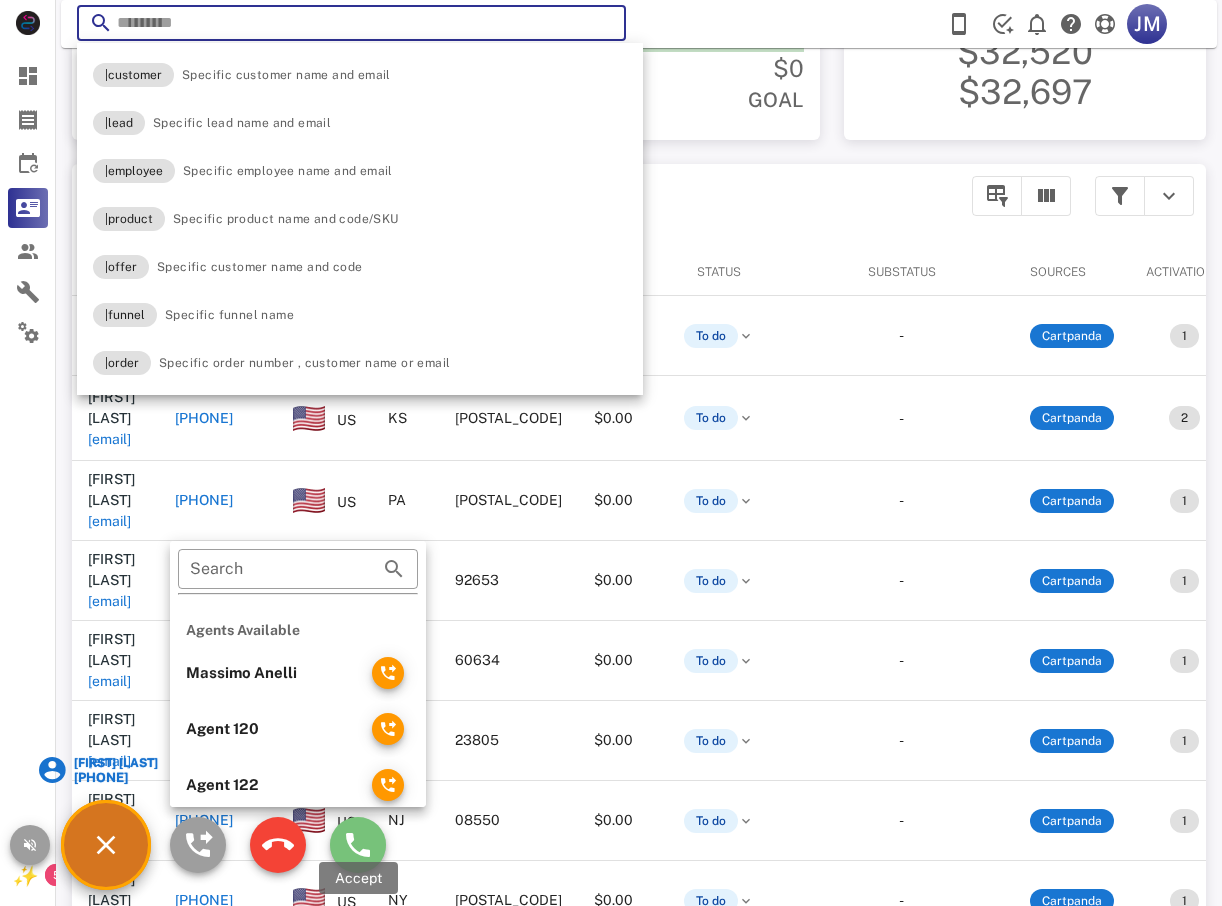 click at bounding box center (358, 845) 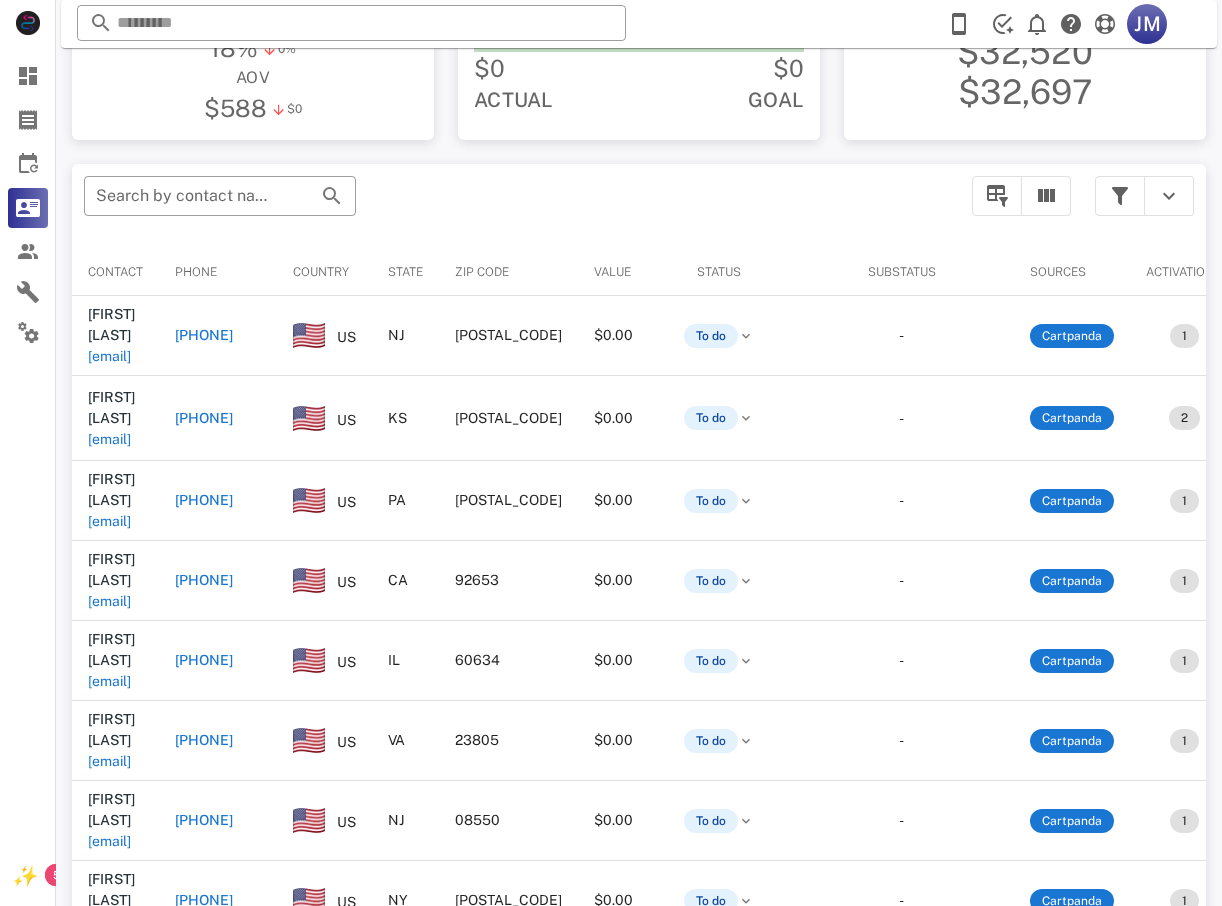 click on "[PHONE]" at bounding box center (218, 994) 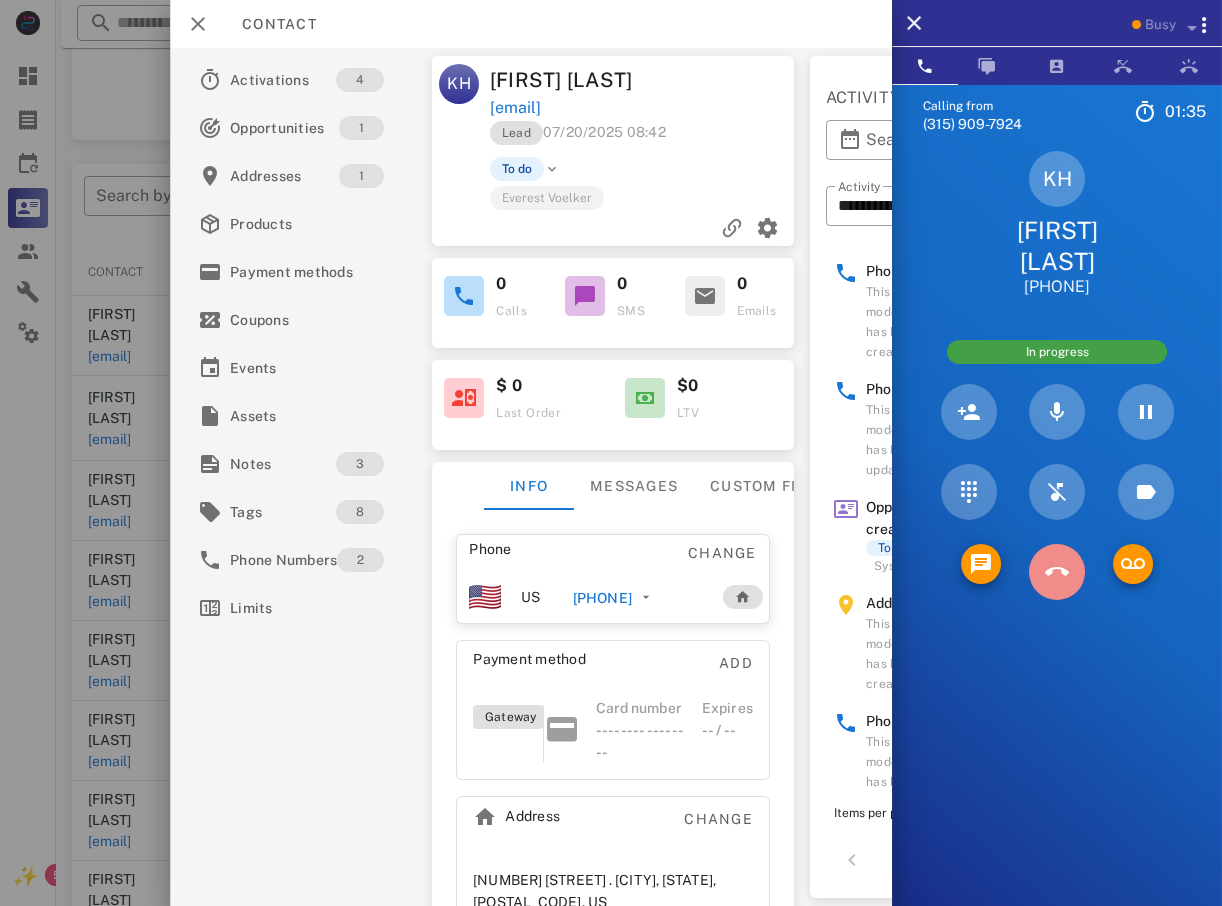 click at bounding box center (1057, 572) 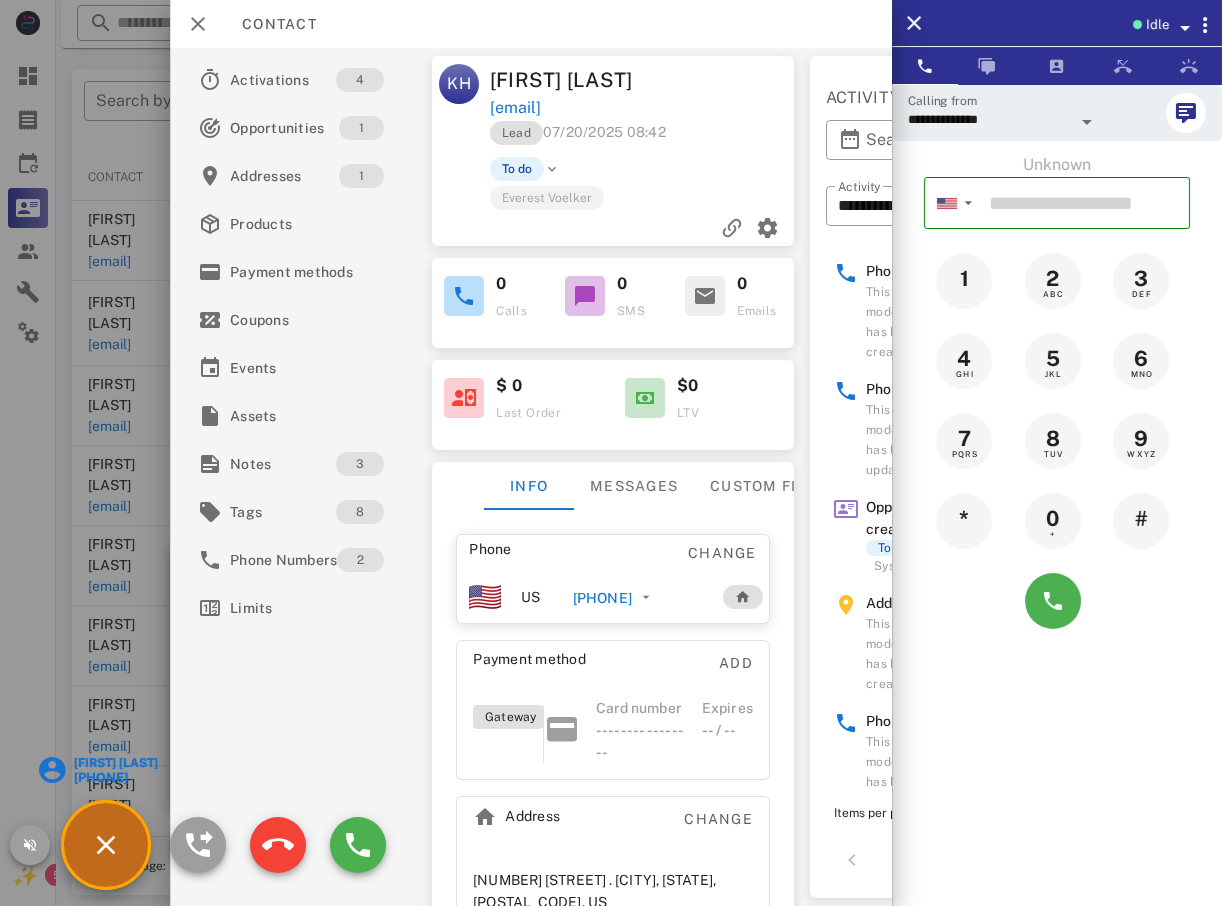 scroll, scrollTop: 380, scrollLeft: 0, axis: vertical 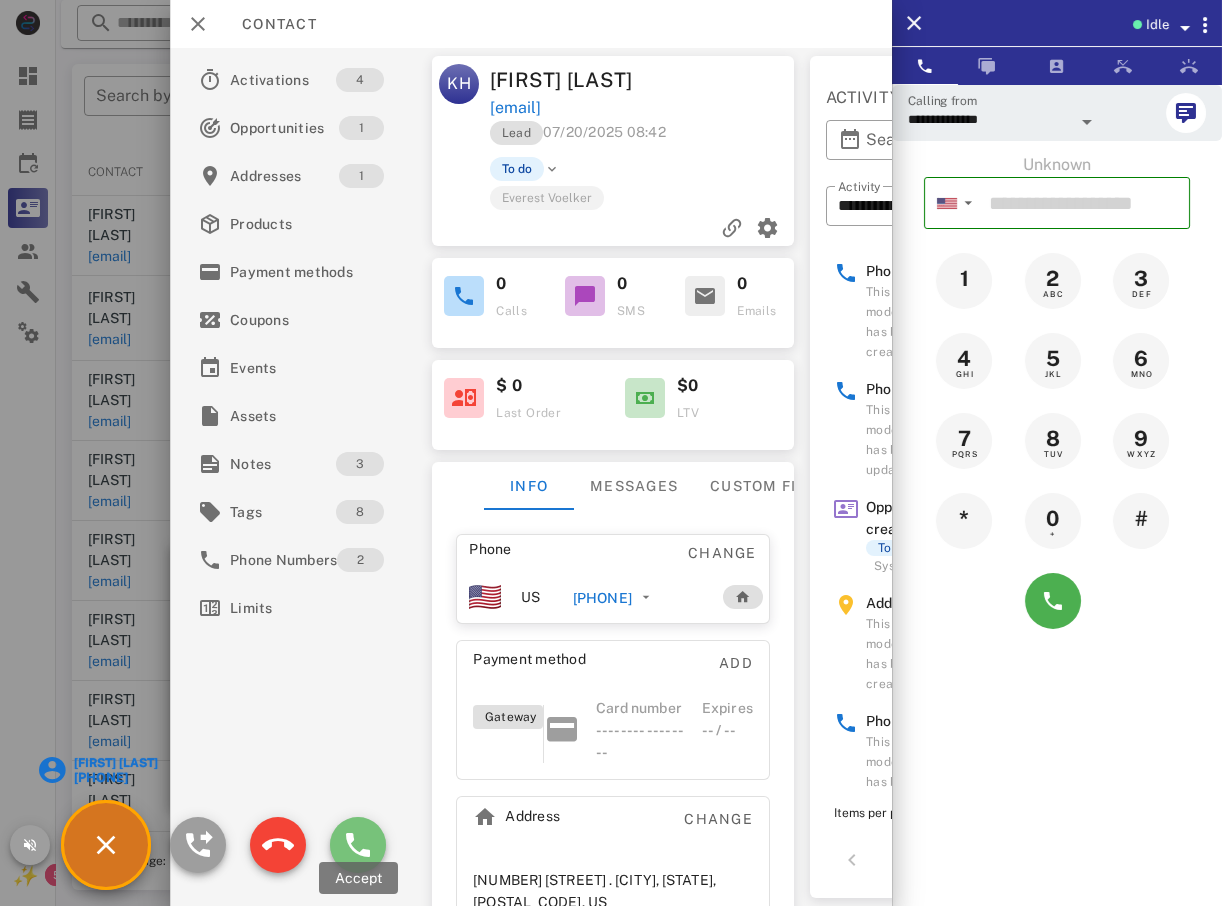 click at bounding box center [358, 845] 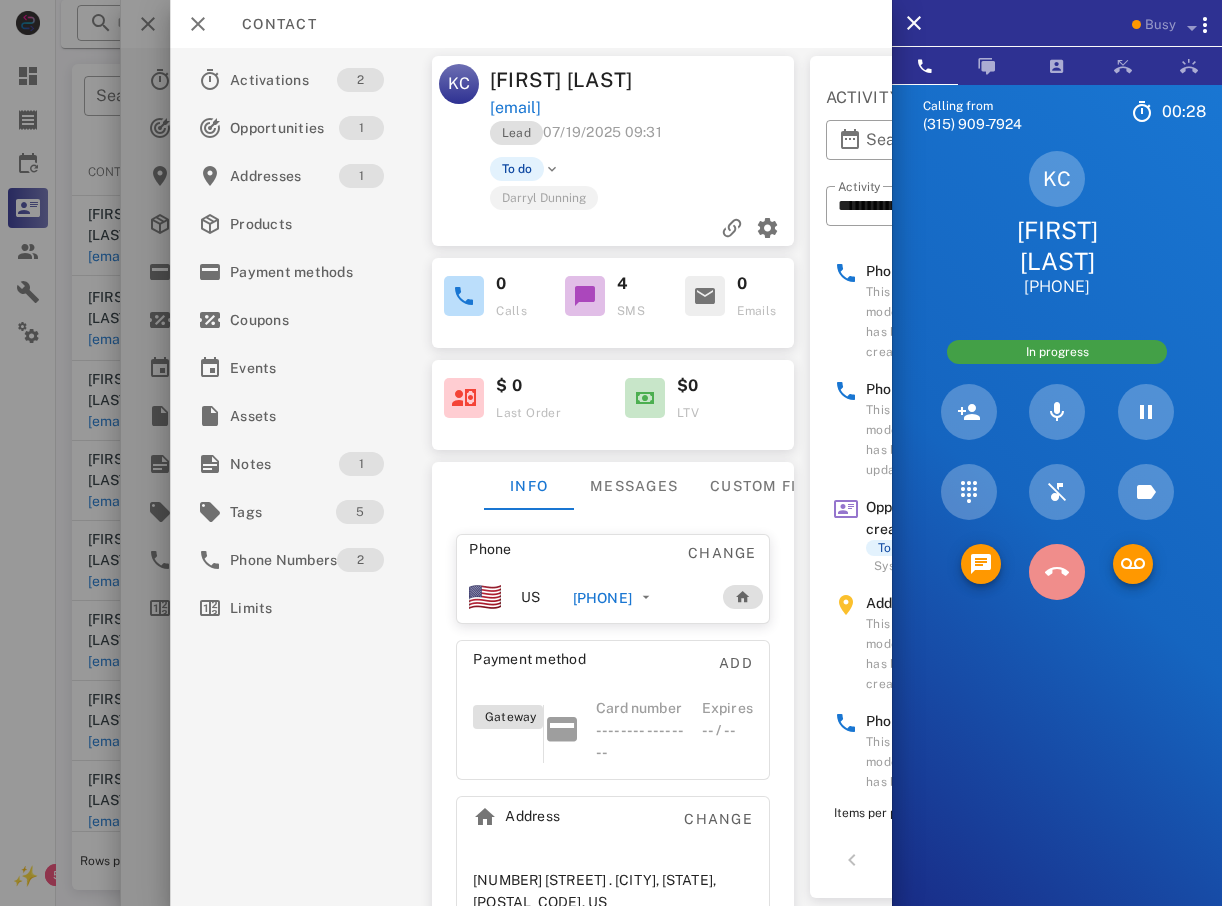 click at bounding box center (1057, 572) 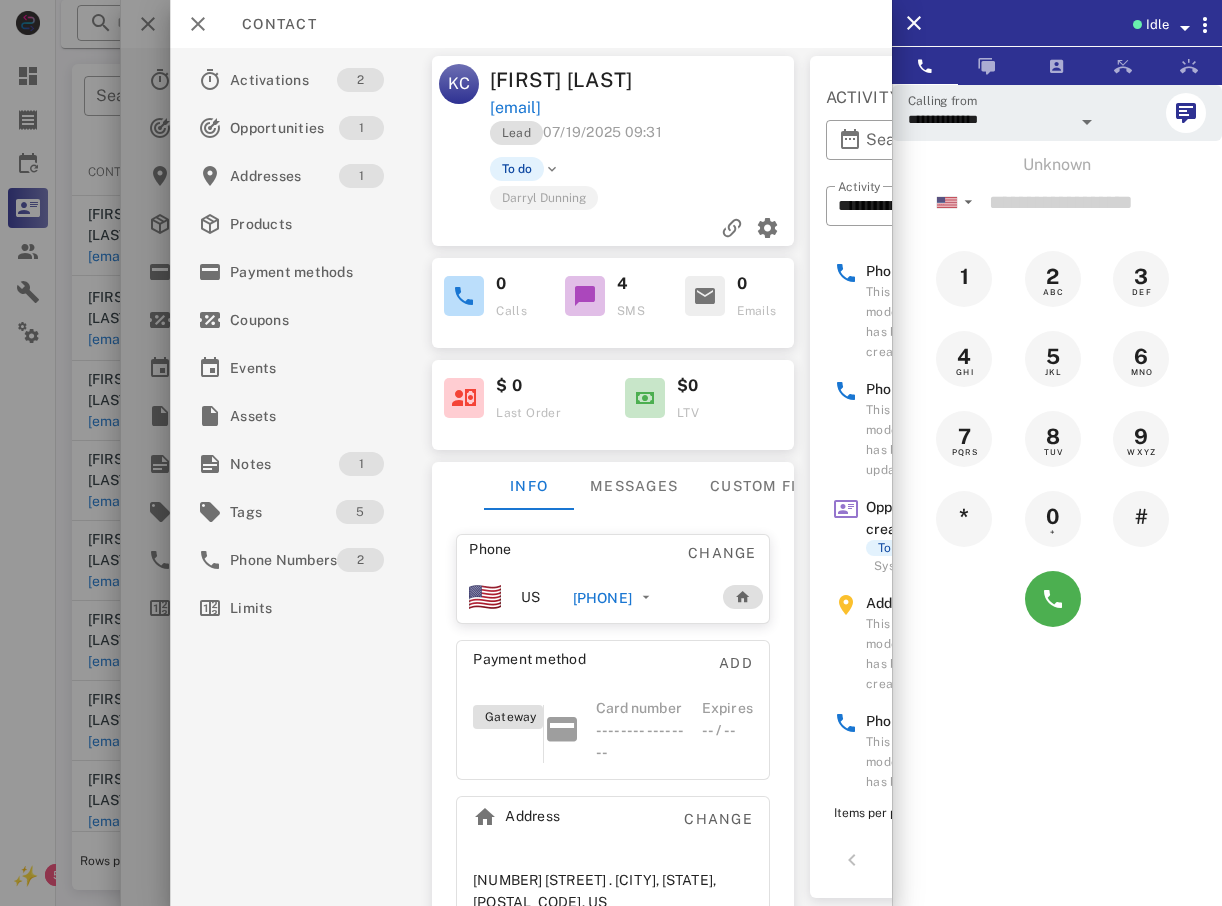 click at bounding box center (611, 453) 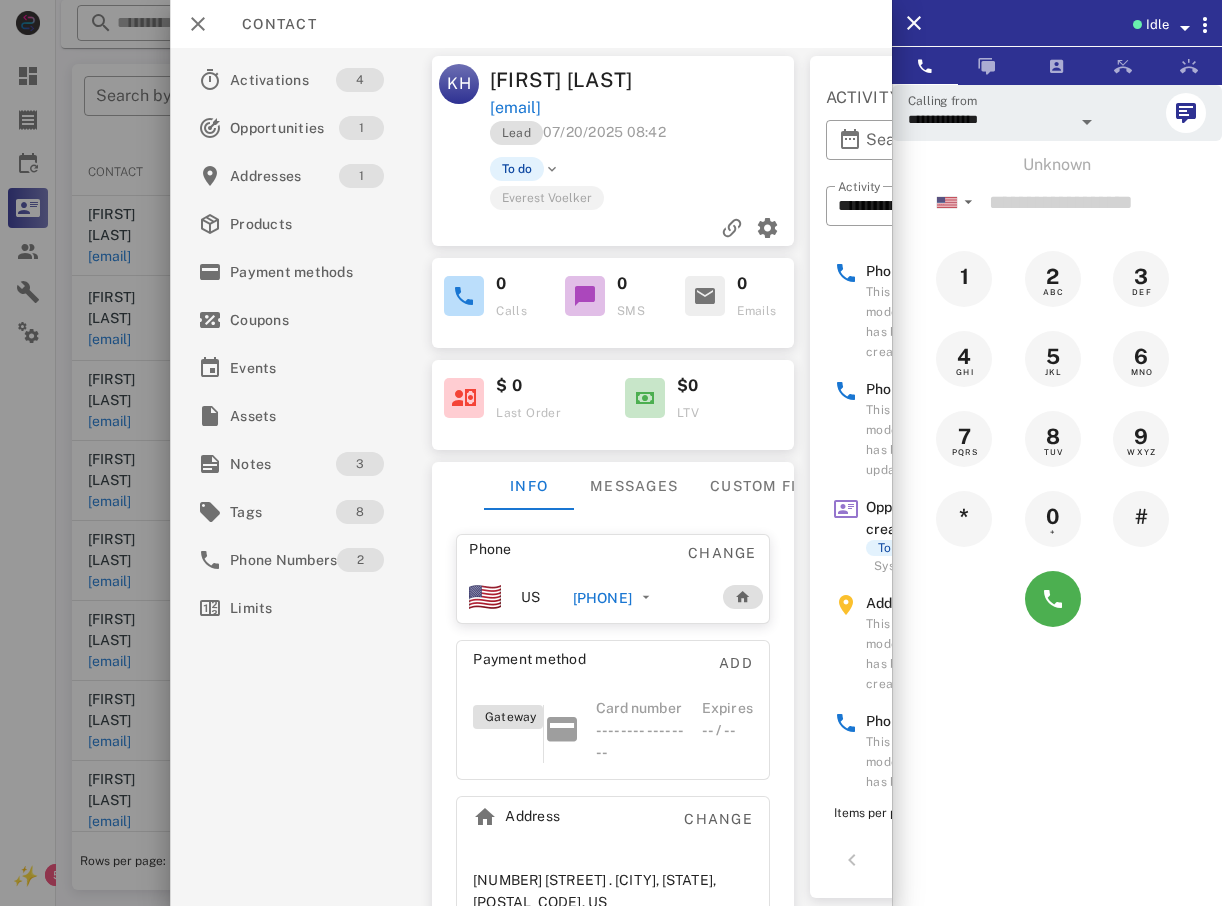 click at bounding box center (611, 453) 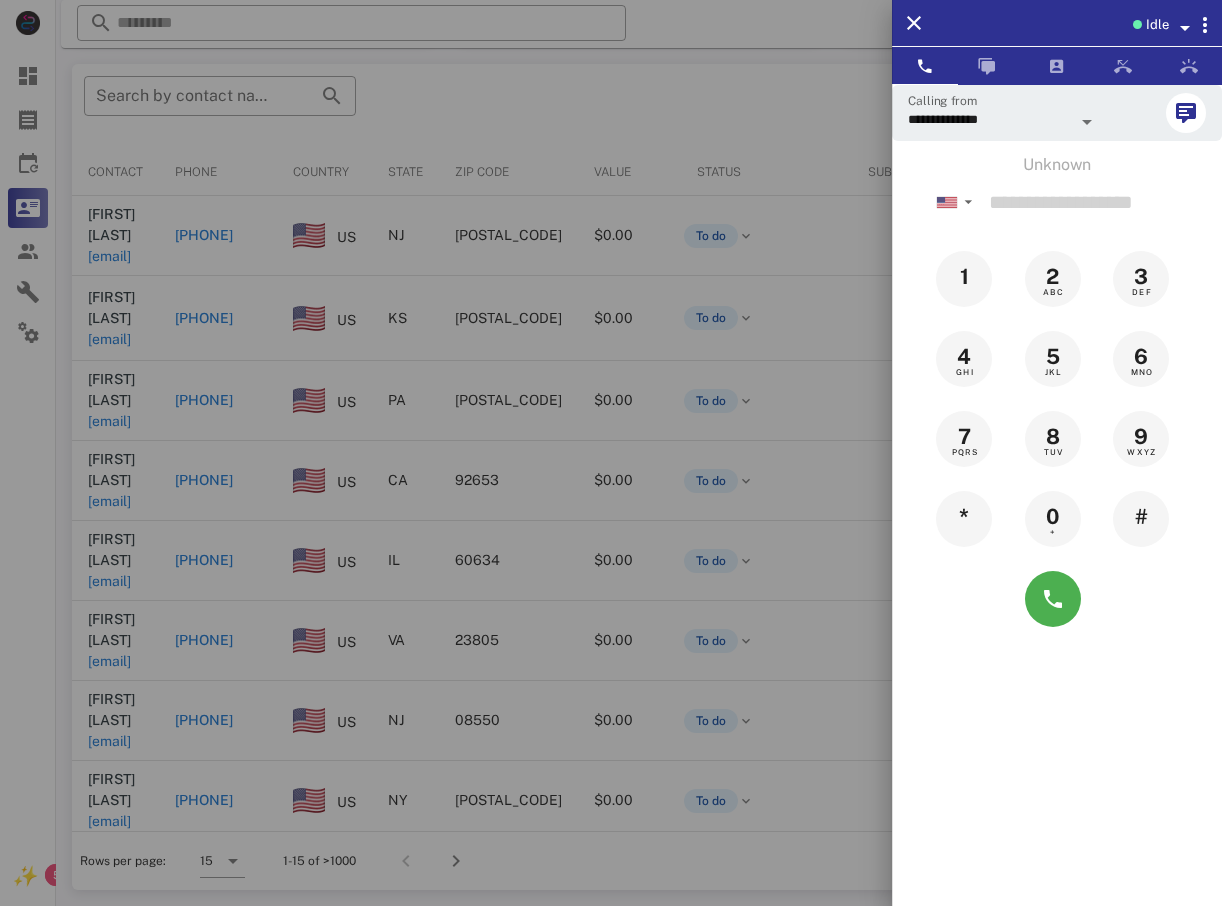 click at bounding box center (611, 453) 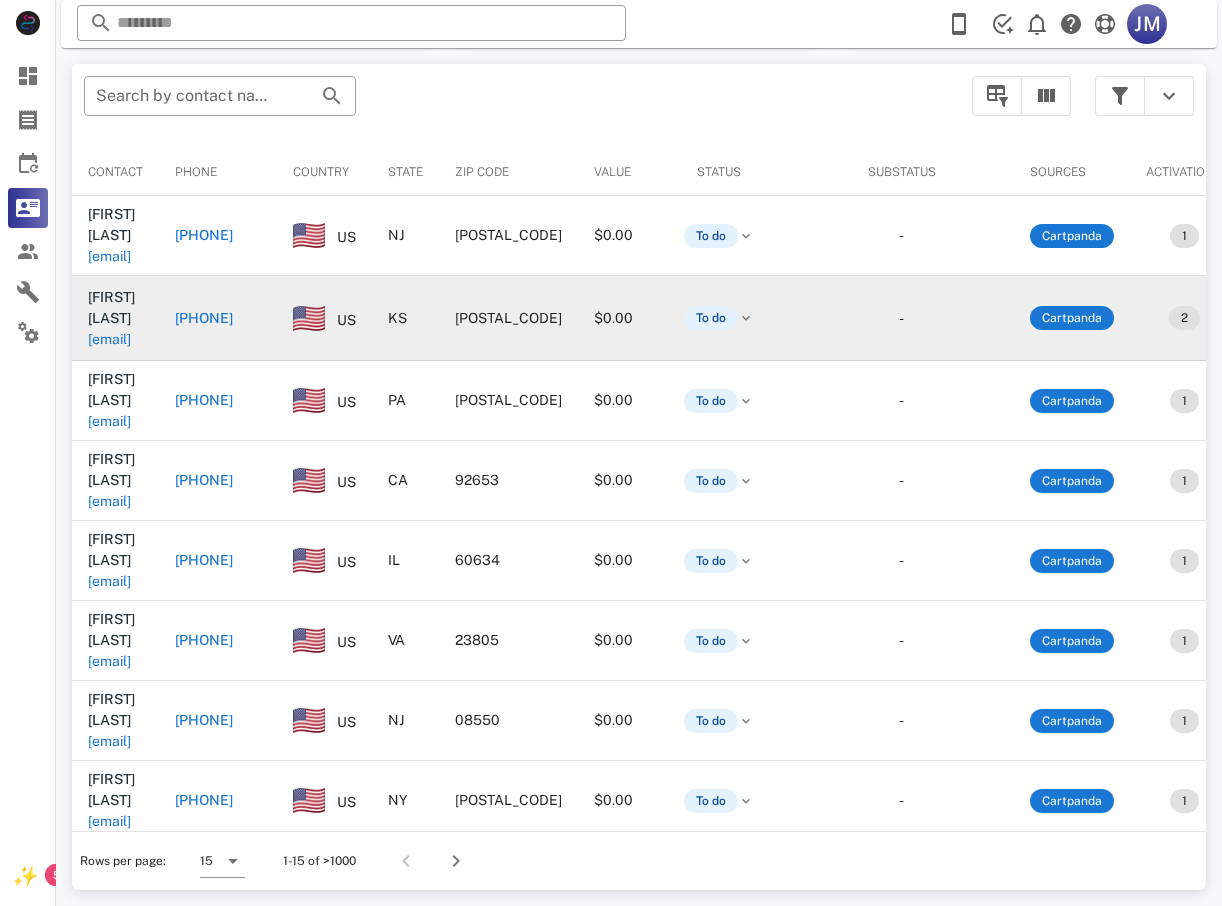click on "[PHONE]" at bounding box center [204, 318] 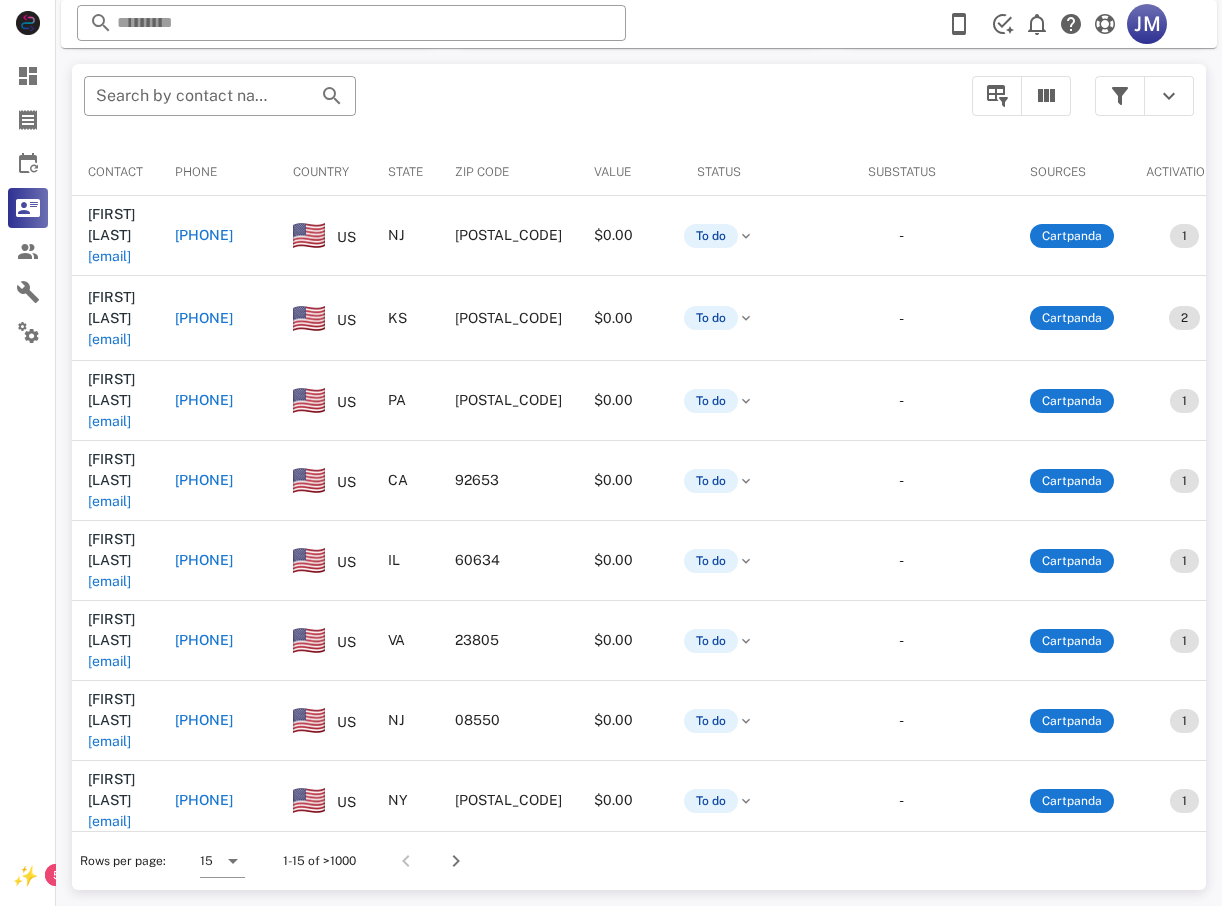 type on "**********" 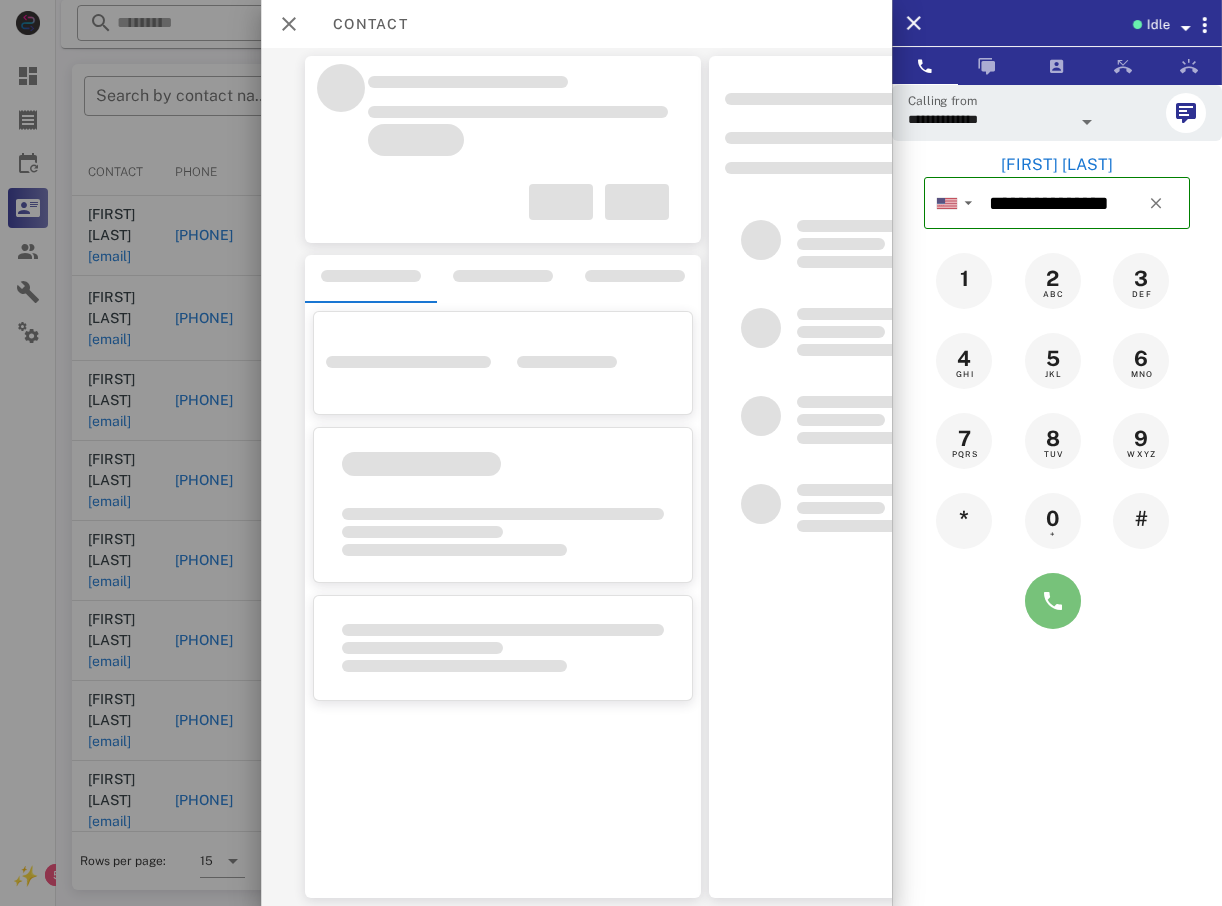 click at bounding box center [1053, 601] 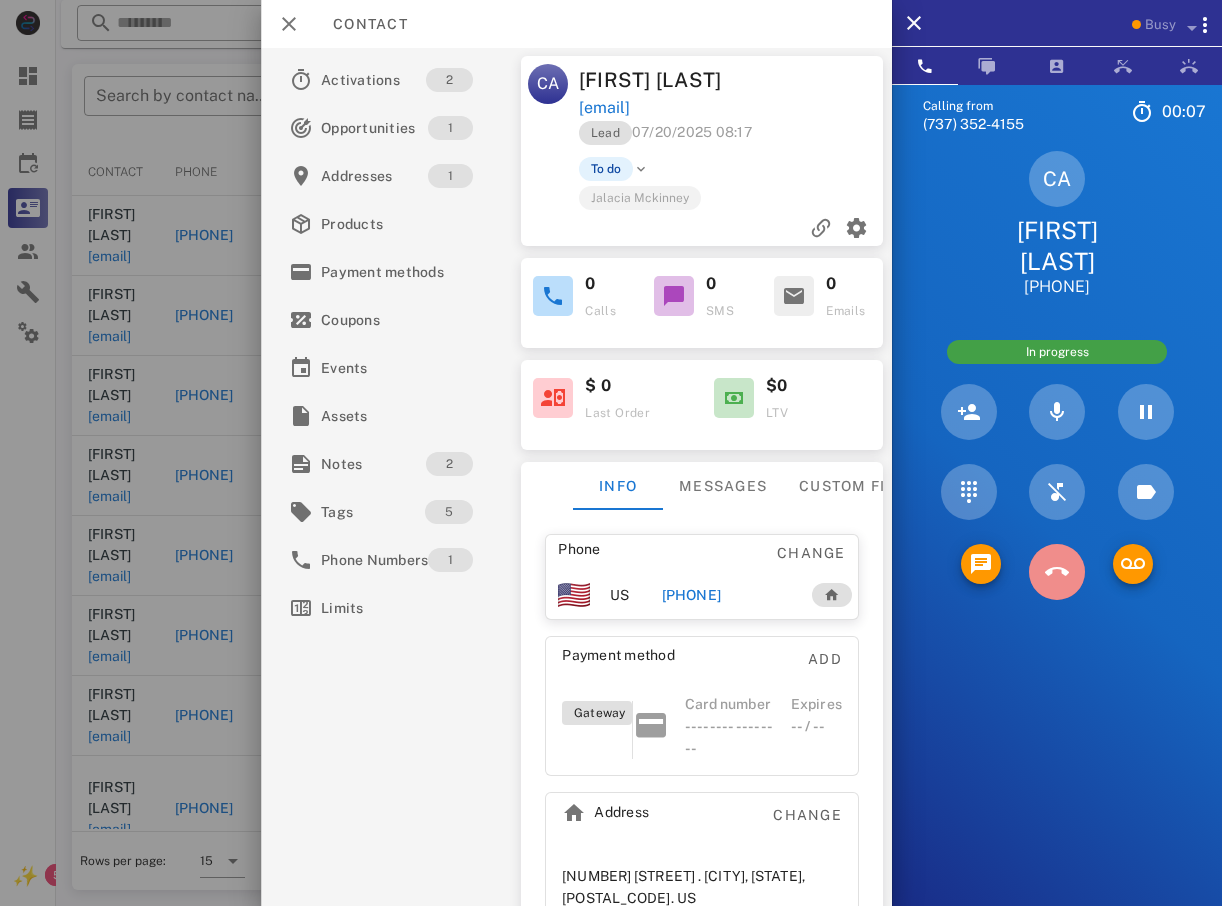 click at bounding box center [1057, 572] 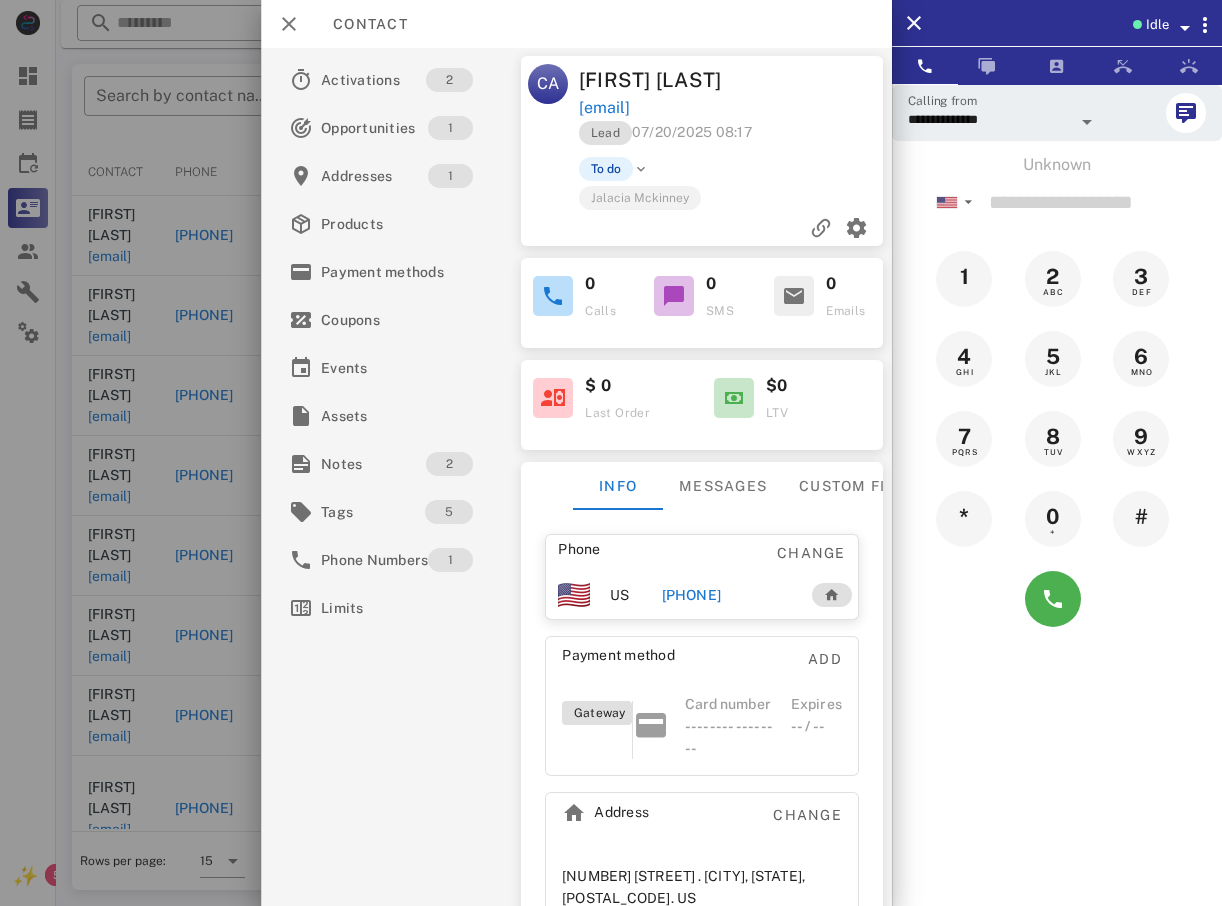 click at bounding box center (611, 453) 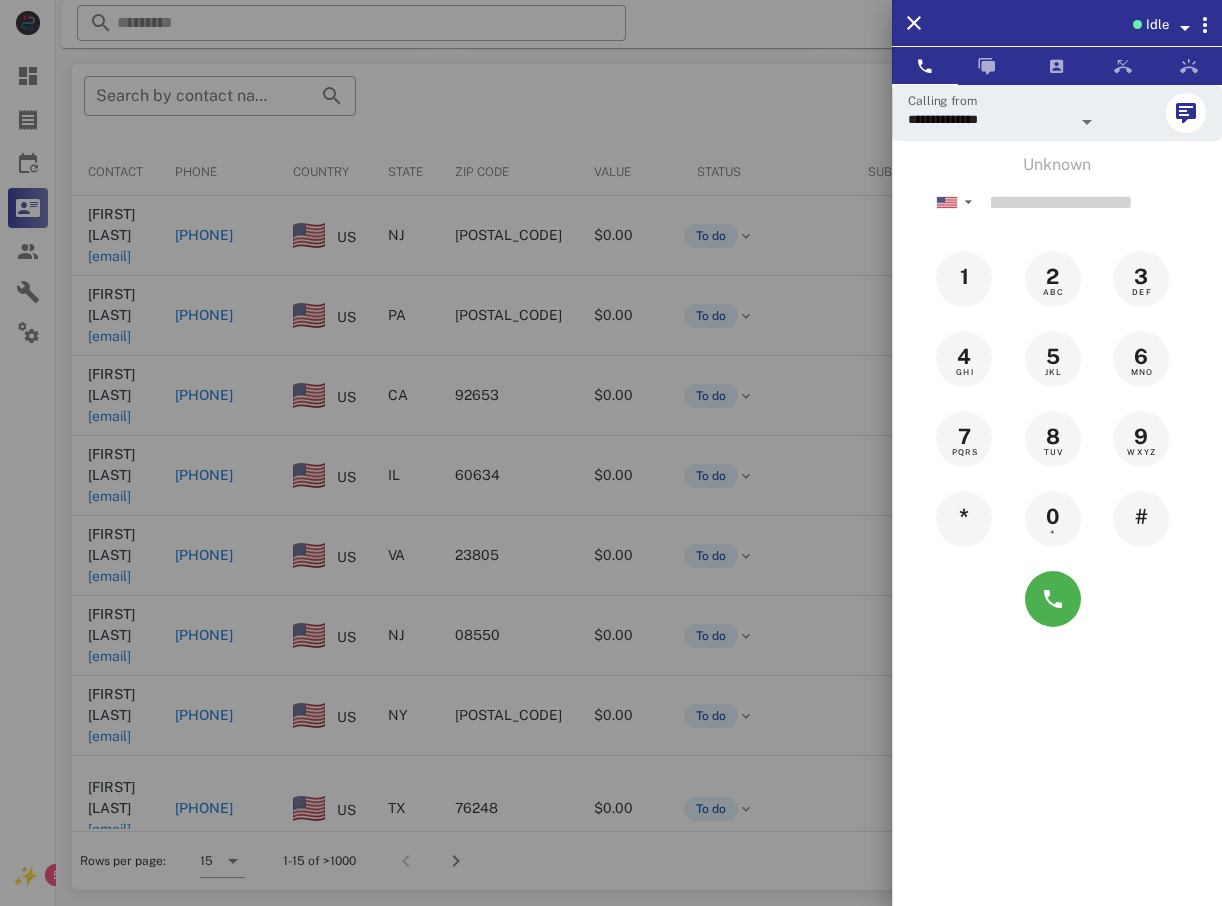 click at bounding box center [611, 453] 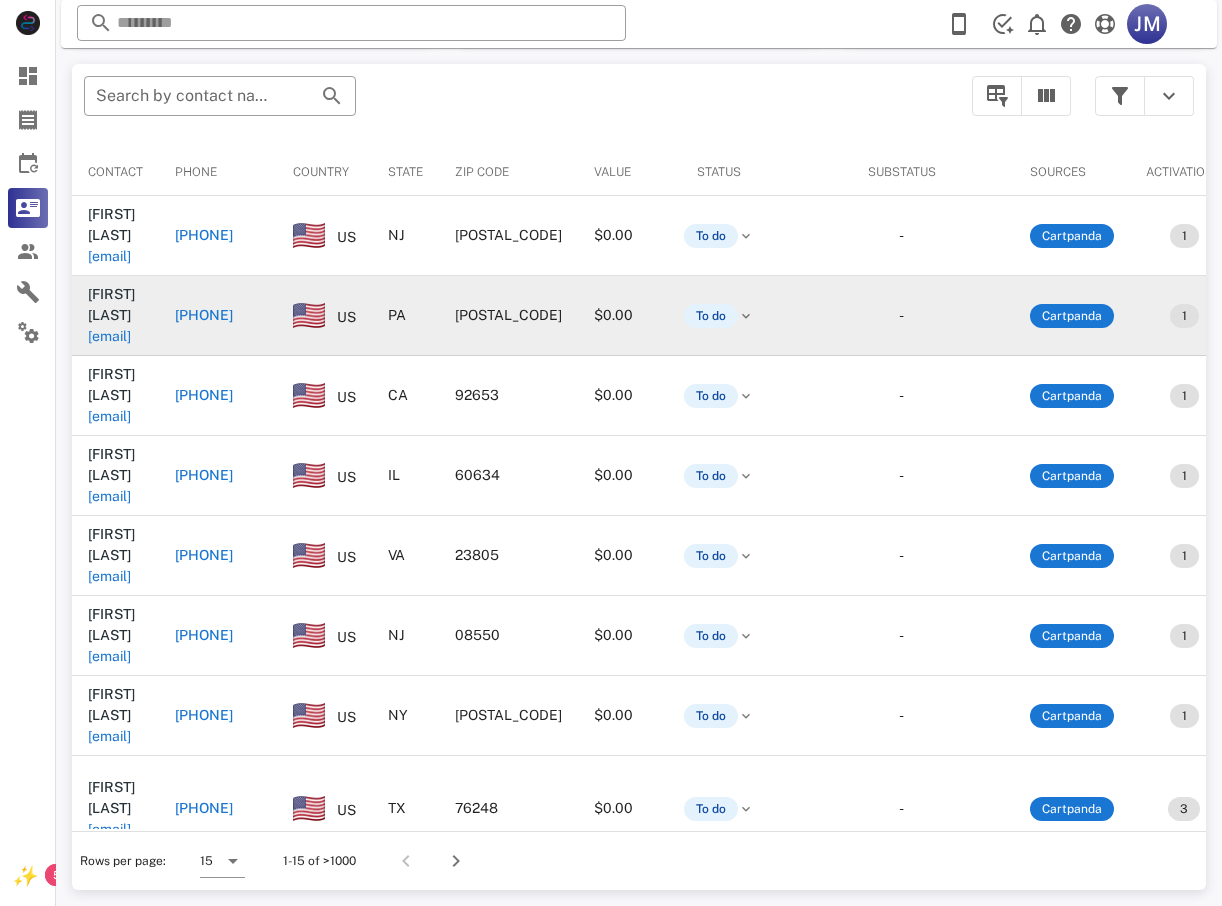 click on "[PHONE]" at bounding box center (204, 315) 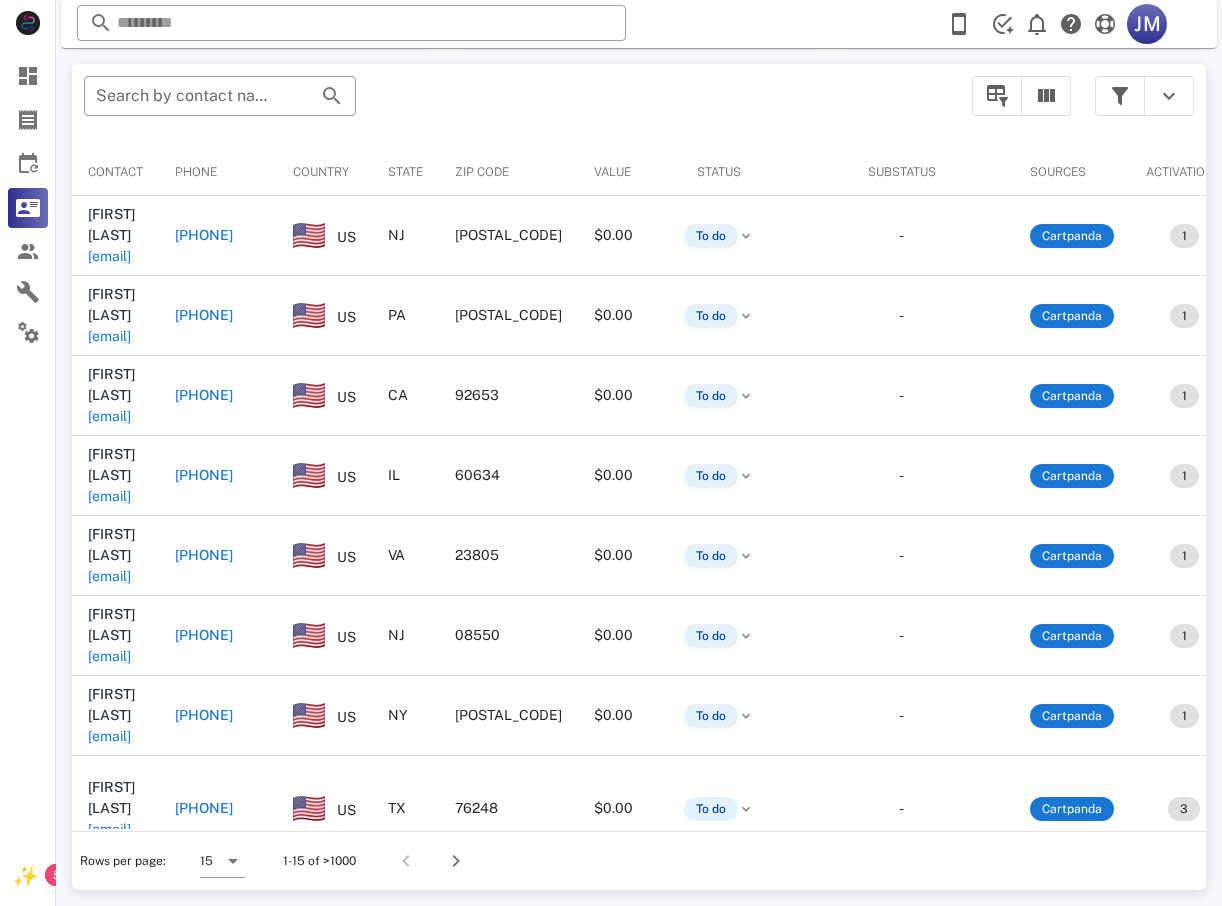 type on "**********" 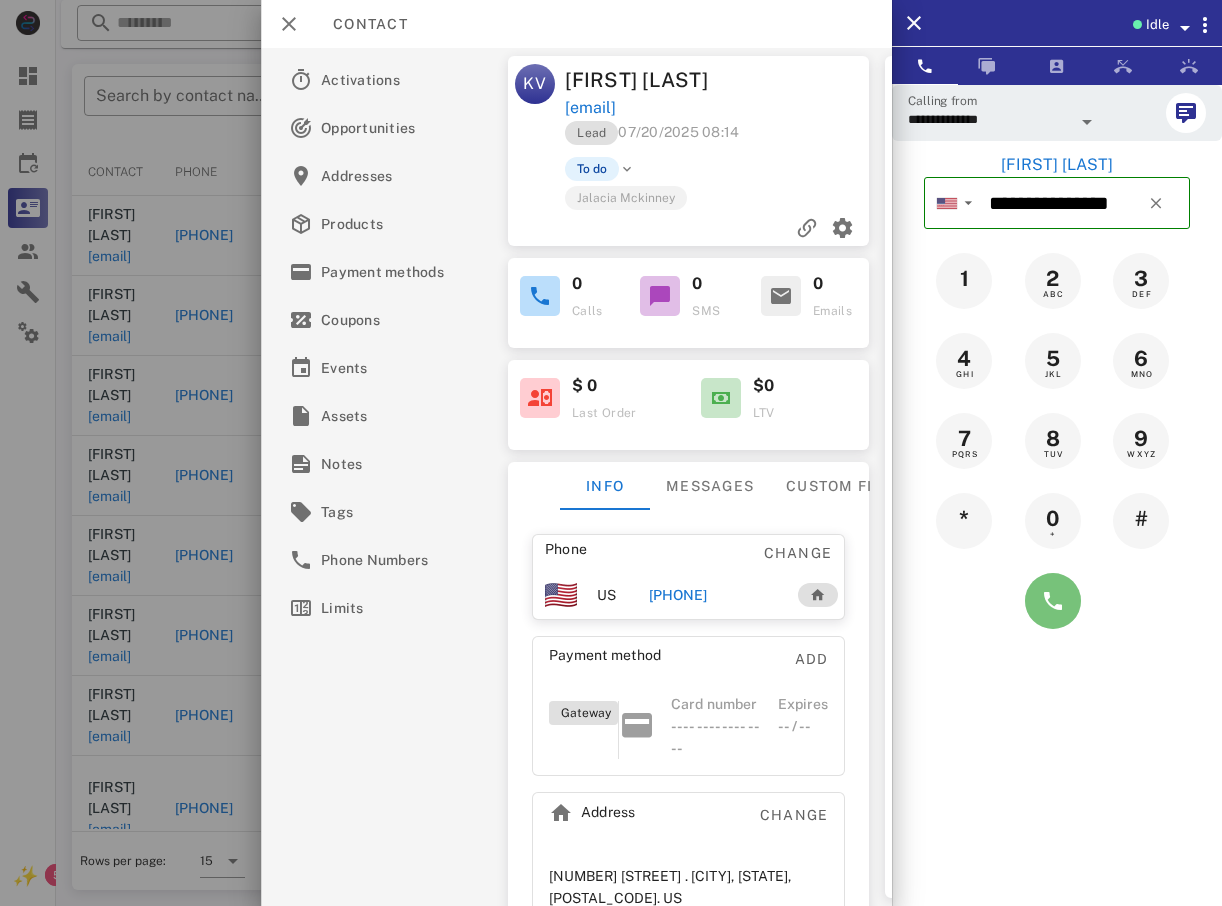 click at bounding box center (1053, 601) 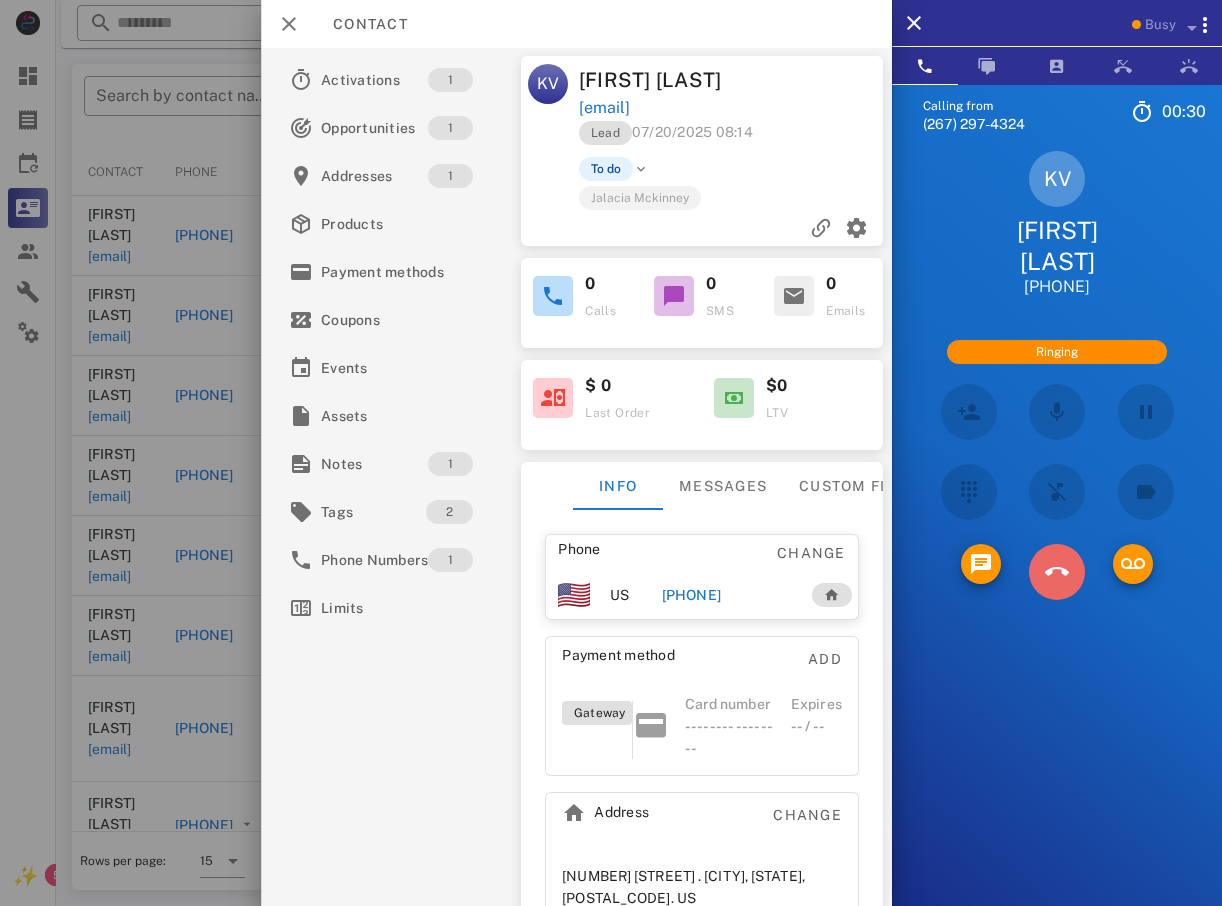 click at bounding box center [1057, 572] 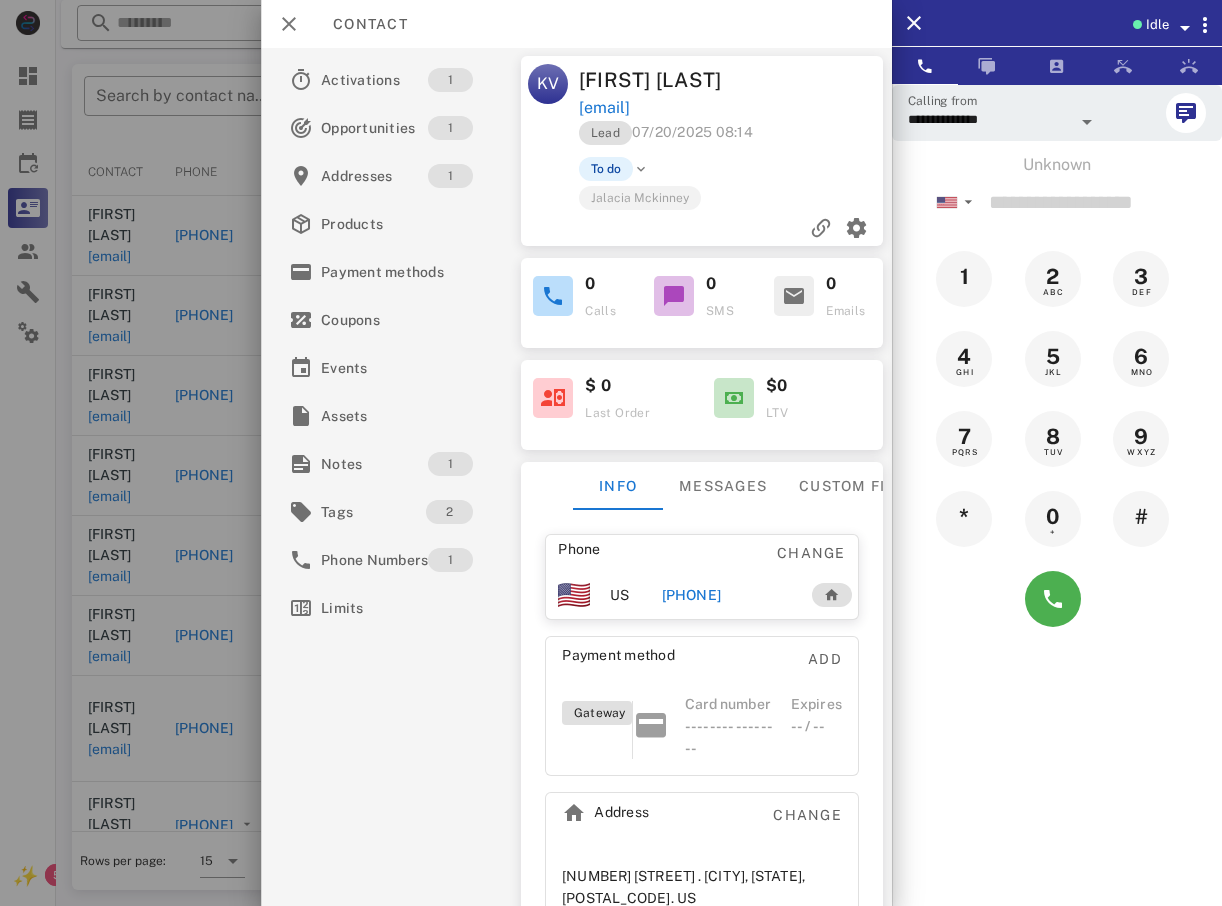 click at bounding box center [611, 453] 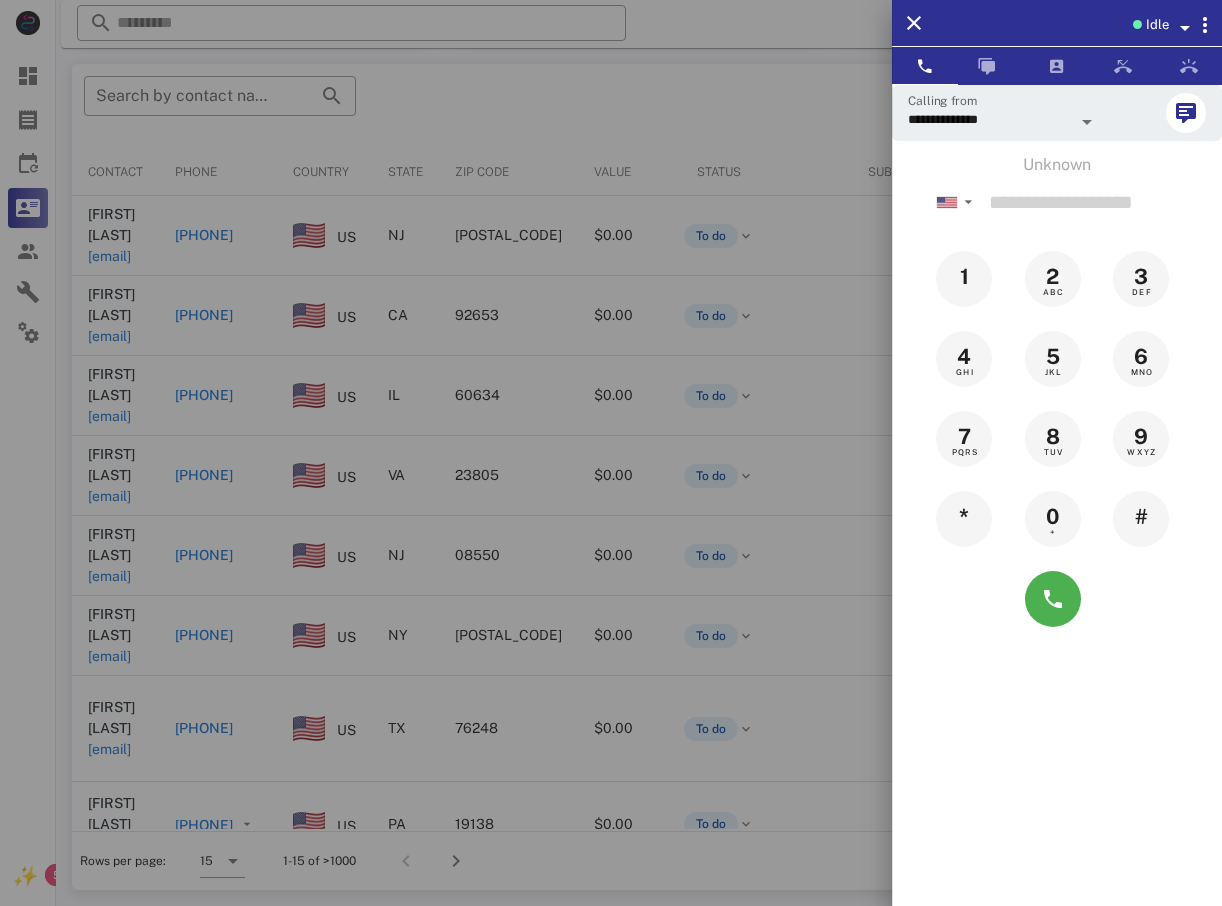 click at bounding box center (611, 453) 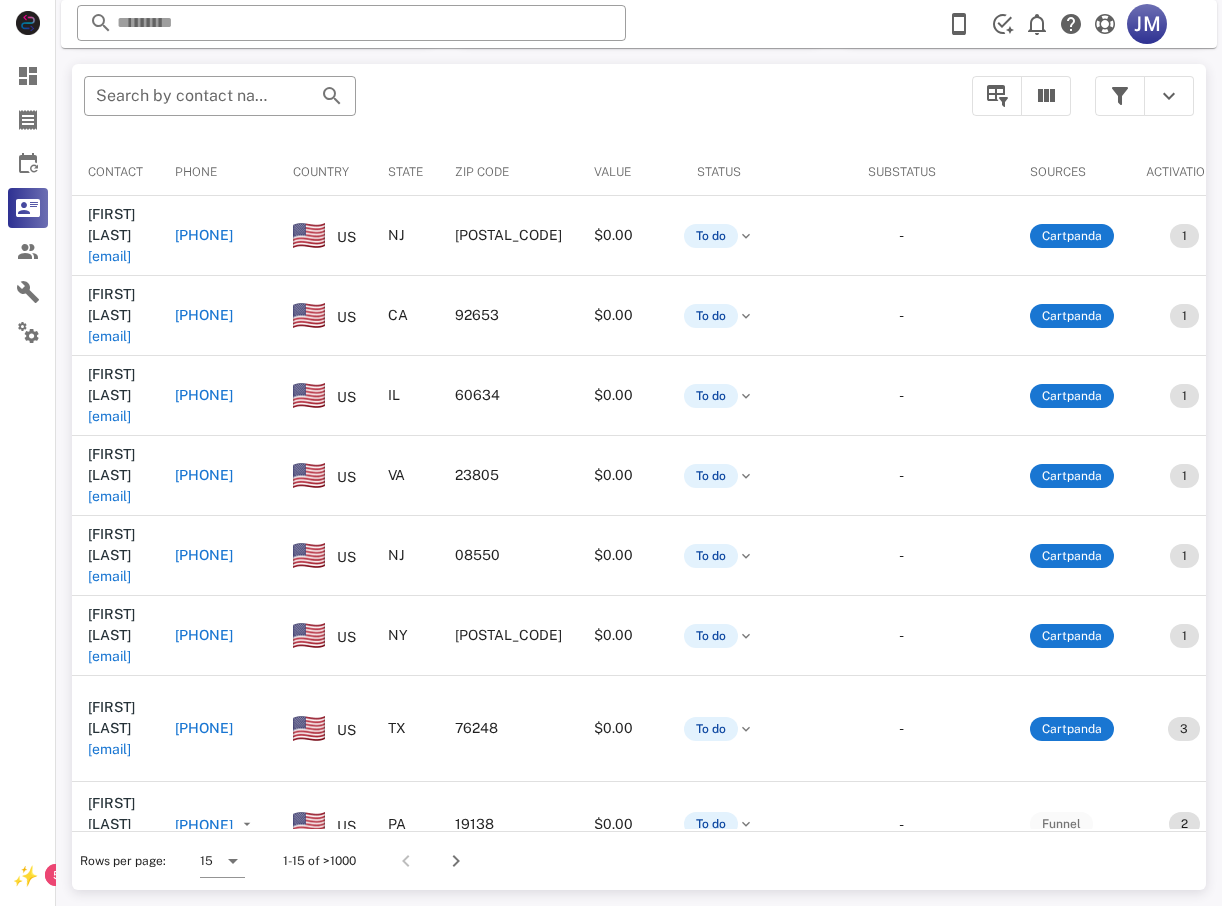 click on "[PHONE]" at bounding box center [204, 315] 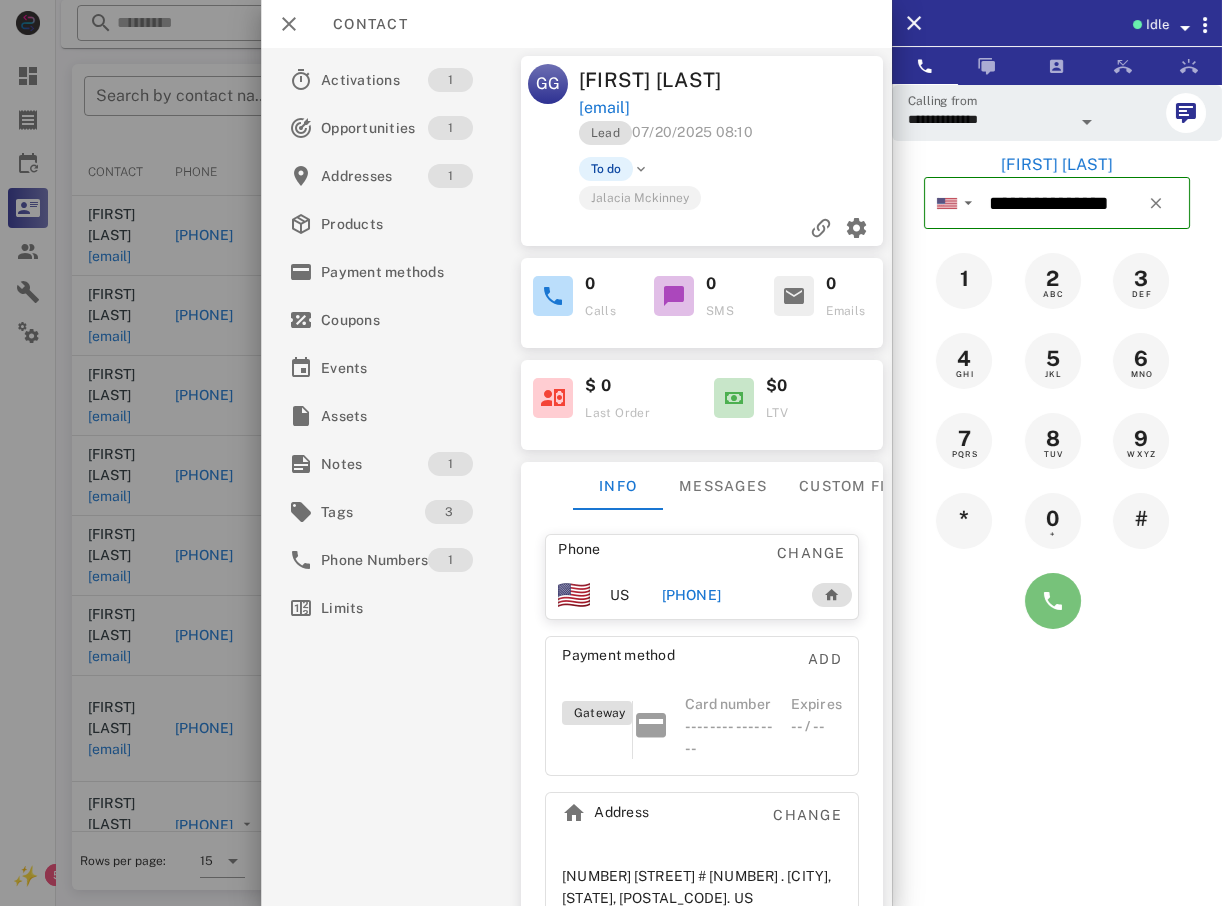 click at bounding box center [1053, 601] 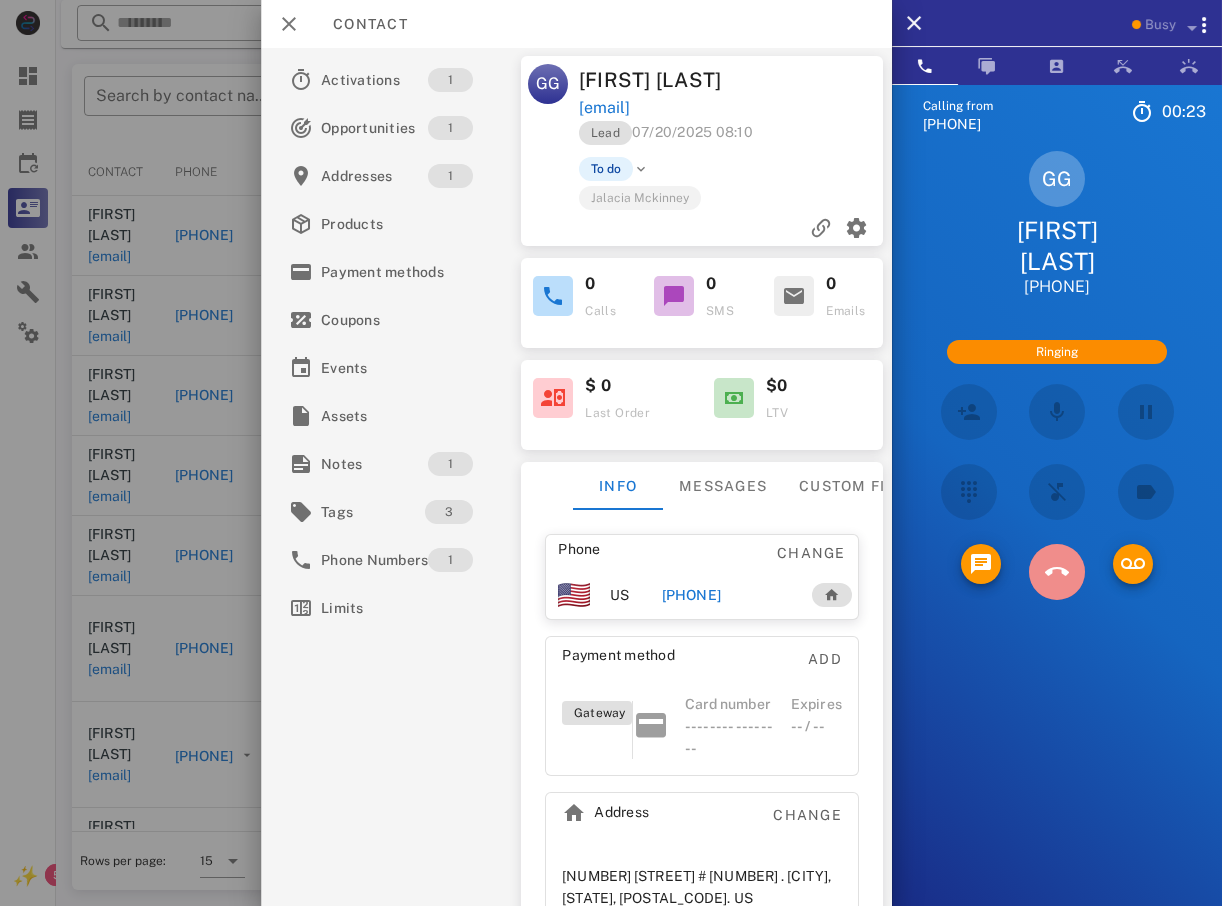 click at bounding box center (1057, 572) 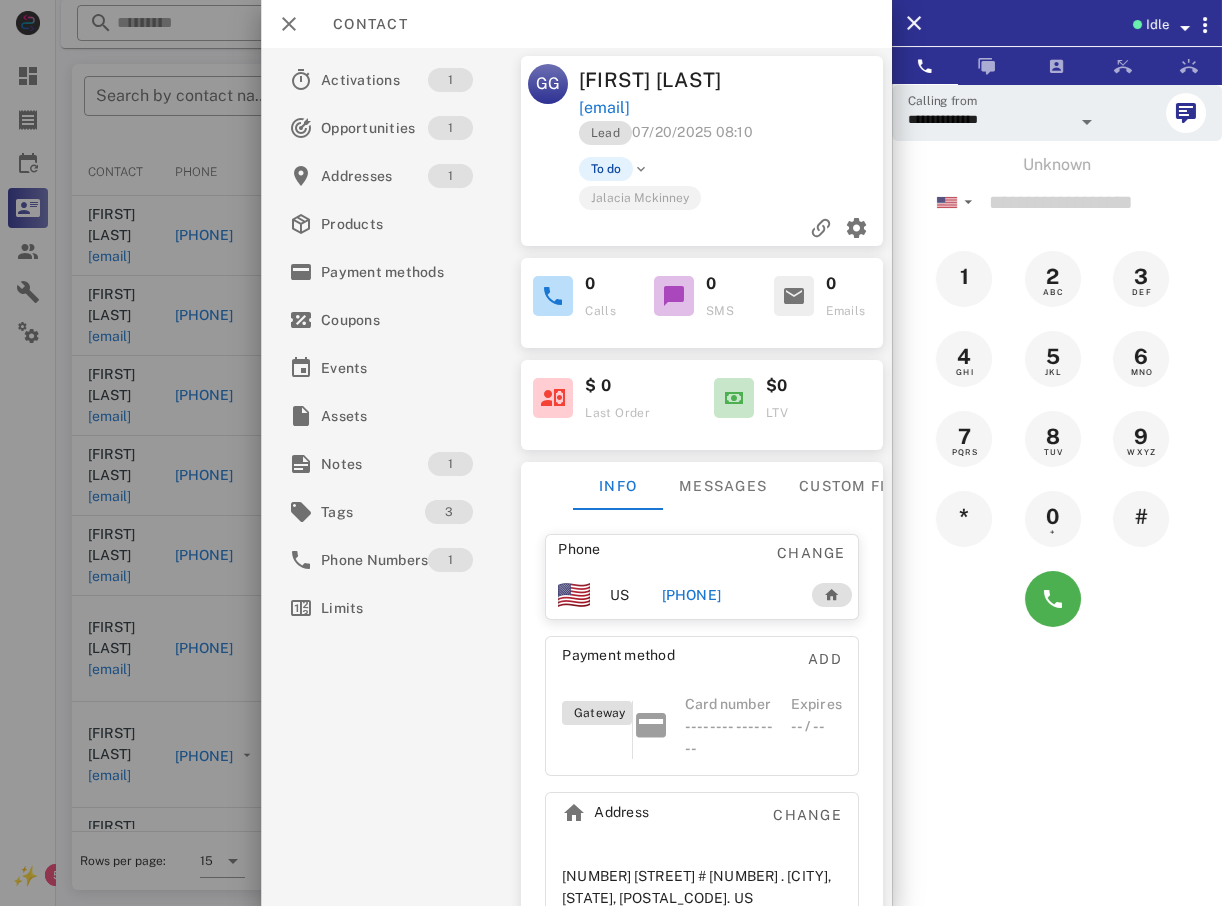 click at bounding box center (261, 453) 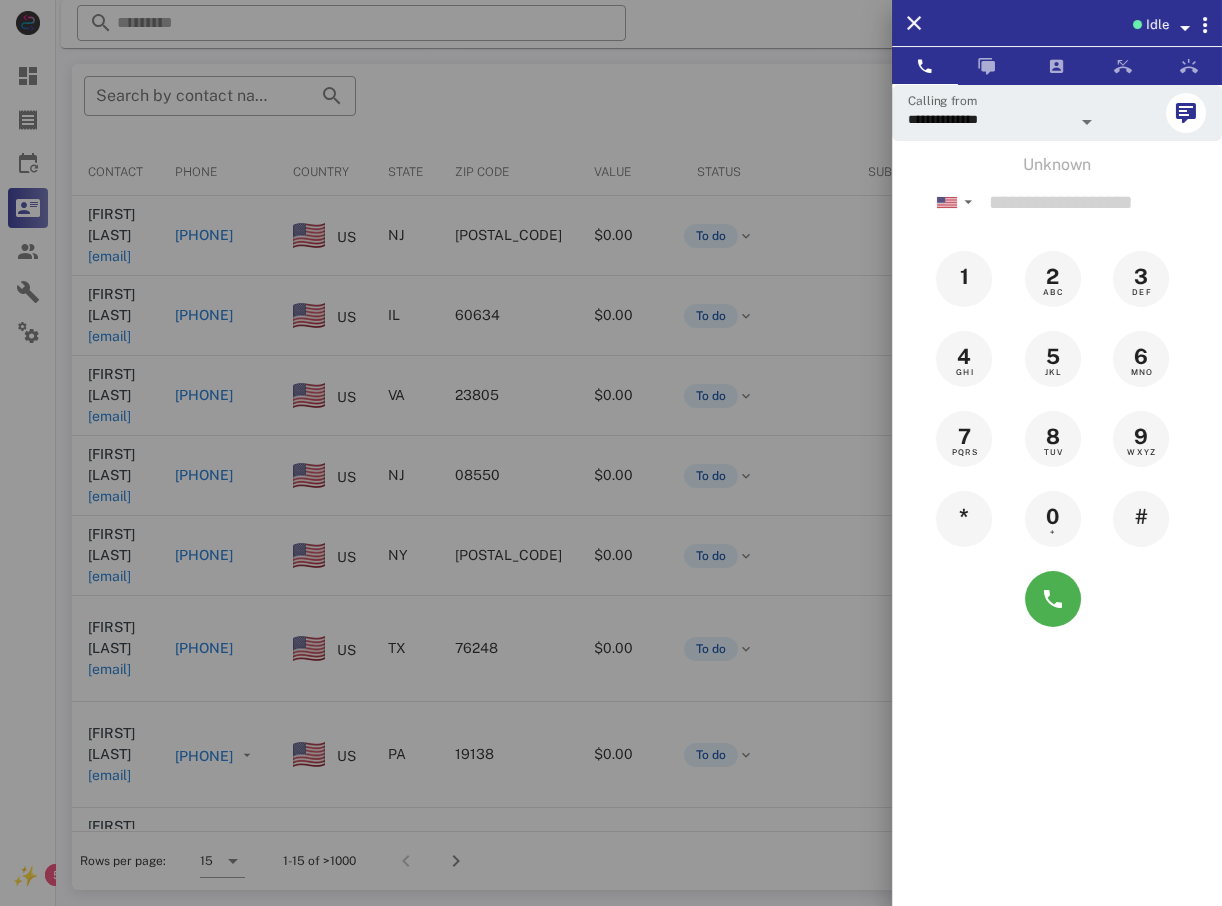 click at bounding box center [611, 453] 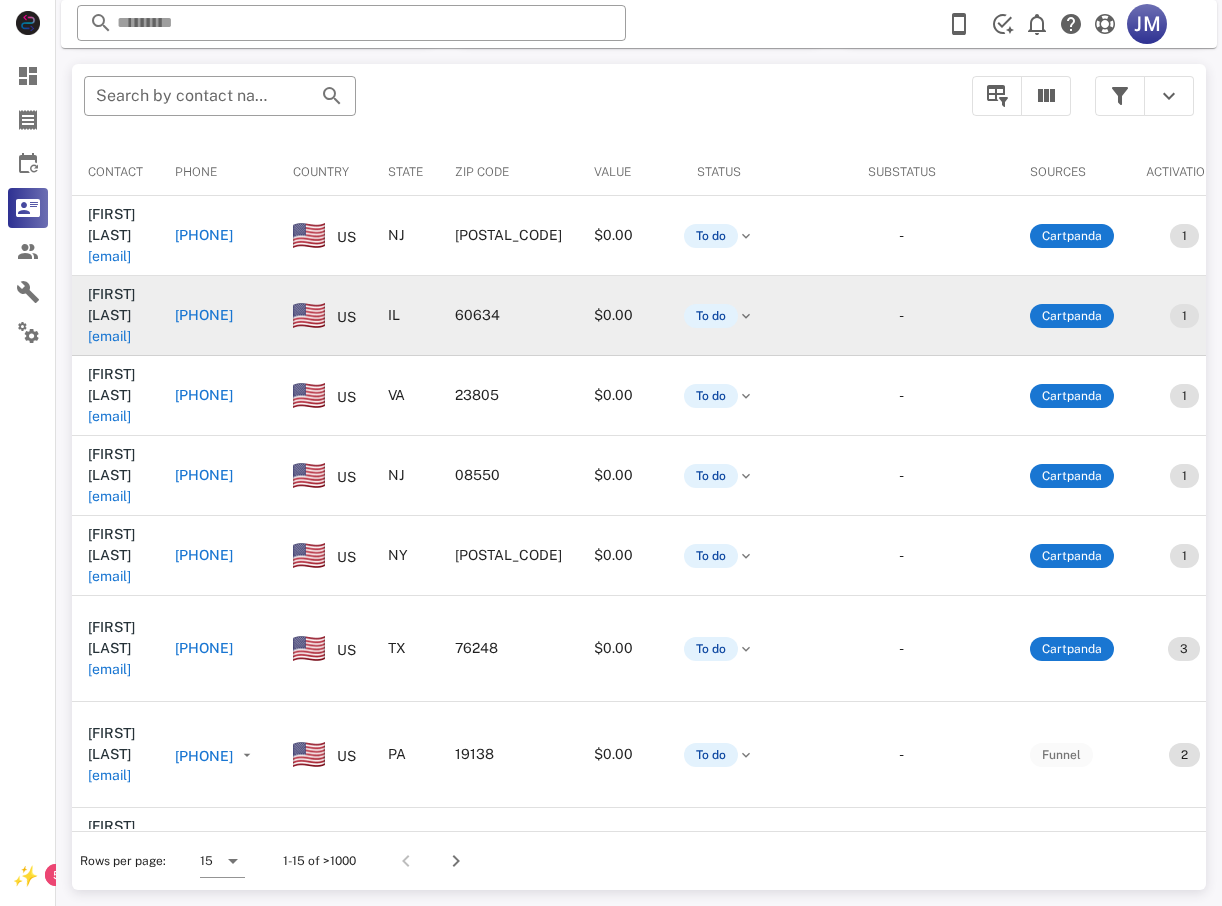 click on "[PHONE]" at bounding box center [204, 315] 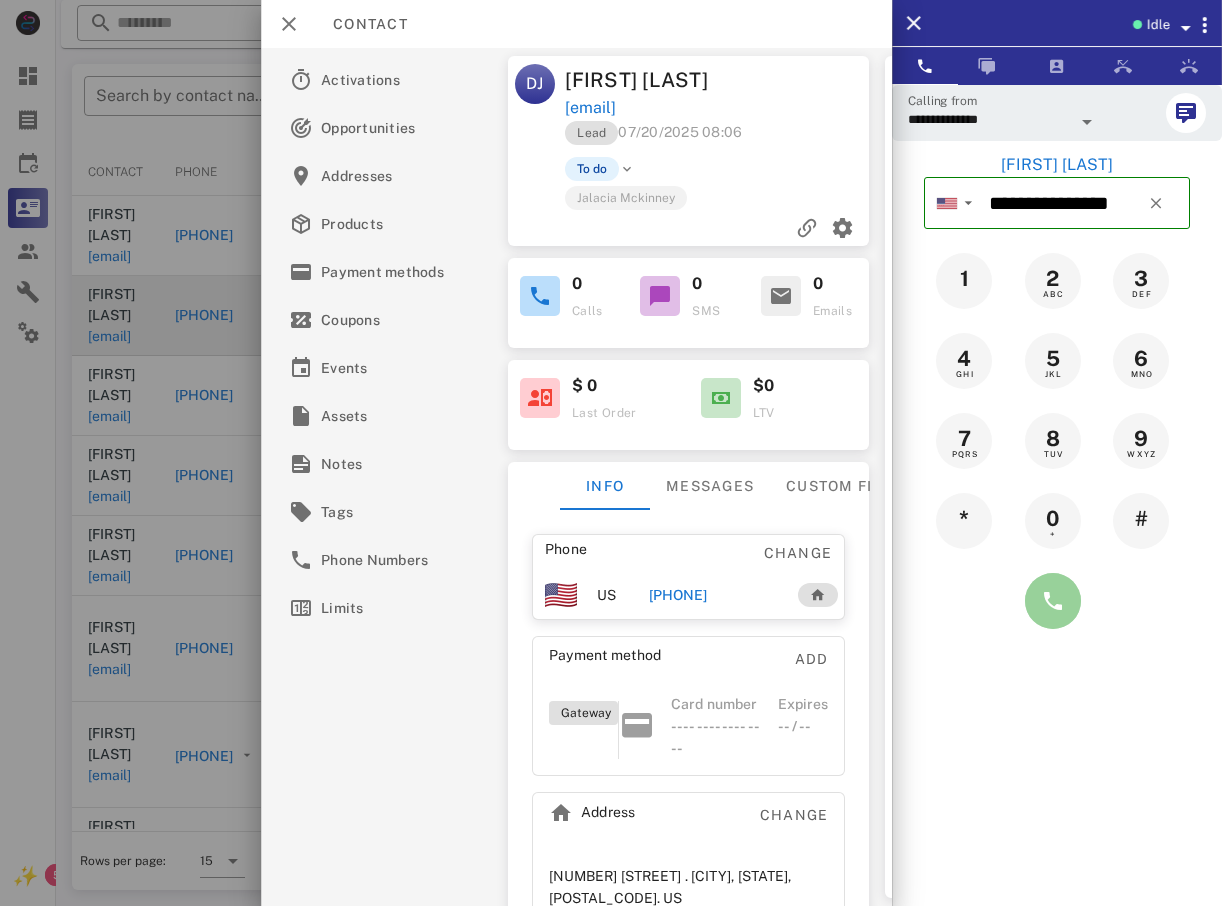 click at bounding box center [1053, 601] 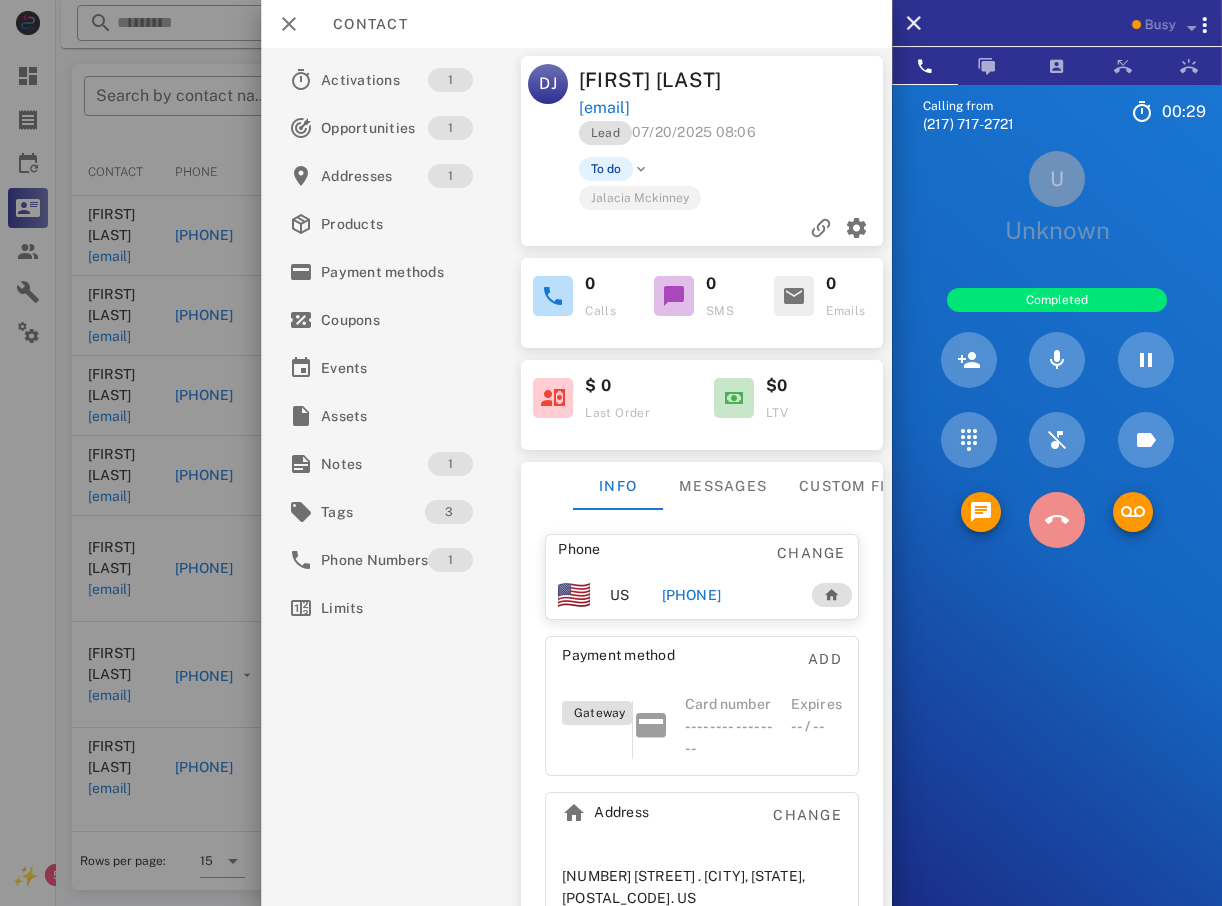 click at bounding box center (1057, 520) 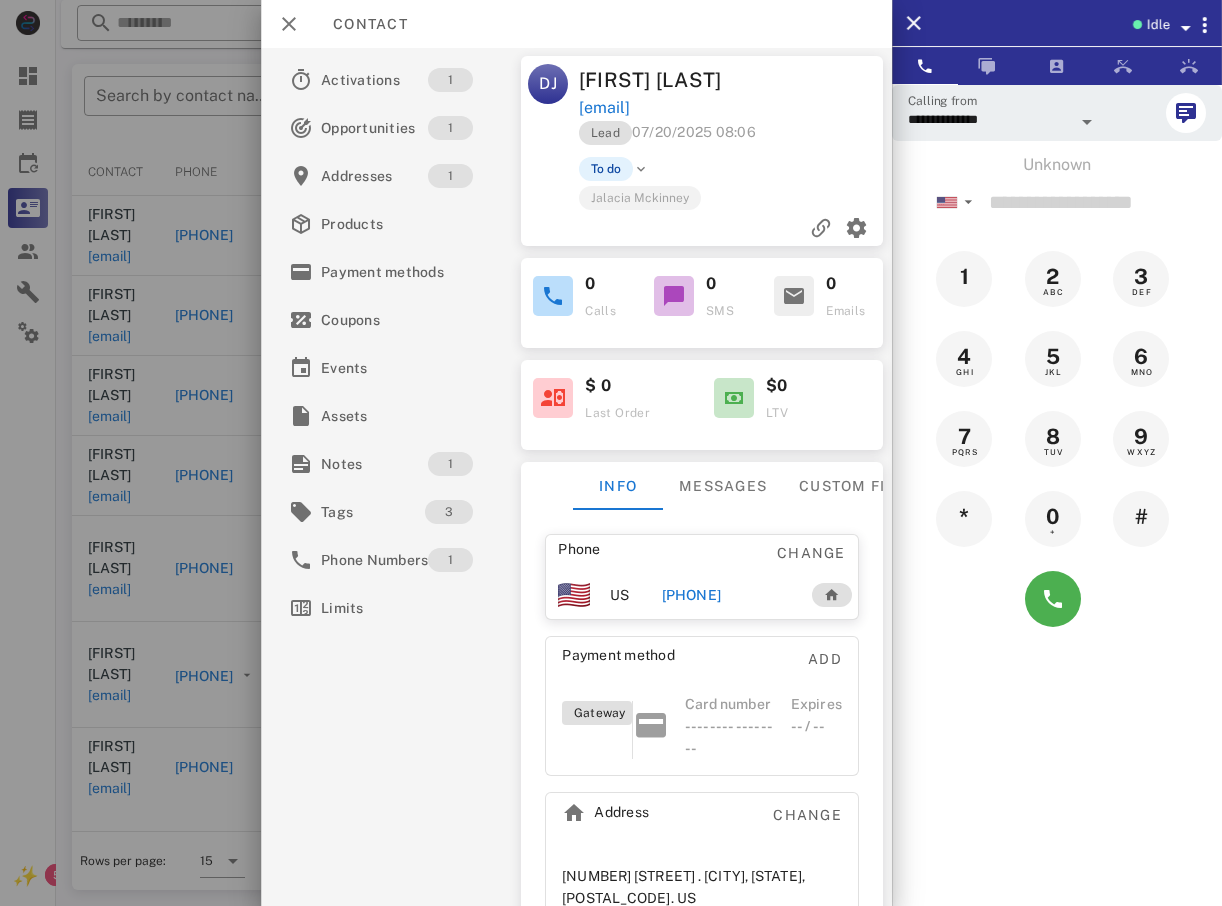 click at bounding box center (611, 453) 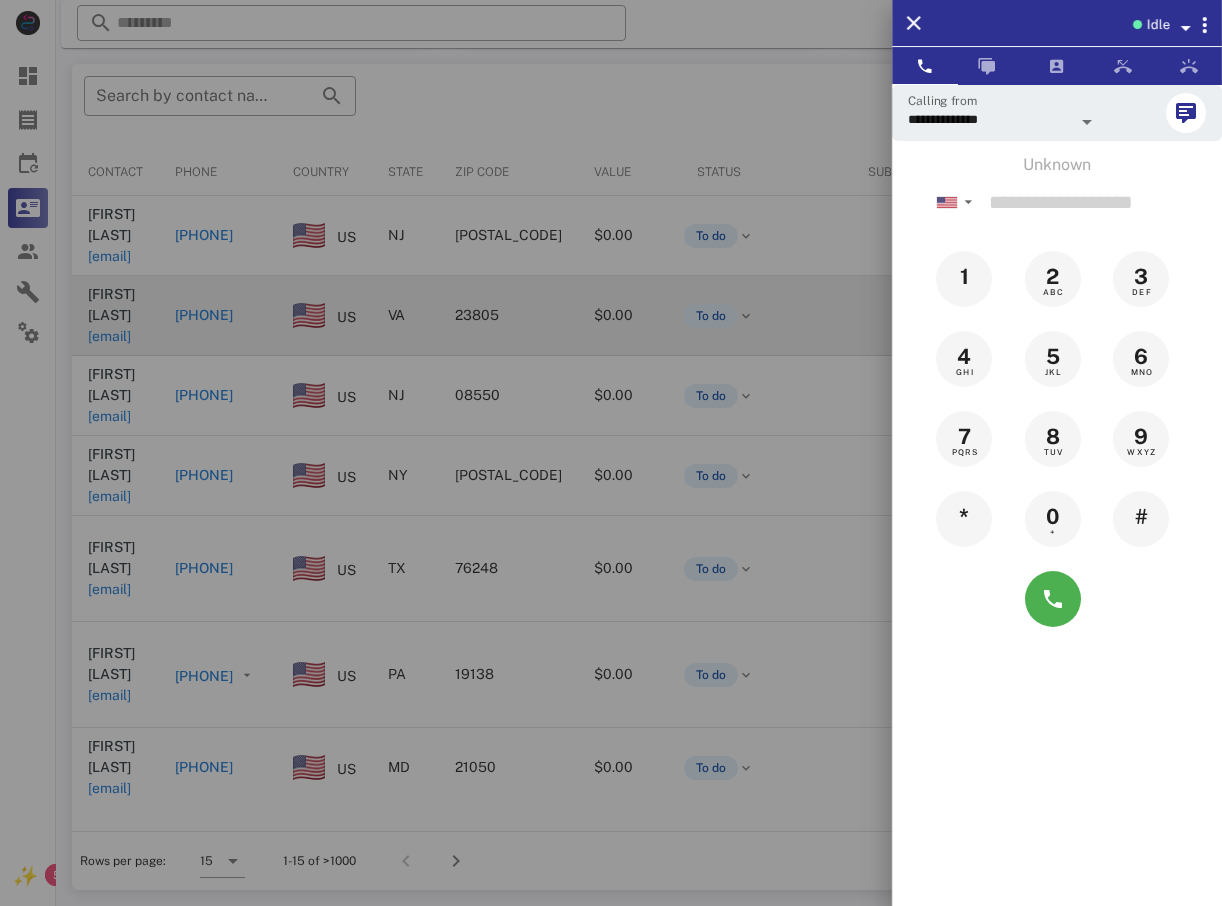 click at bounding box center [611, 453] 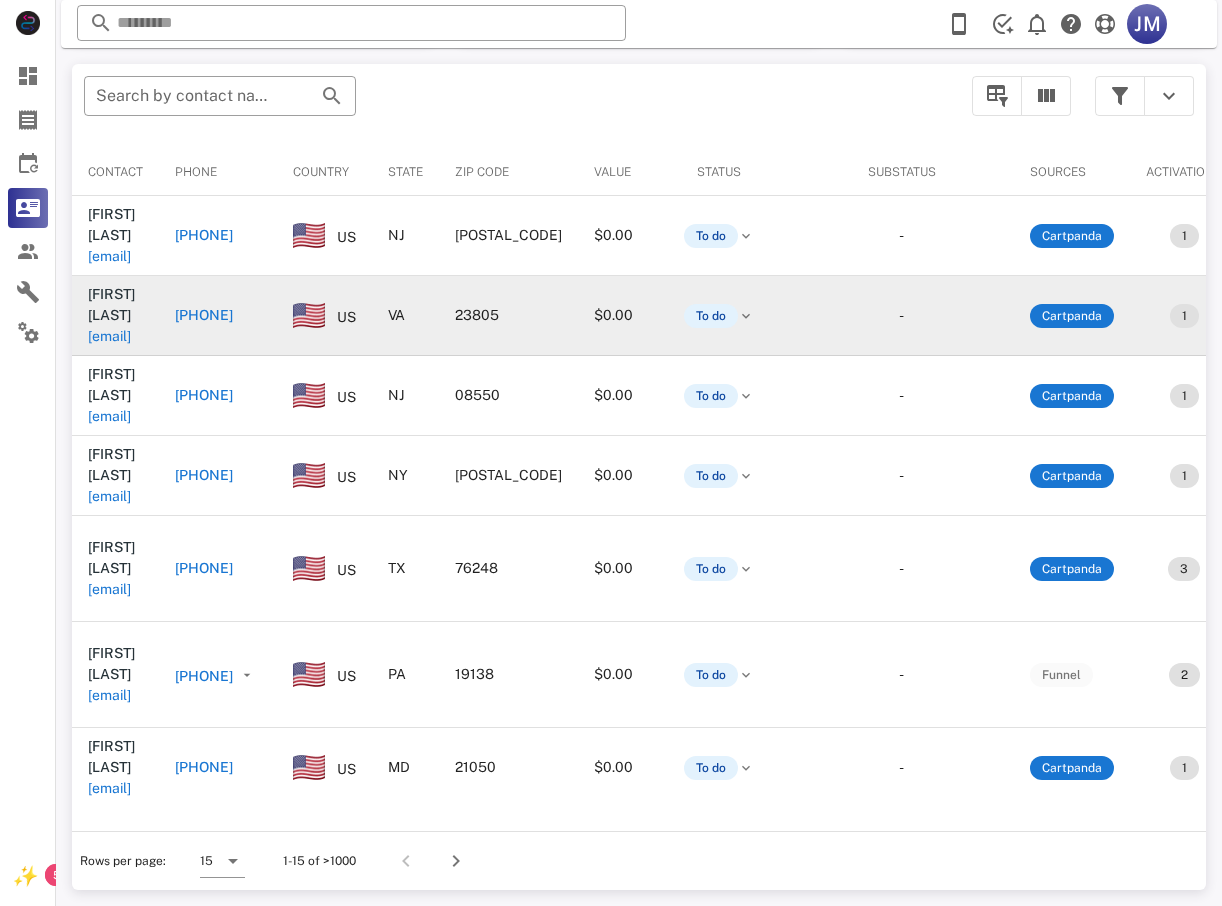 click on "[PHONE]" at bounding box center [218, 316] 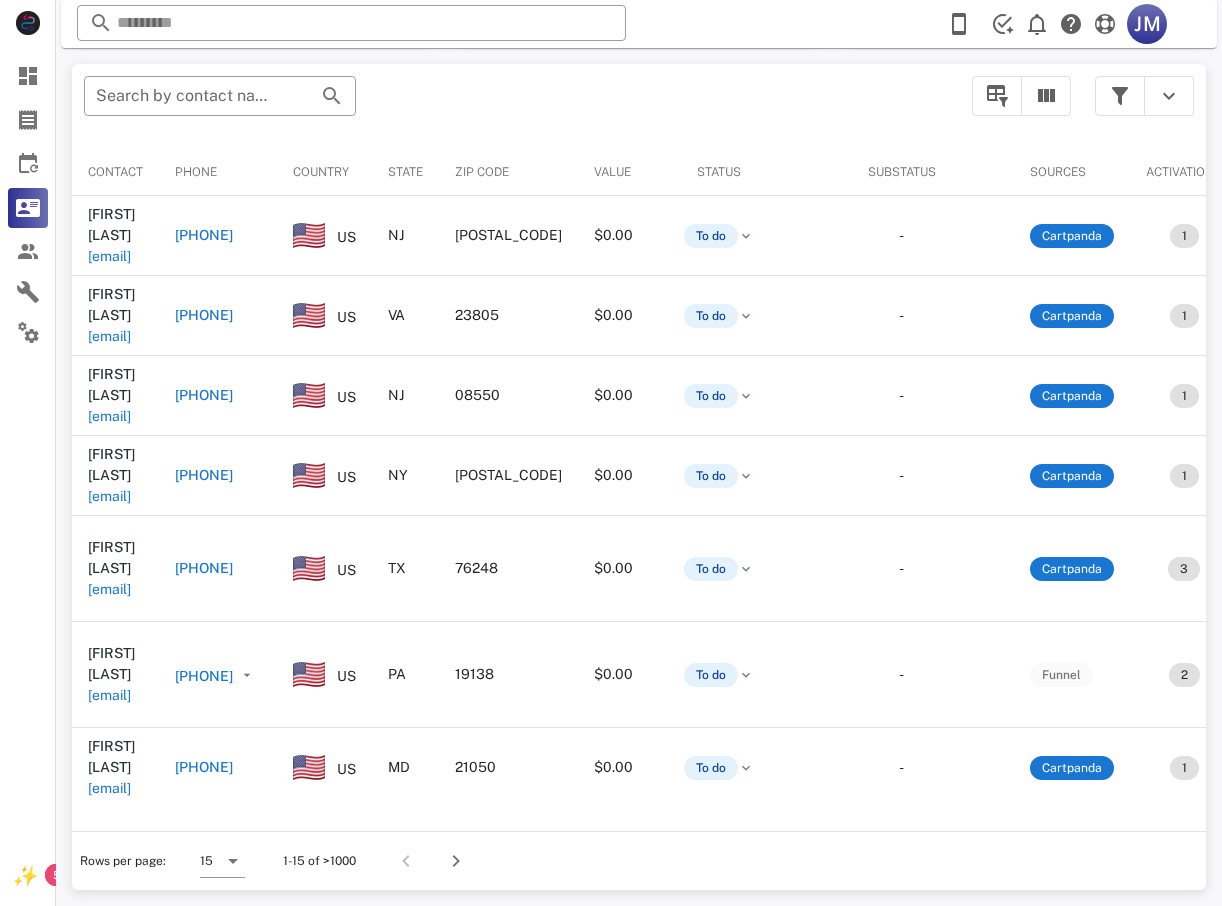 type on "**********" 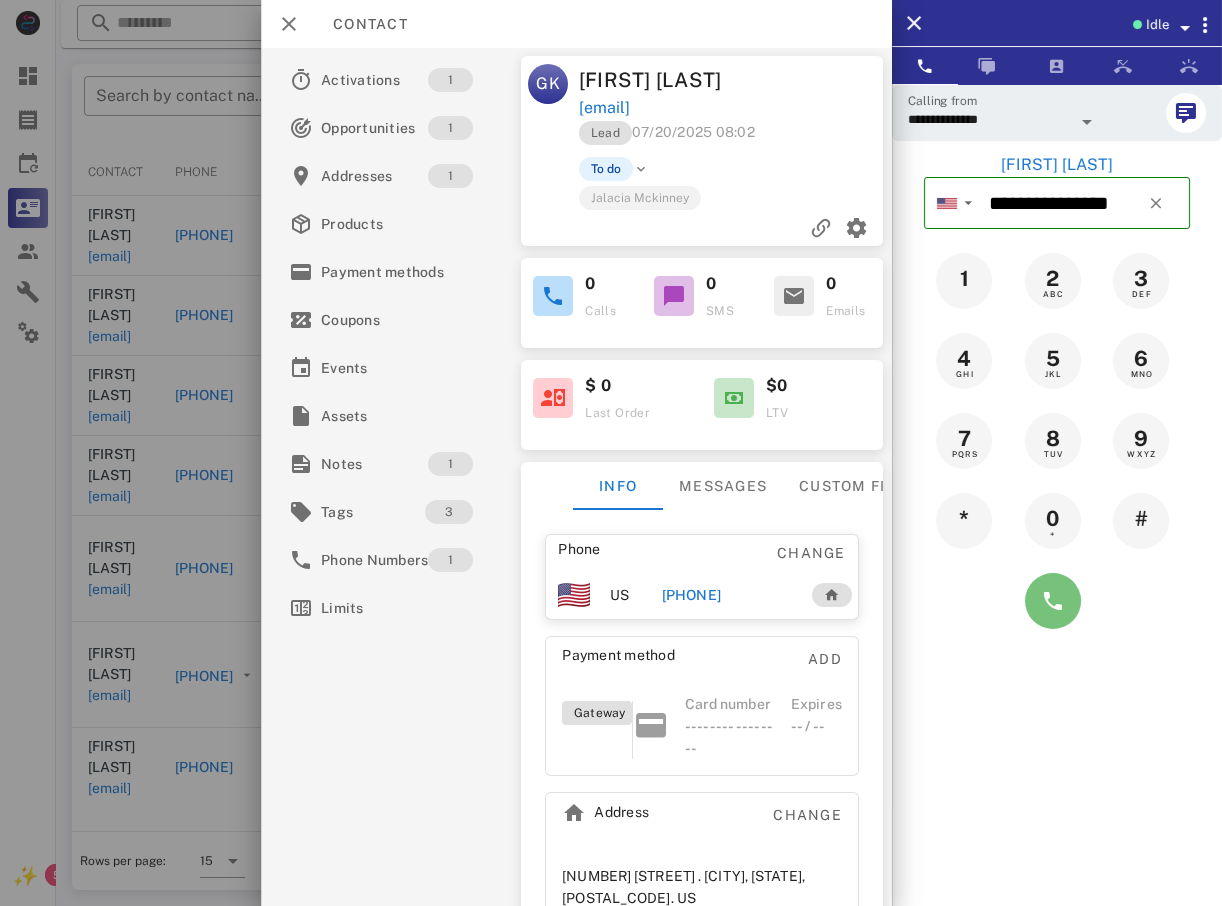 click at bounding box center [1053, 601] 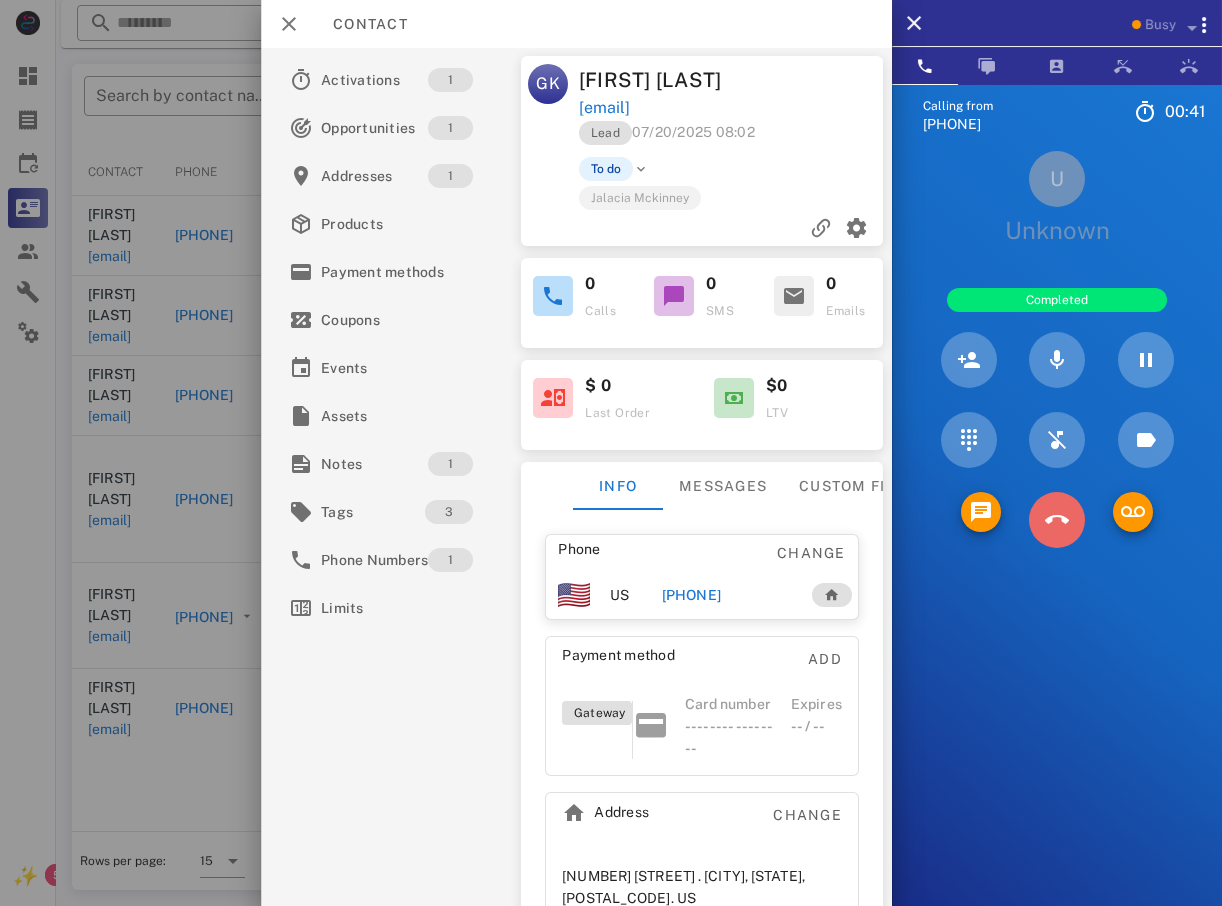 click at bounding box center [1057, 520] 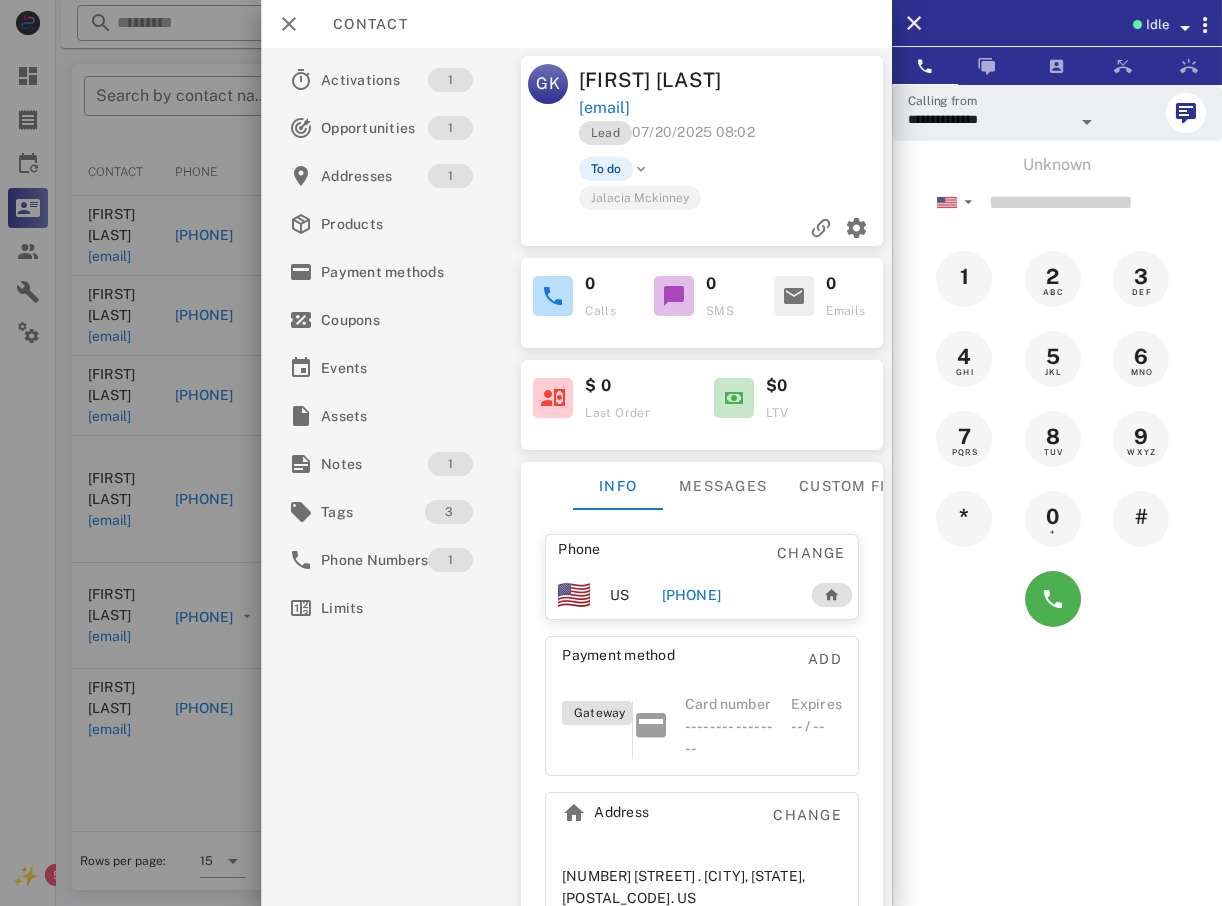 click at bounding box center (611, 453) 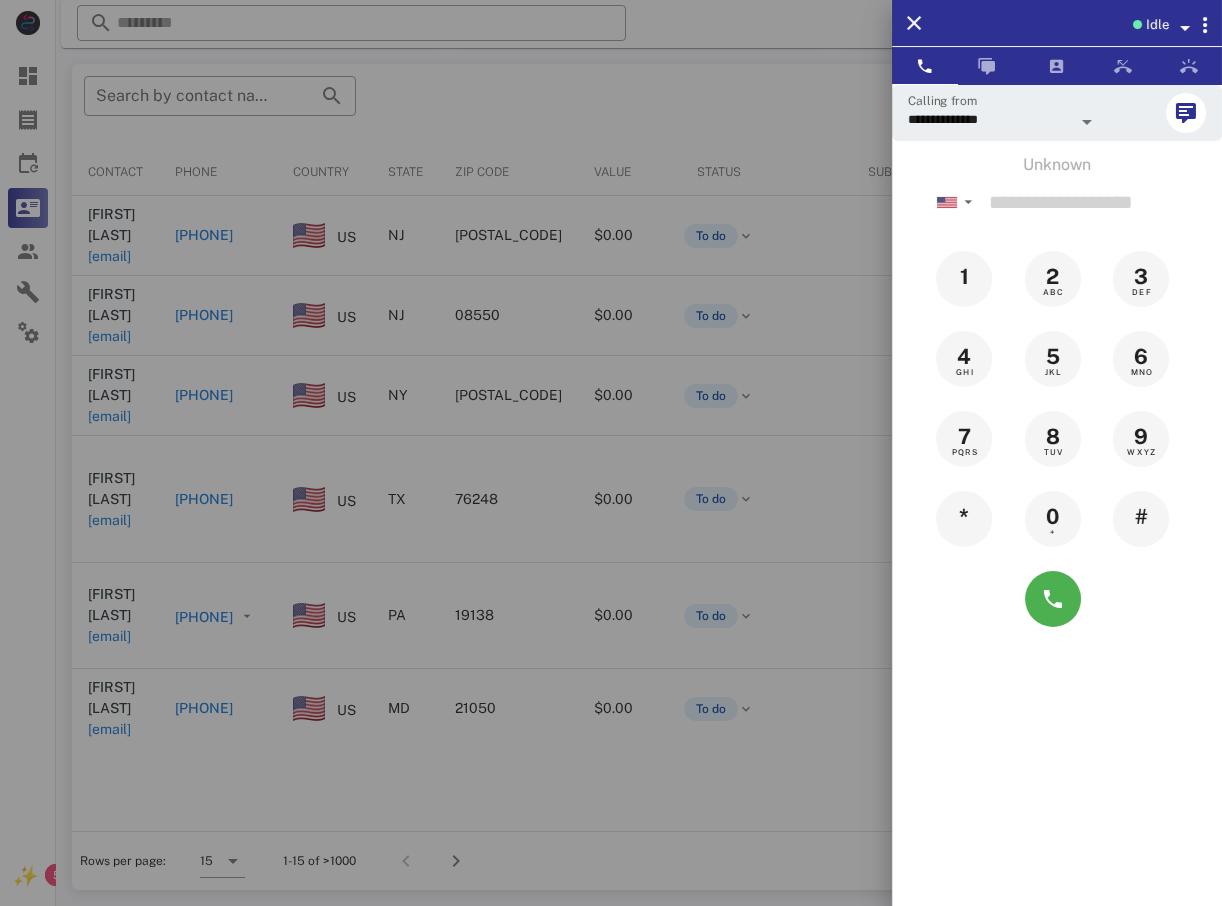 click at bounding box center (611, 453) 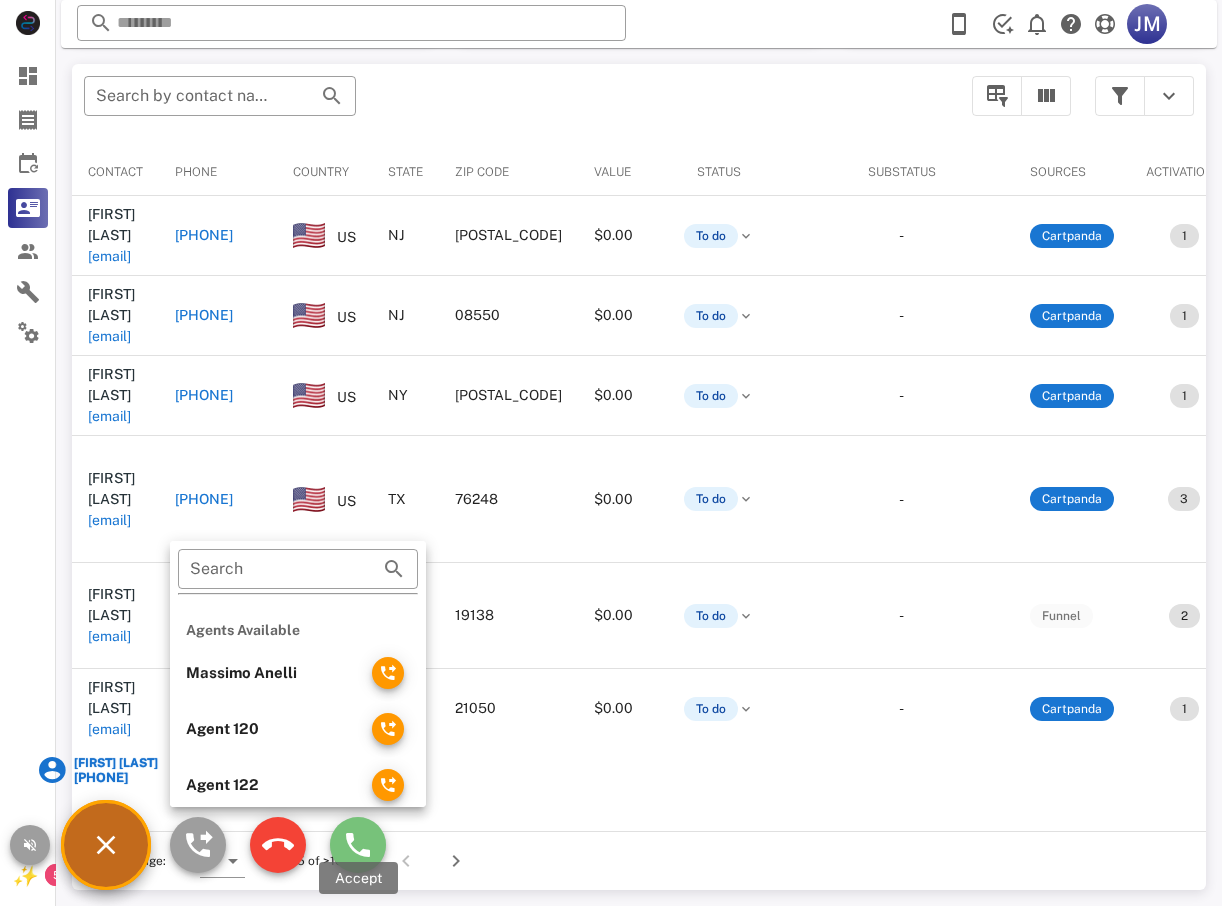 click at bounding box center [358, 845] 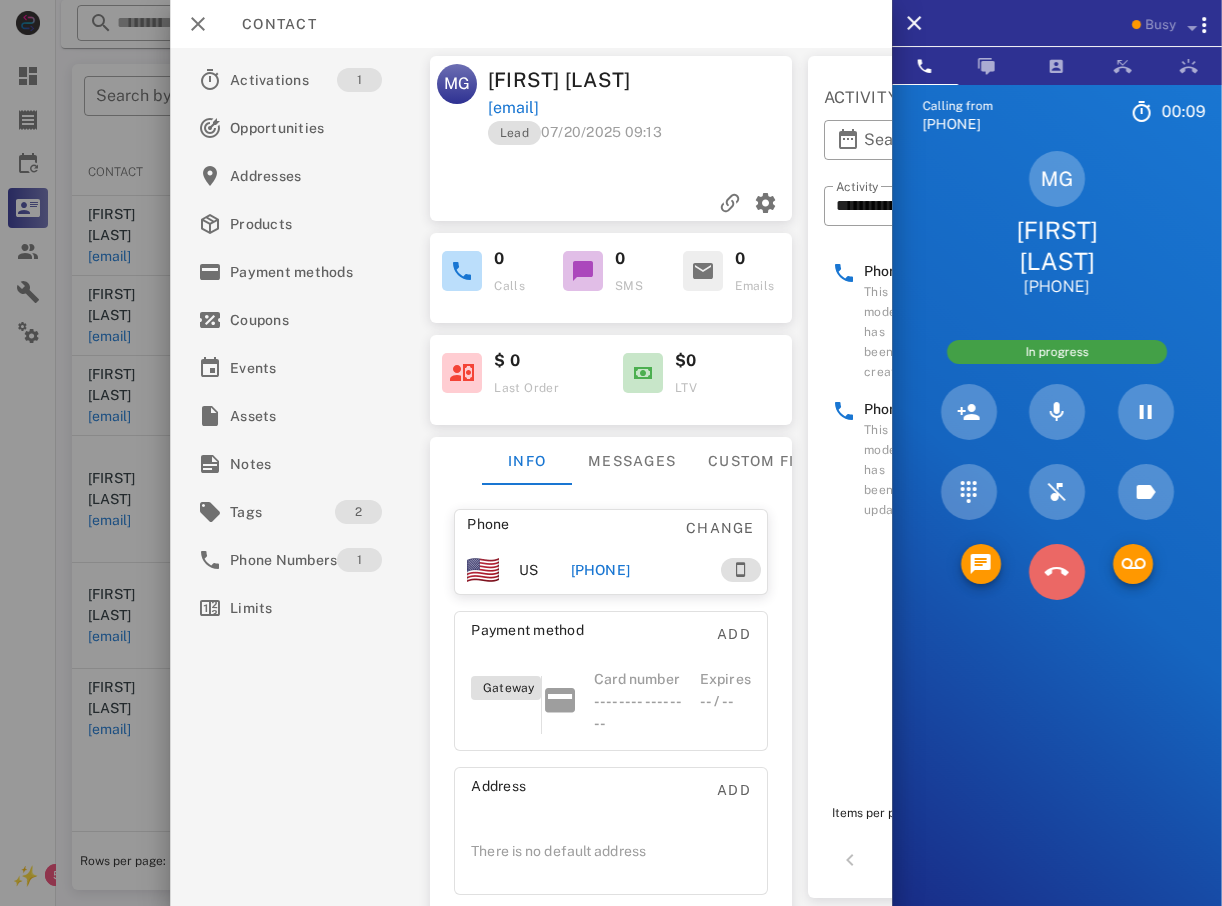 click at bounding box center [1057, 572] 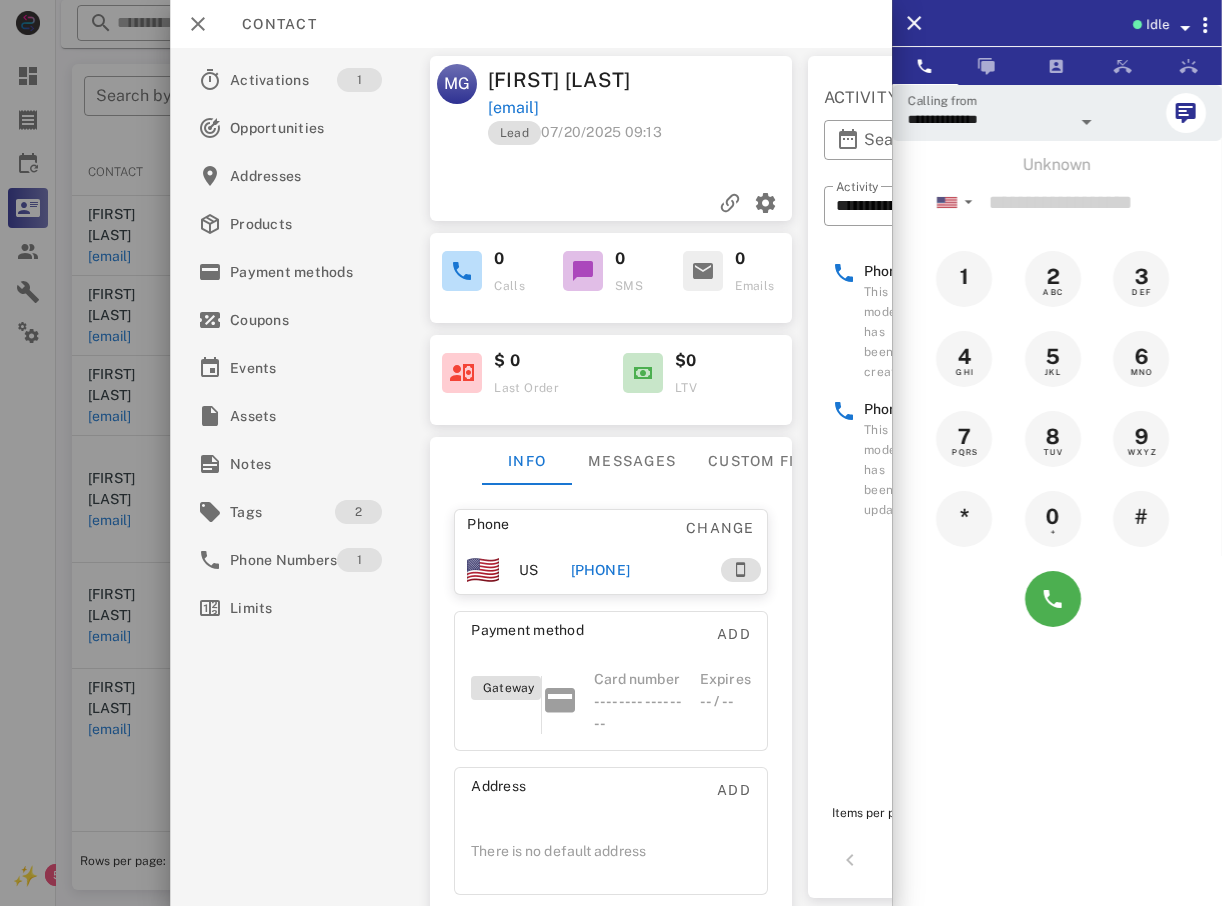 click at bounding box center [611, 453] 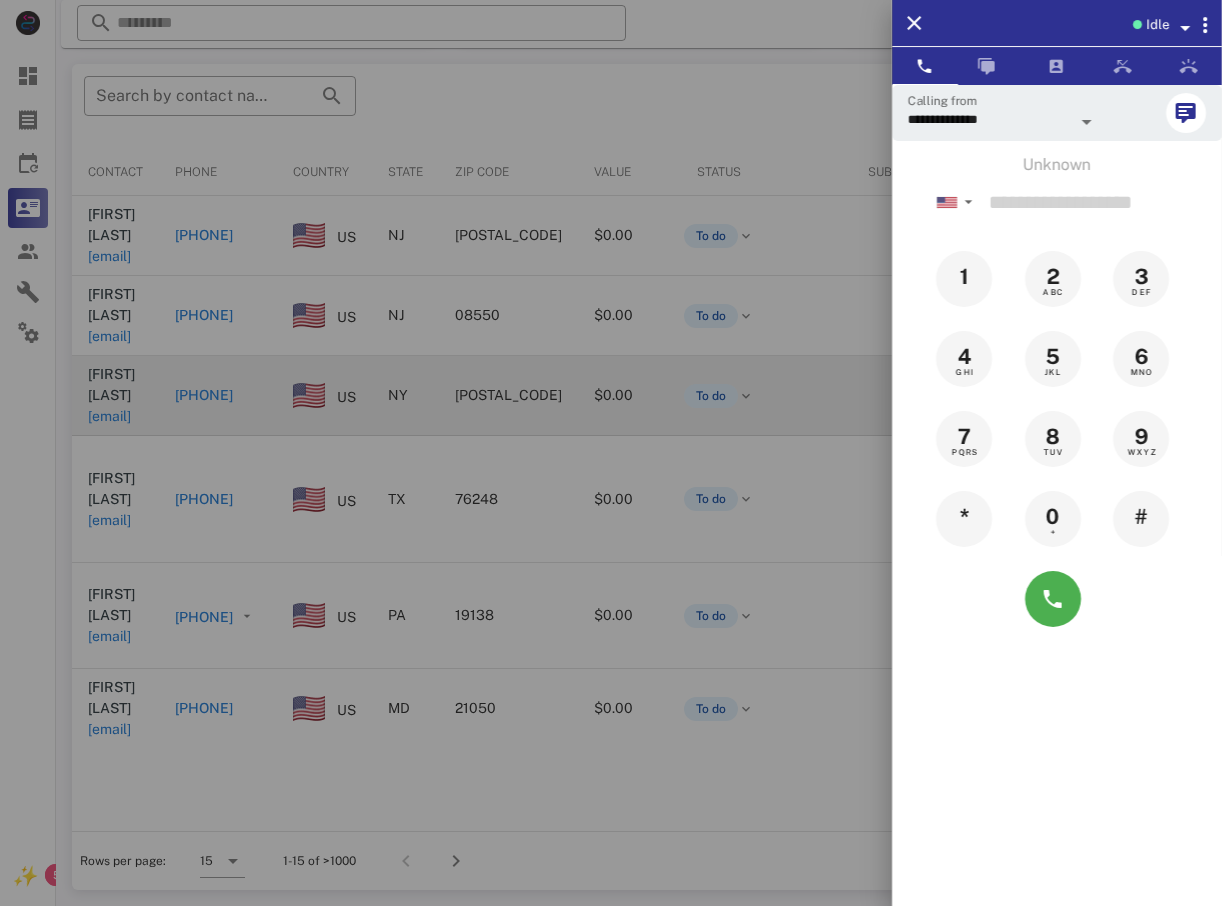 click at bounding box center (611, 453) 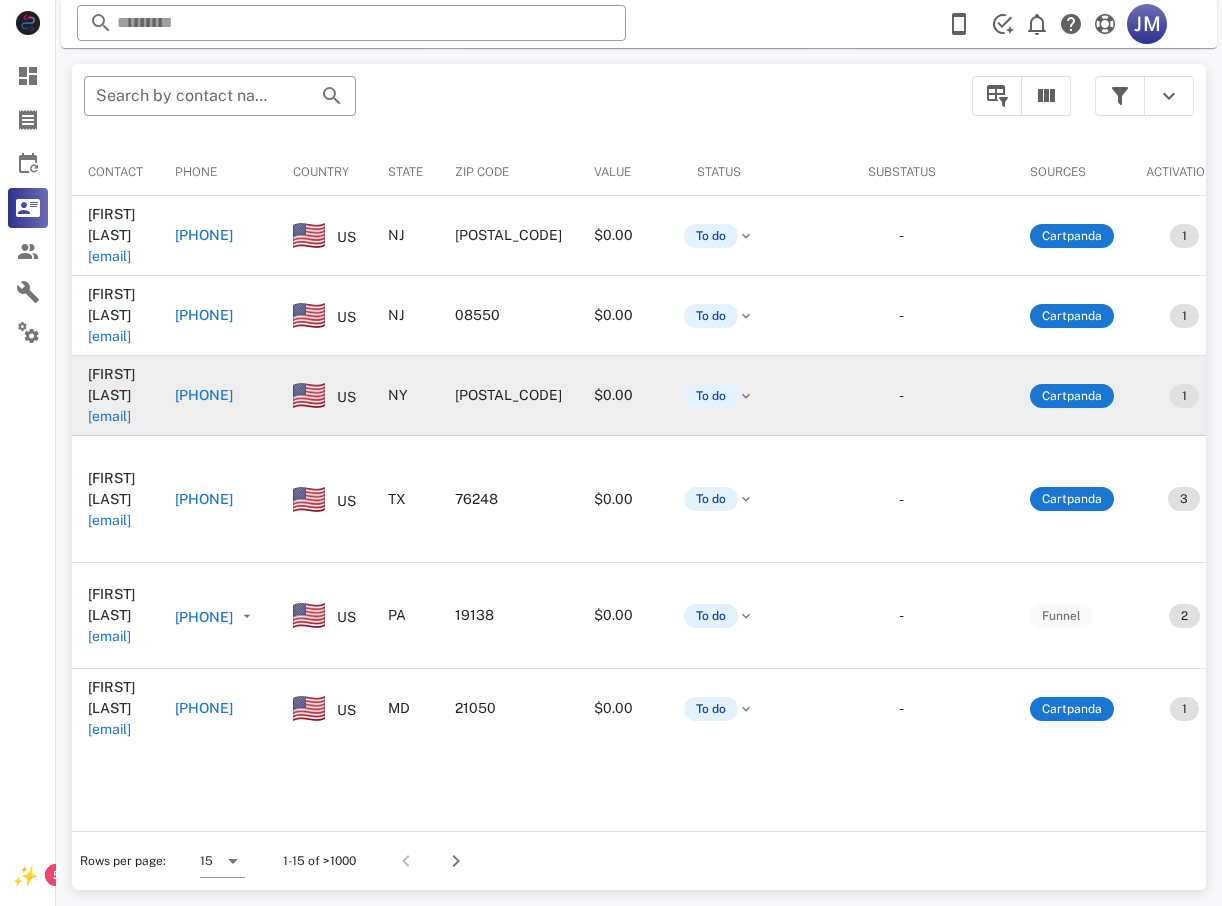 click on "[PHONE]" at bounding box center [204, 395] 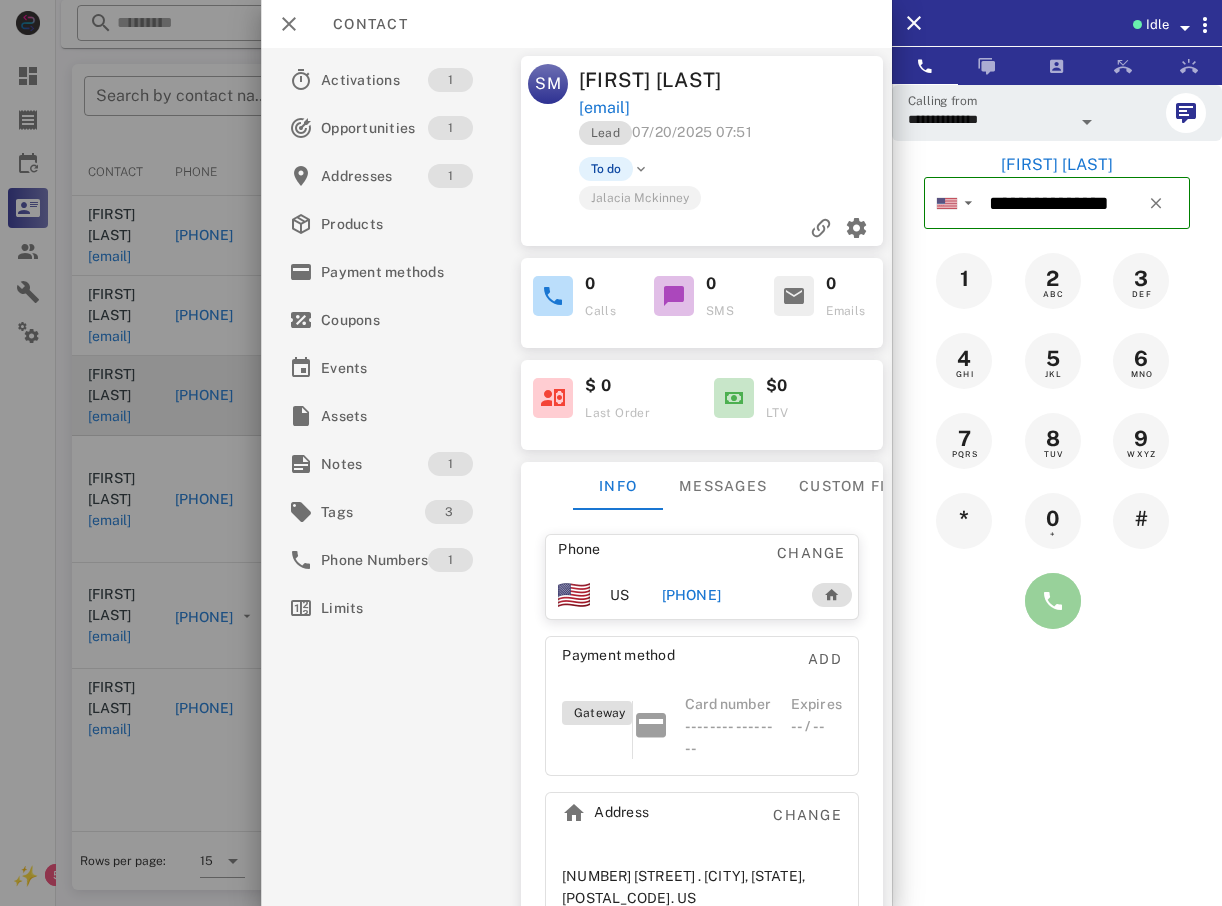 click at bounding box center [1053, 601] 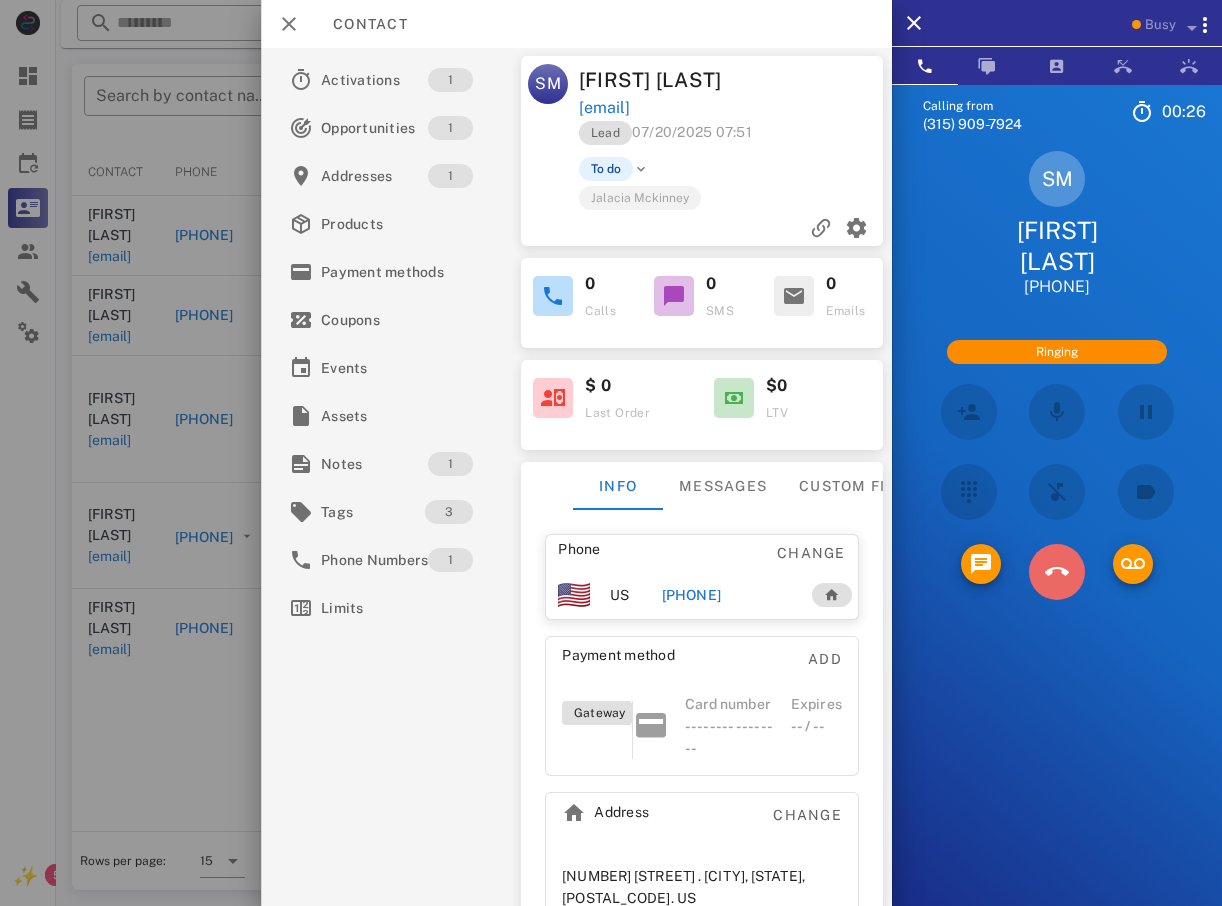 click at bounding box center (1057, 572) 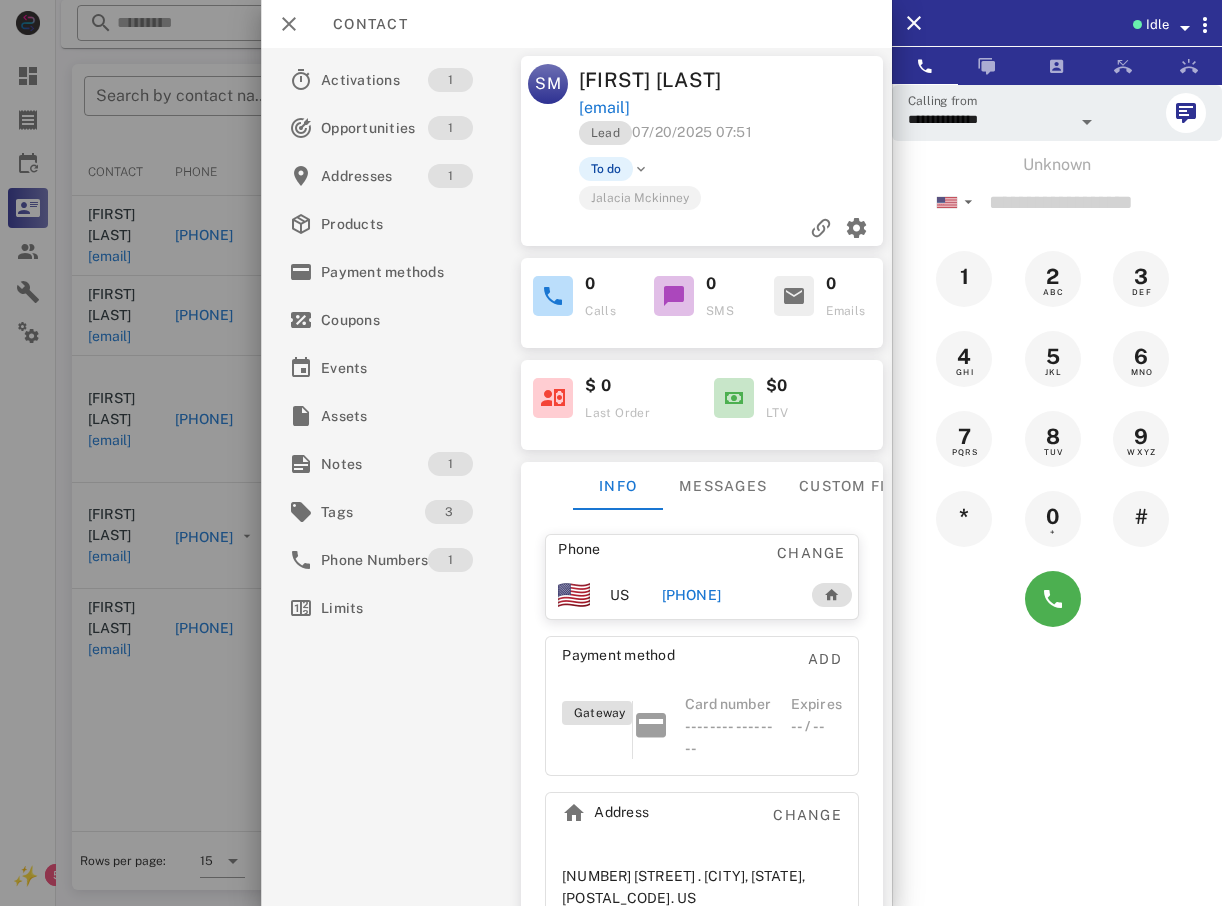 click at bounding box center [611, 453] 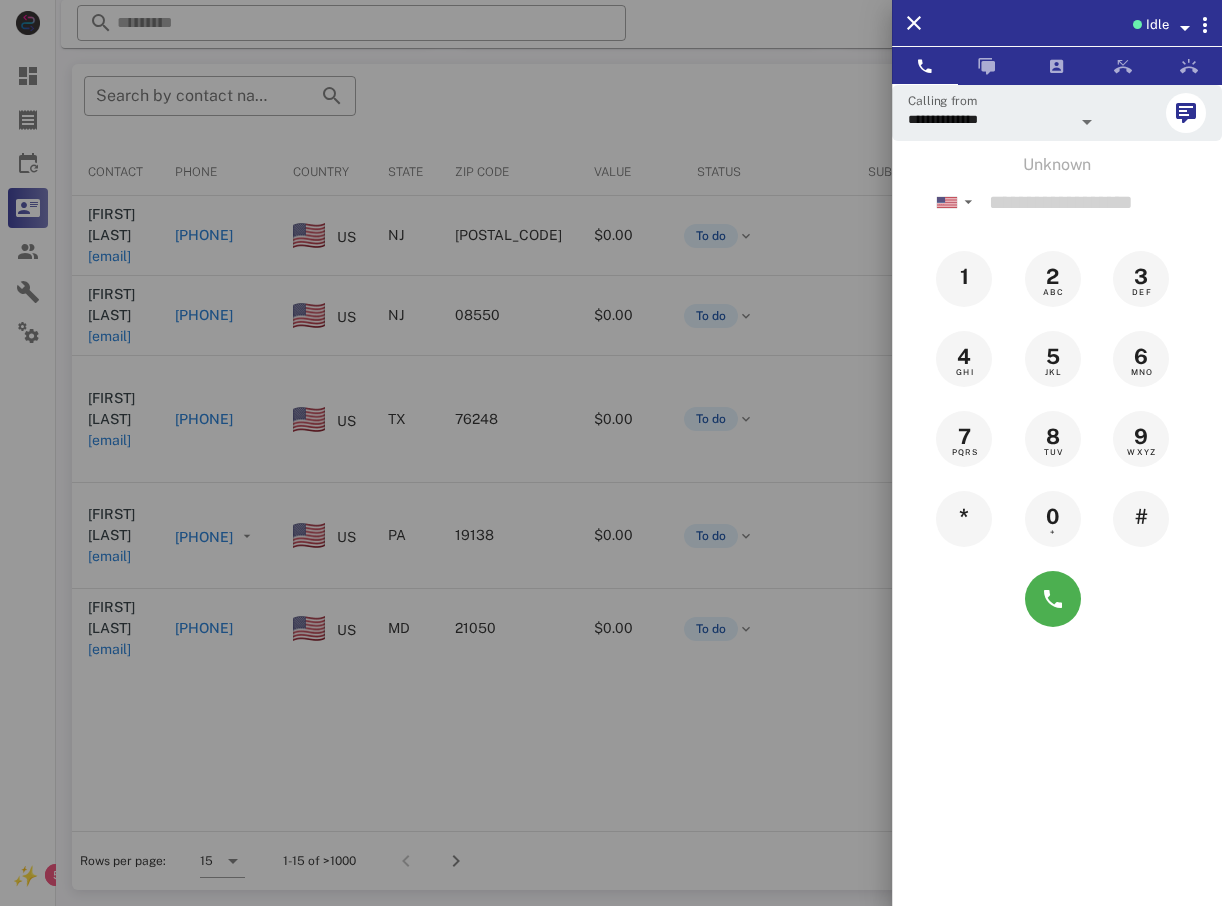 click at bounding box center (611, 453) 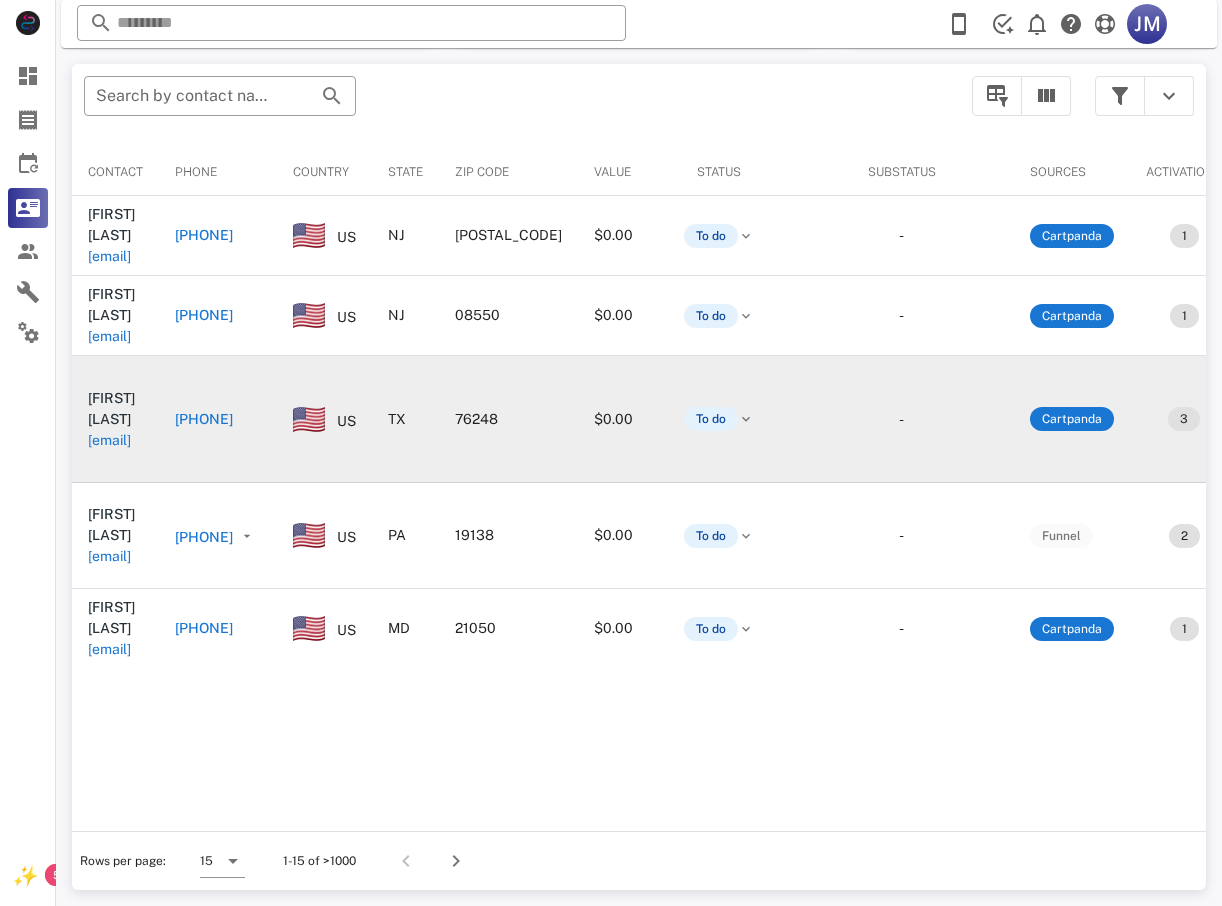 click on "[PHONE]" at bounding box center (204, 419) 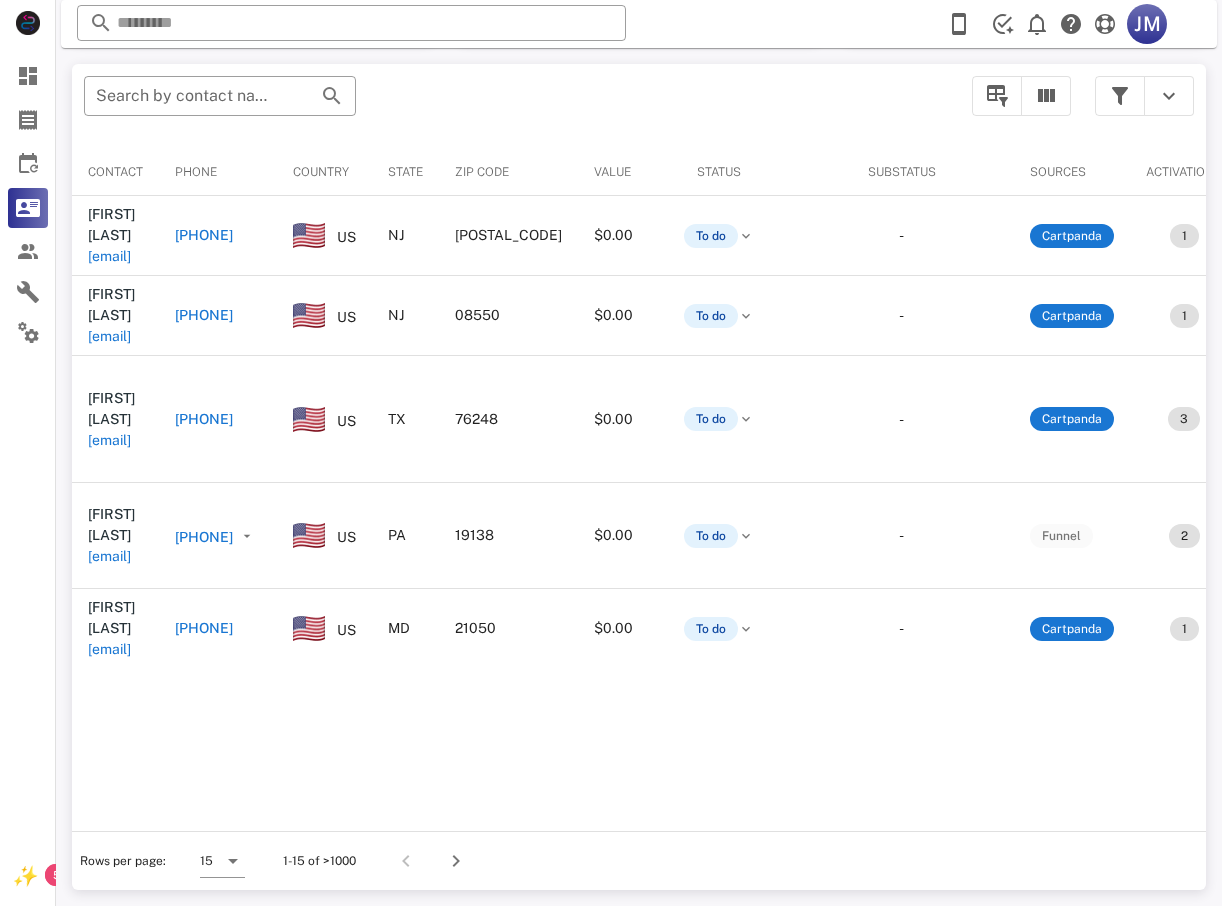 type on "**********" 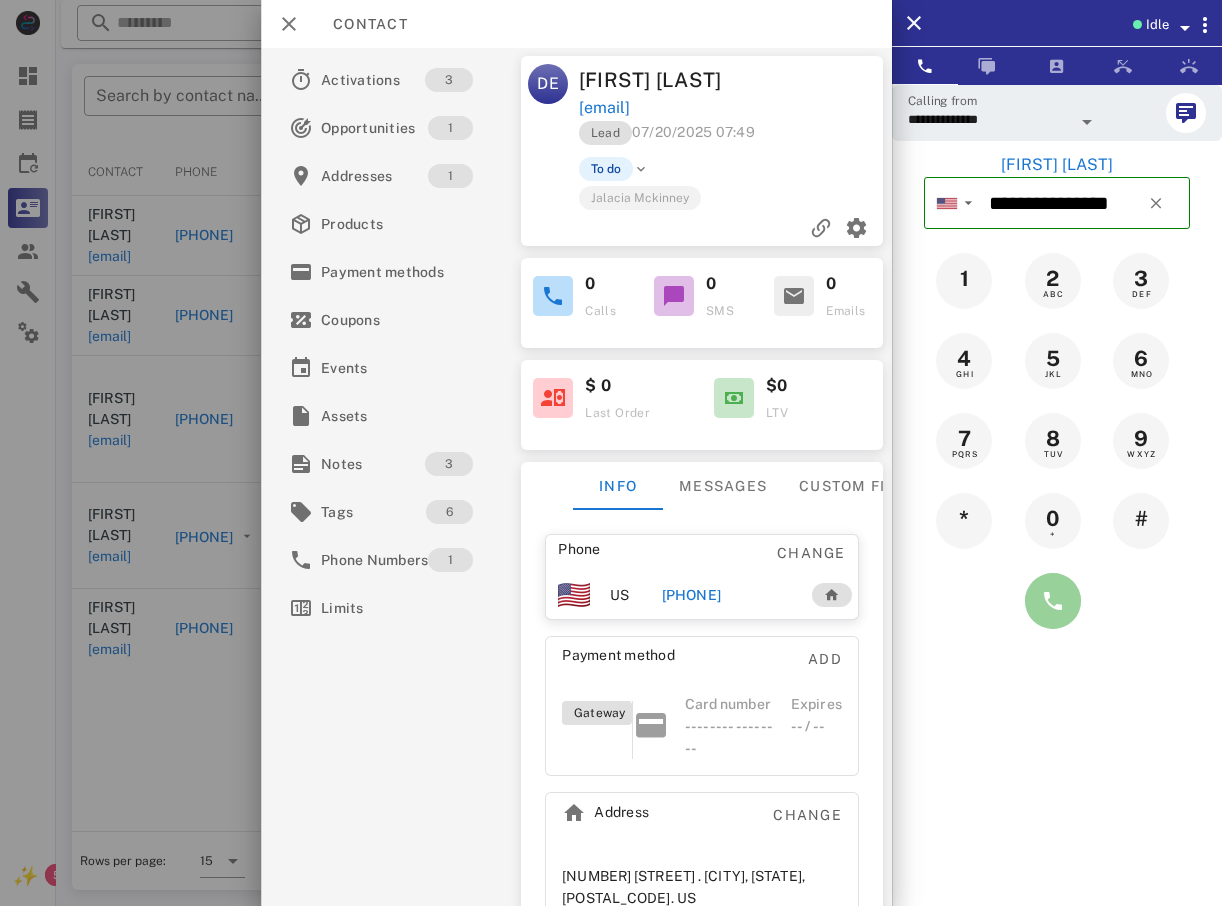click at bounding box center [1053, 601] 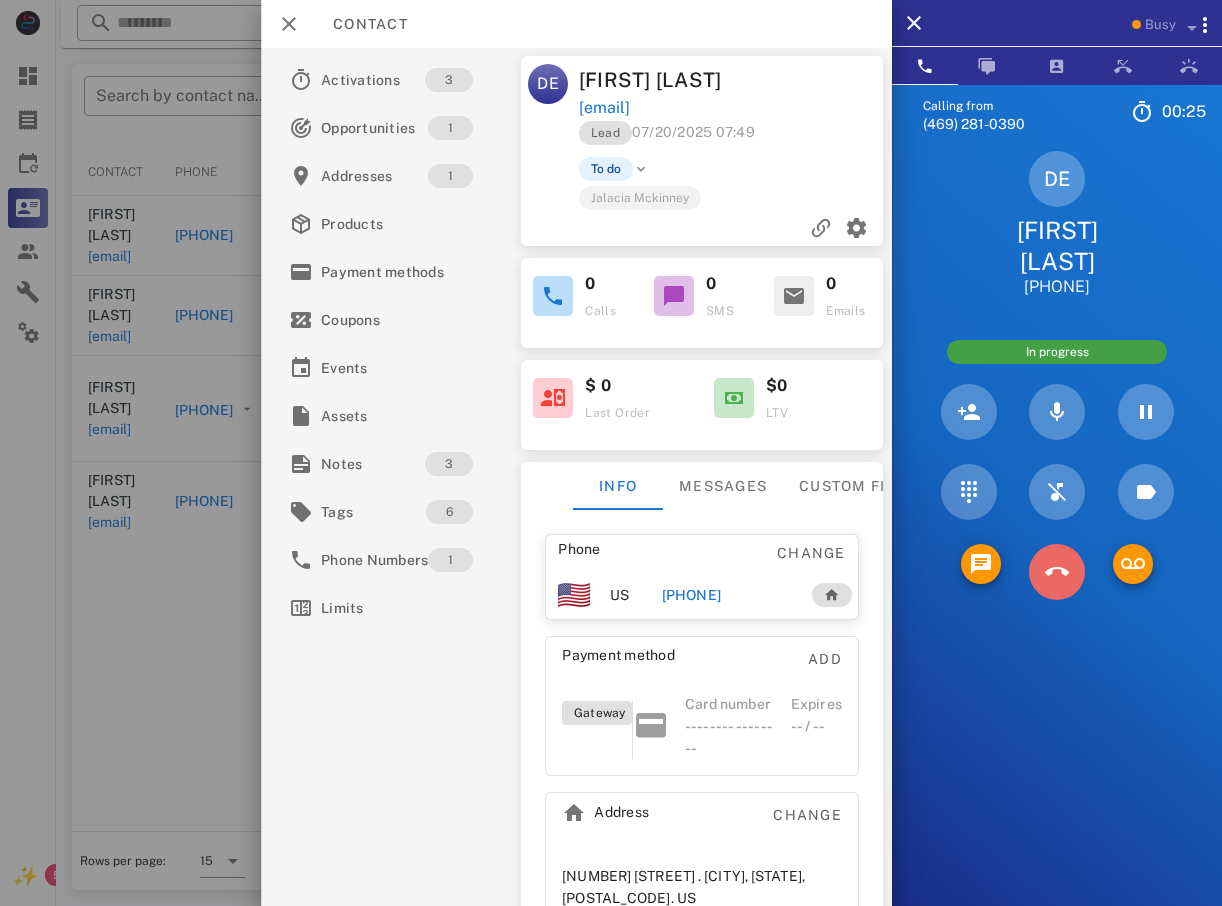 click at bounding box center [1057, 572] 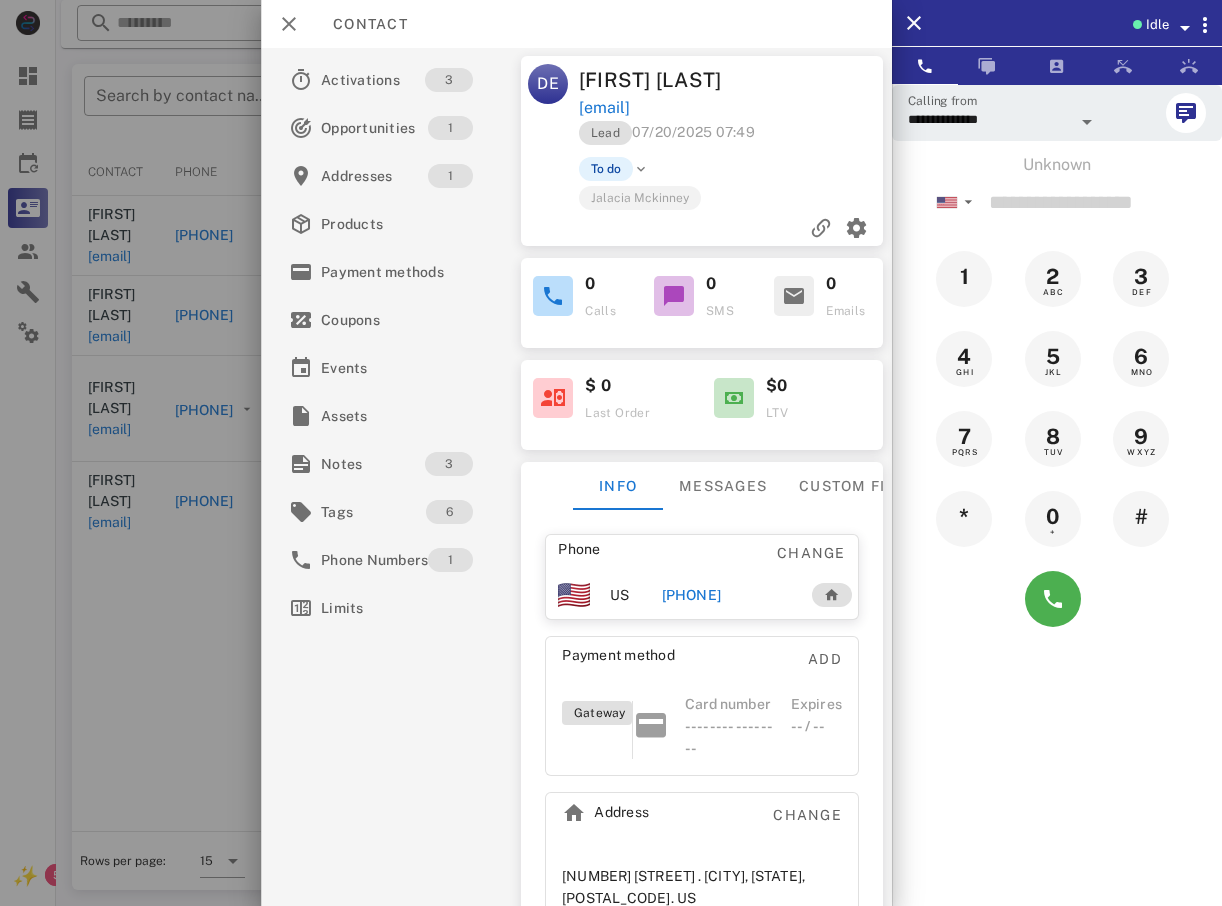 click on "8 TUV" at bounding box center (1057, 439) 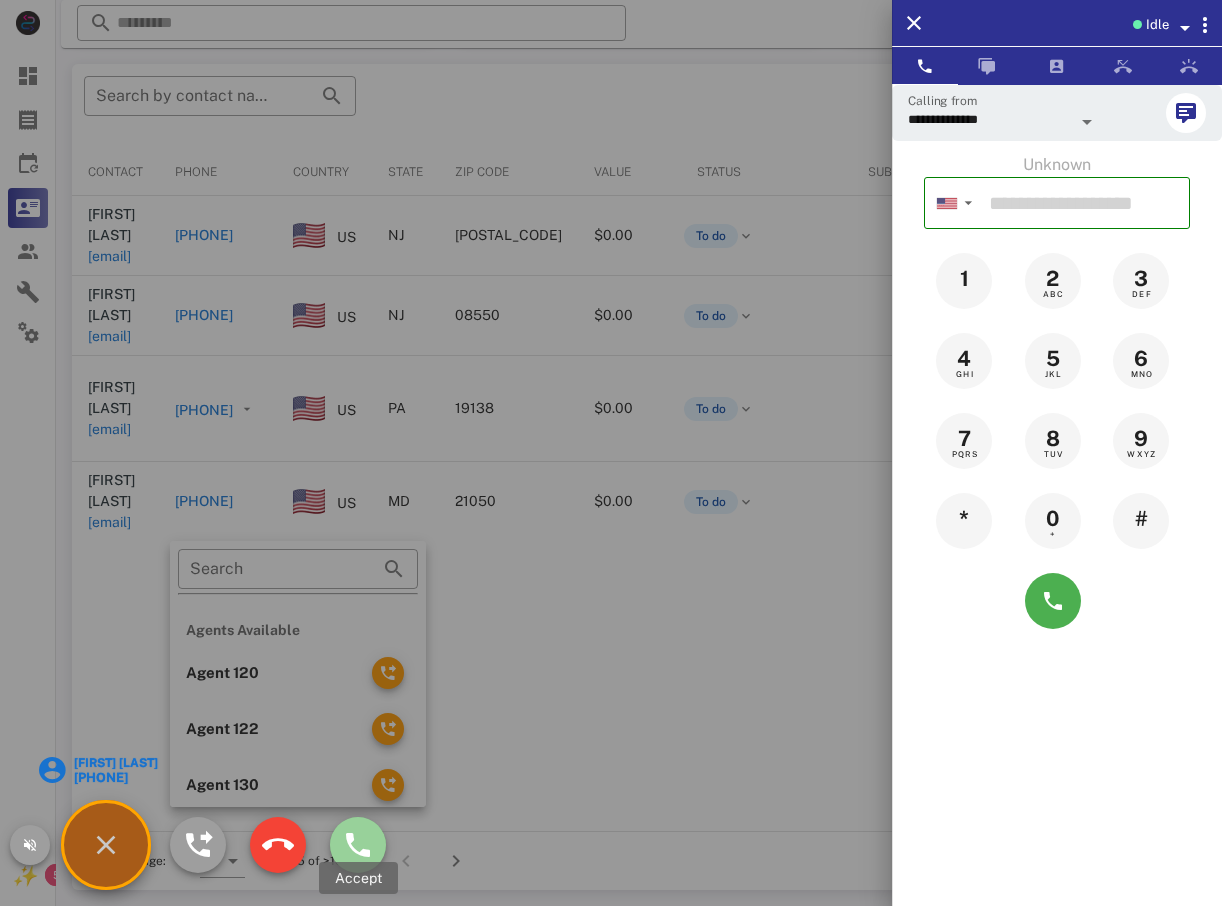 click at bounding box center (358, 845) 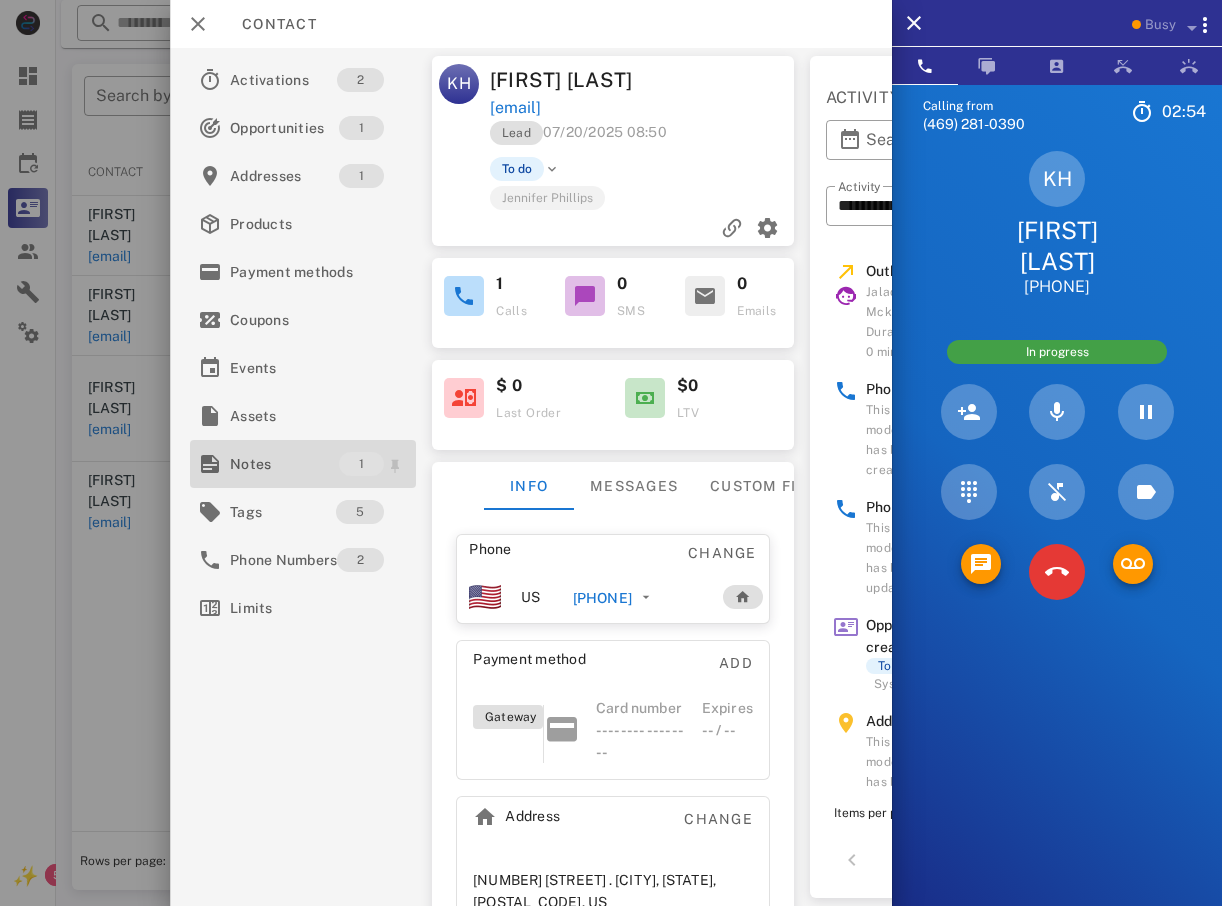 click on "Notes" at bounding box center (284, 464) 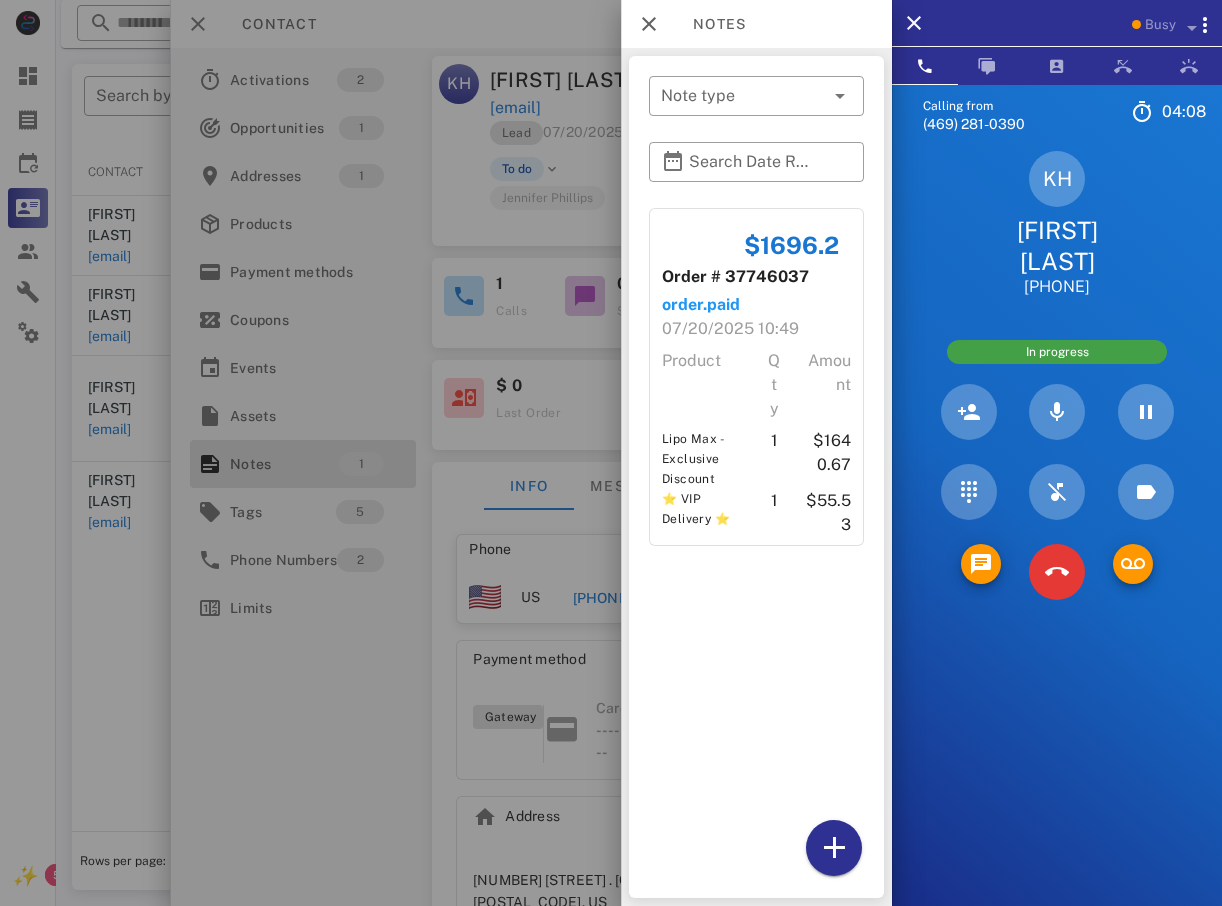 click at bounding box center [611, 453] 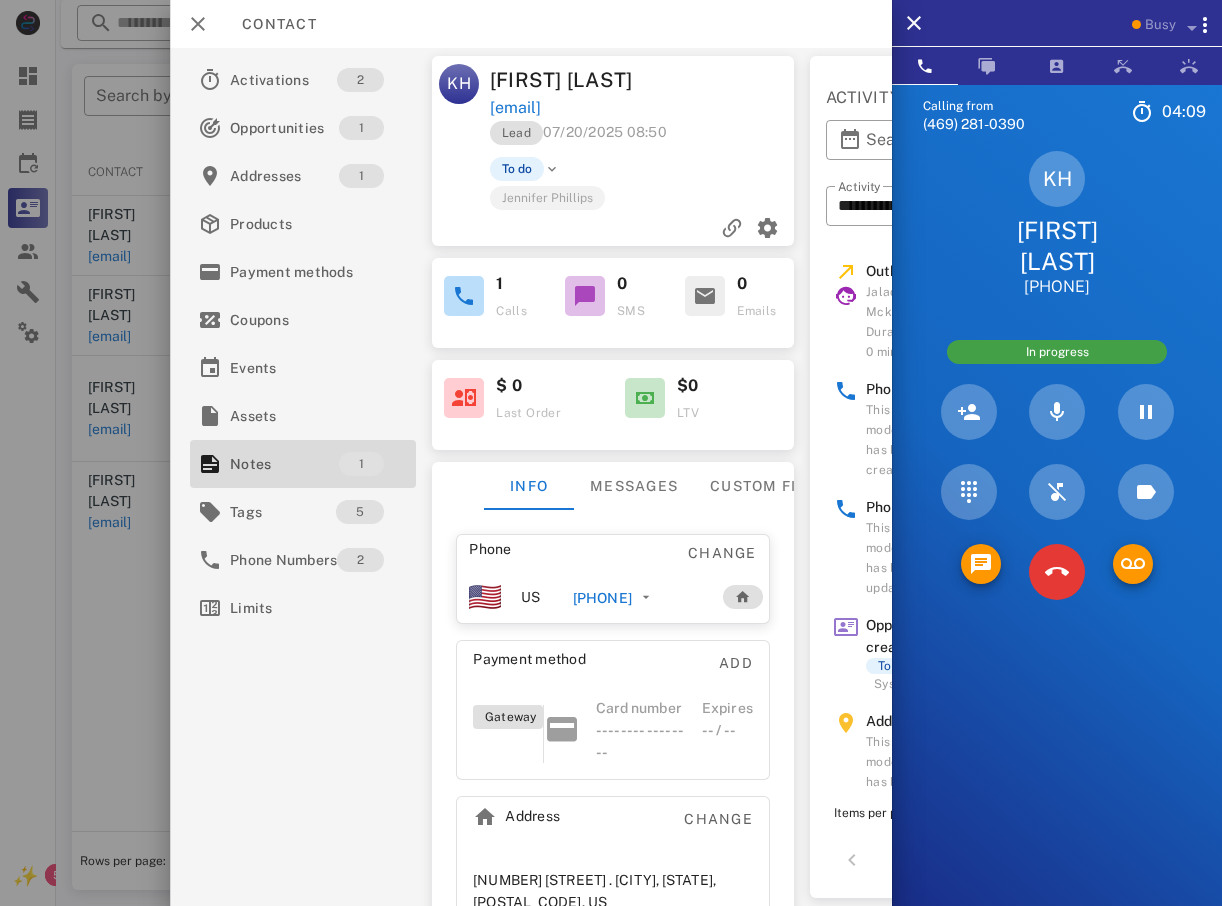 click at bounding box center [611, 453] 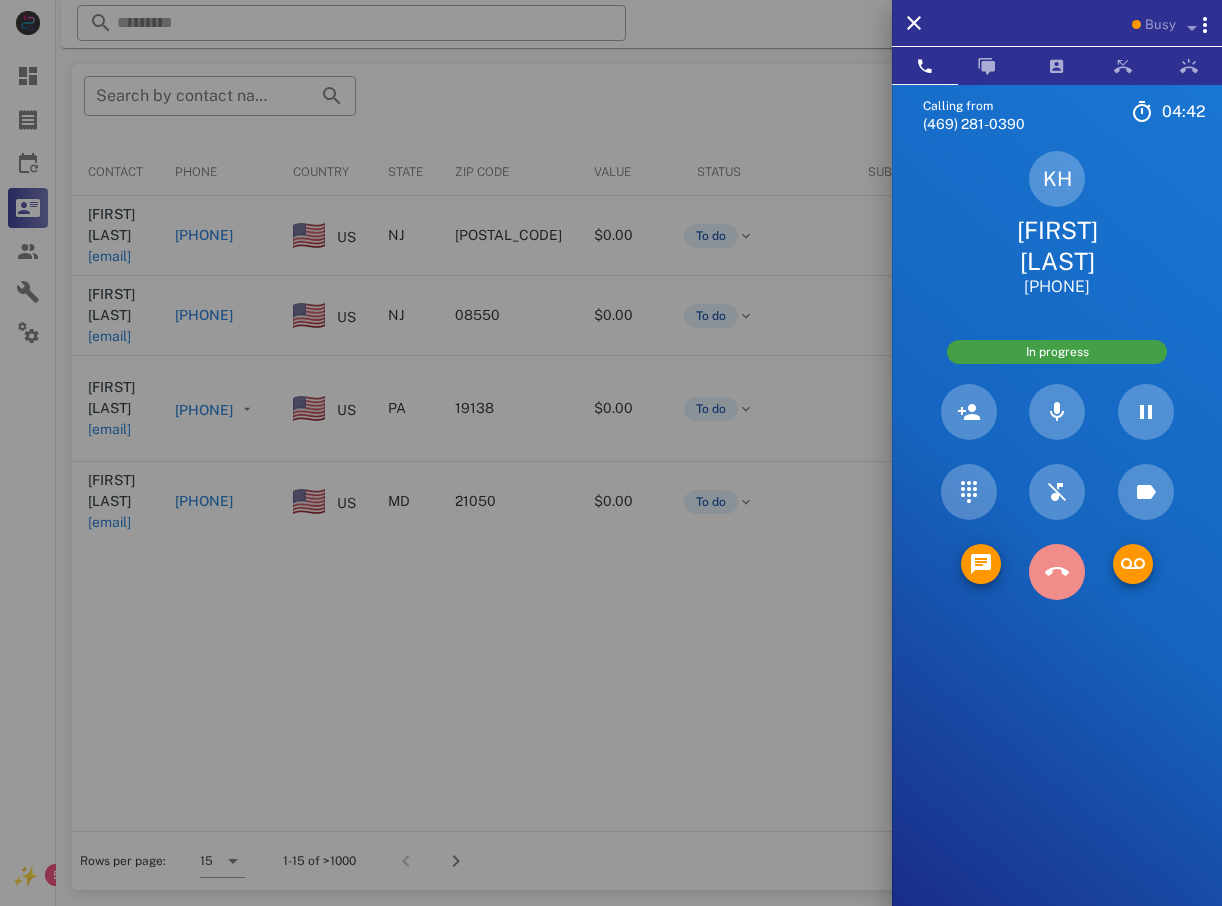 click at bounding box center (1057, 572) 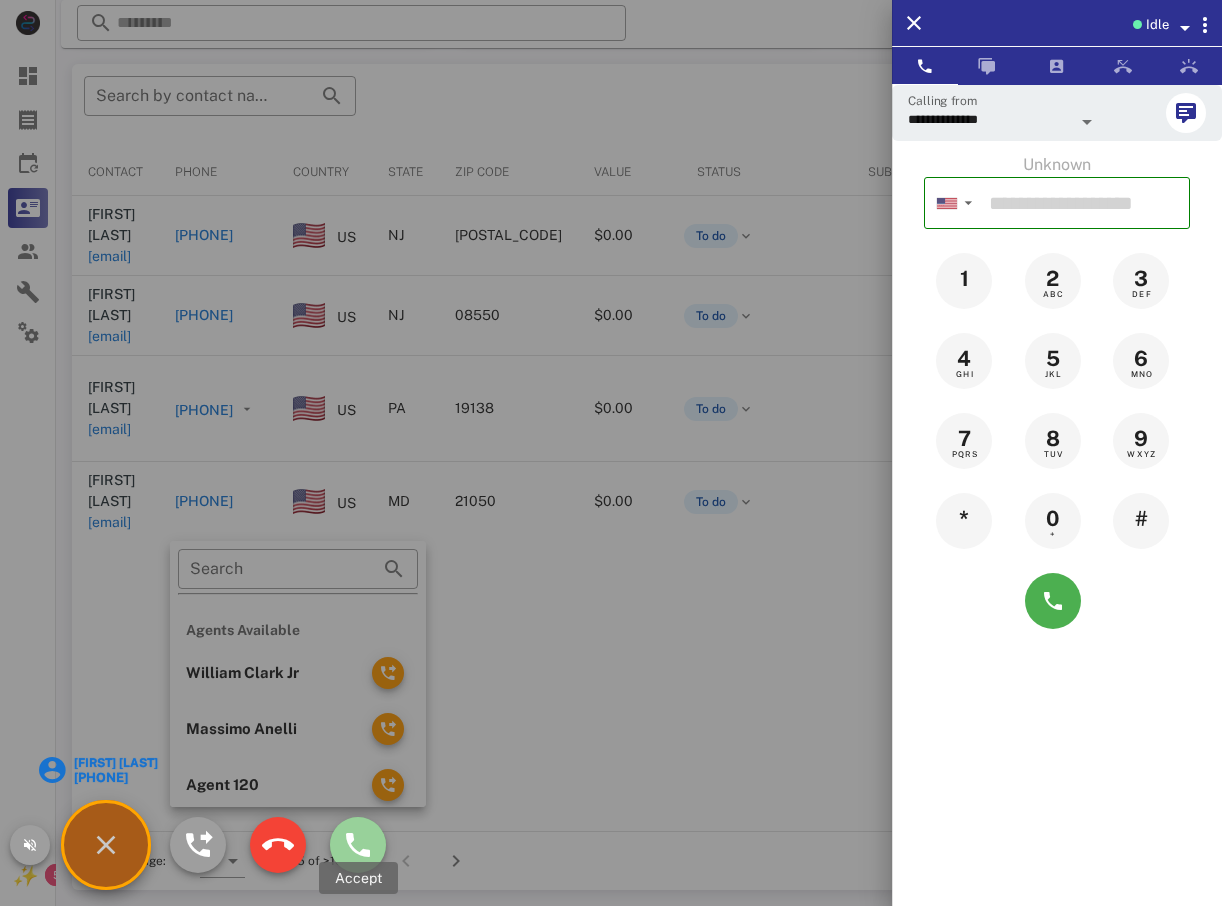 click at bounding box center [358, 845] 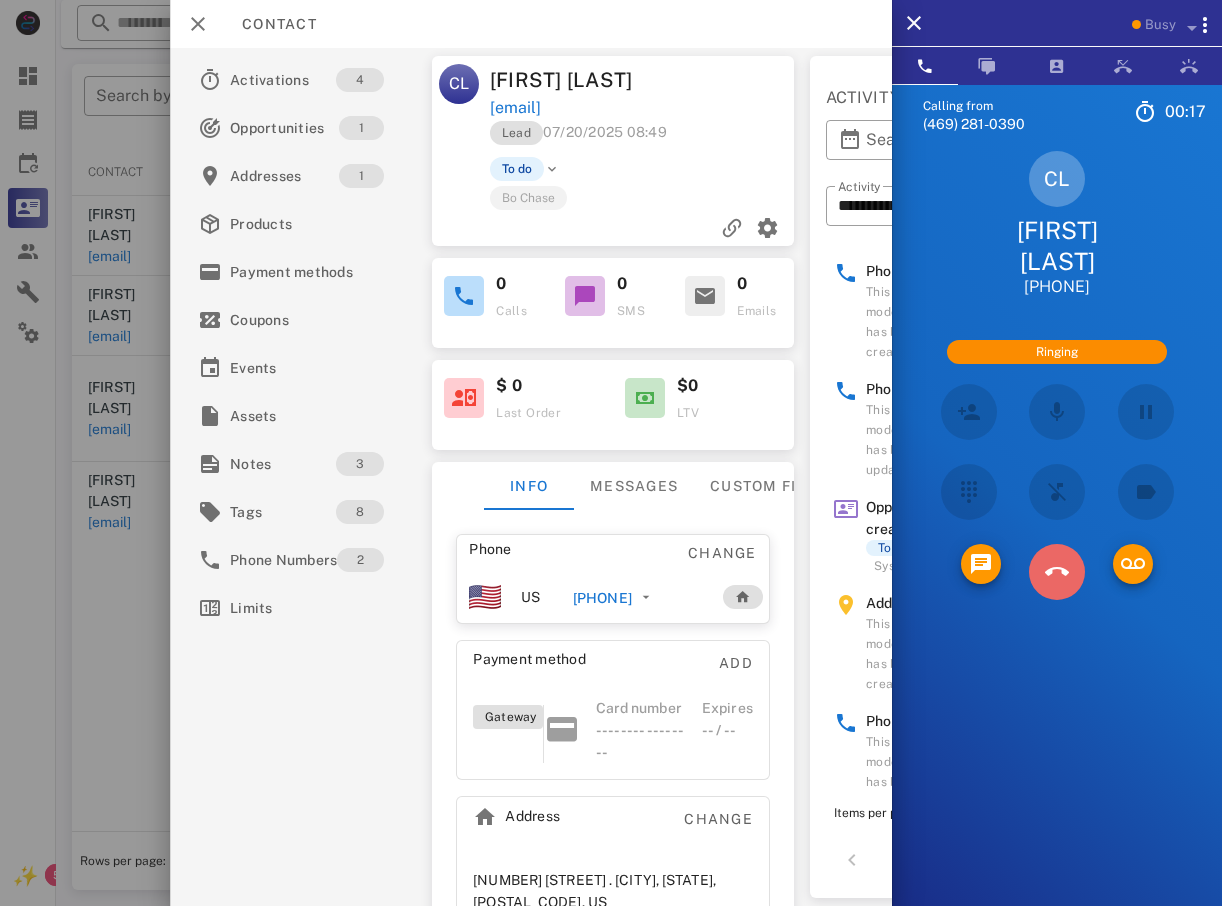 click at bounding box center (1057, 572) 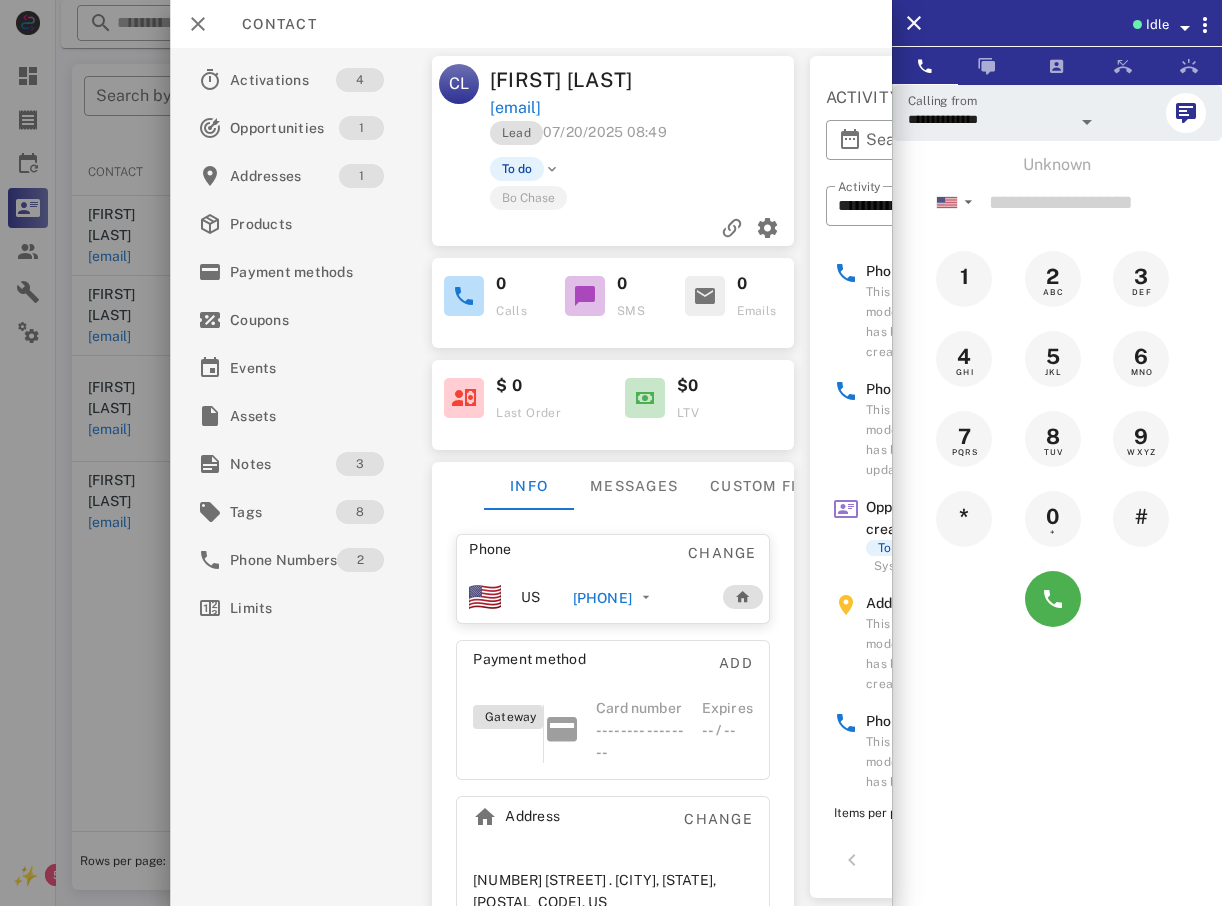 click at bounding box center (611, 453) 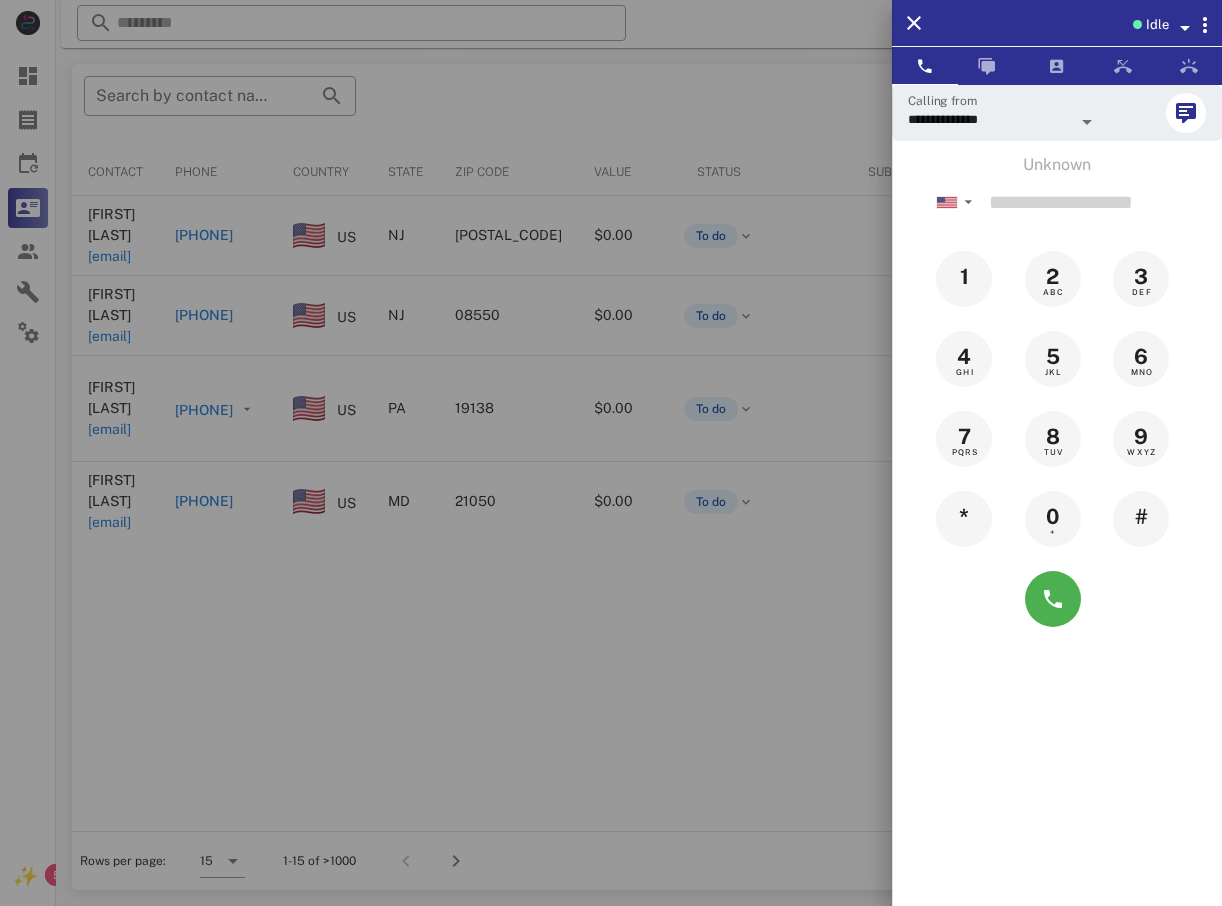 click at bounding box center (611, 453) 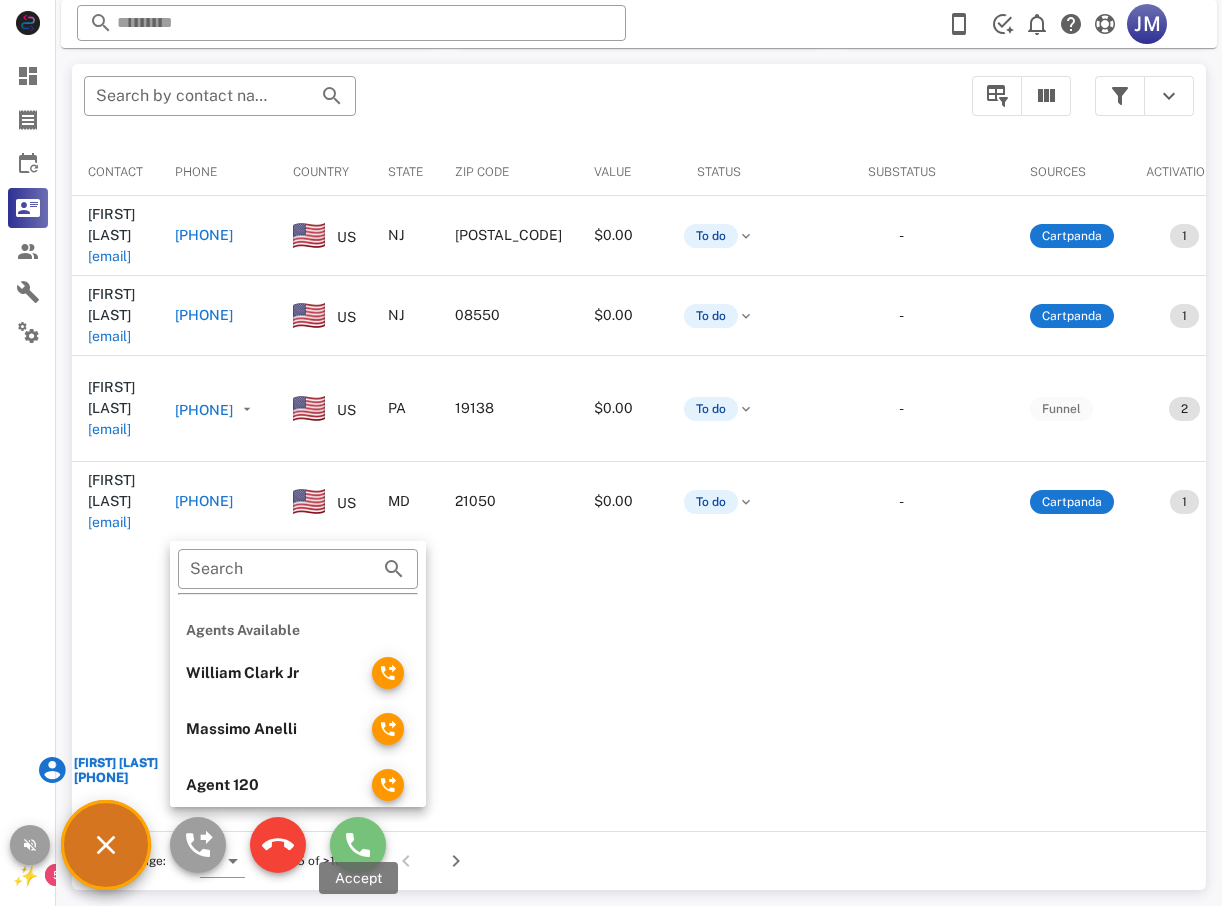click at bounding box center [358, 845] 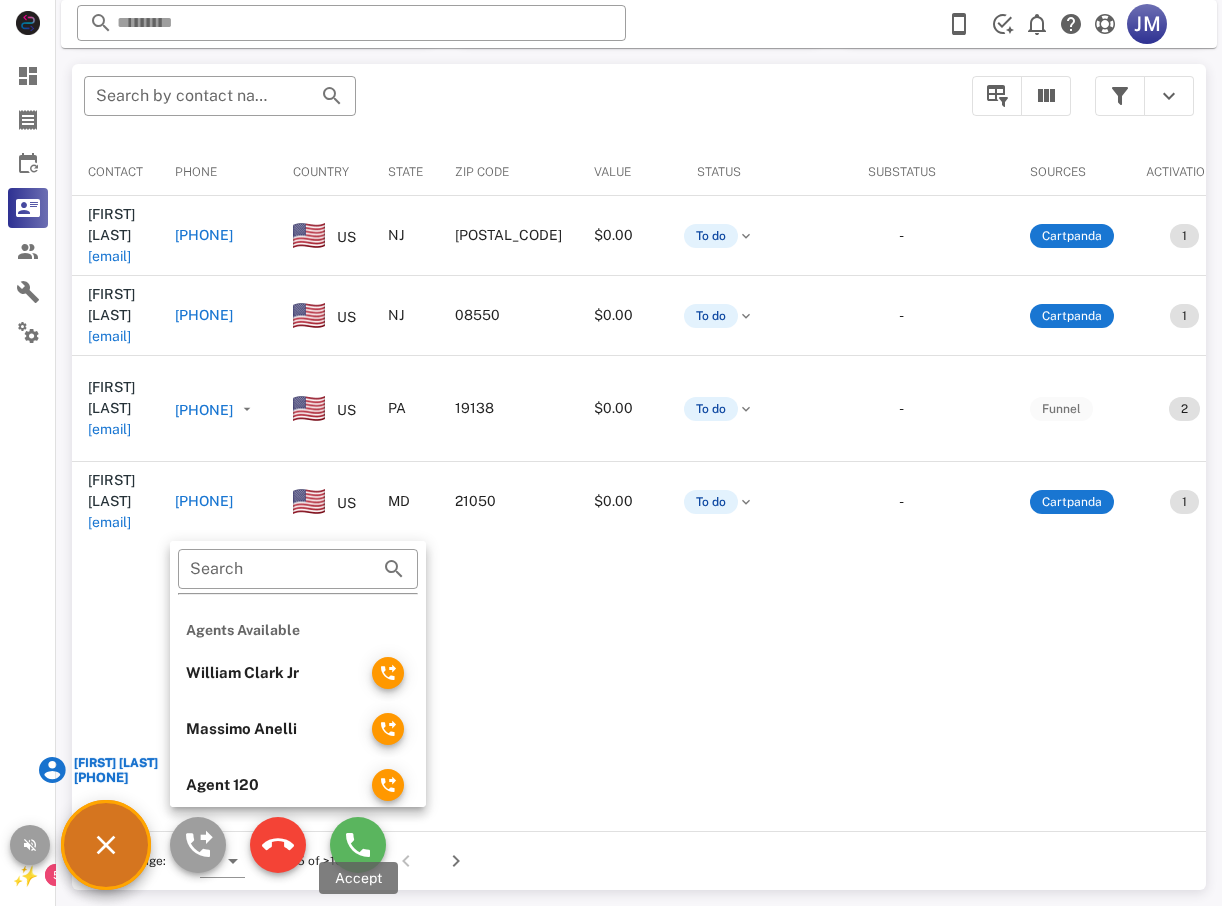 type on "**********" 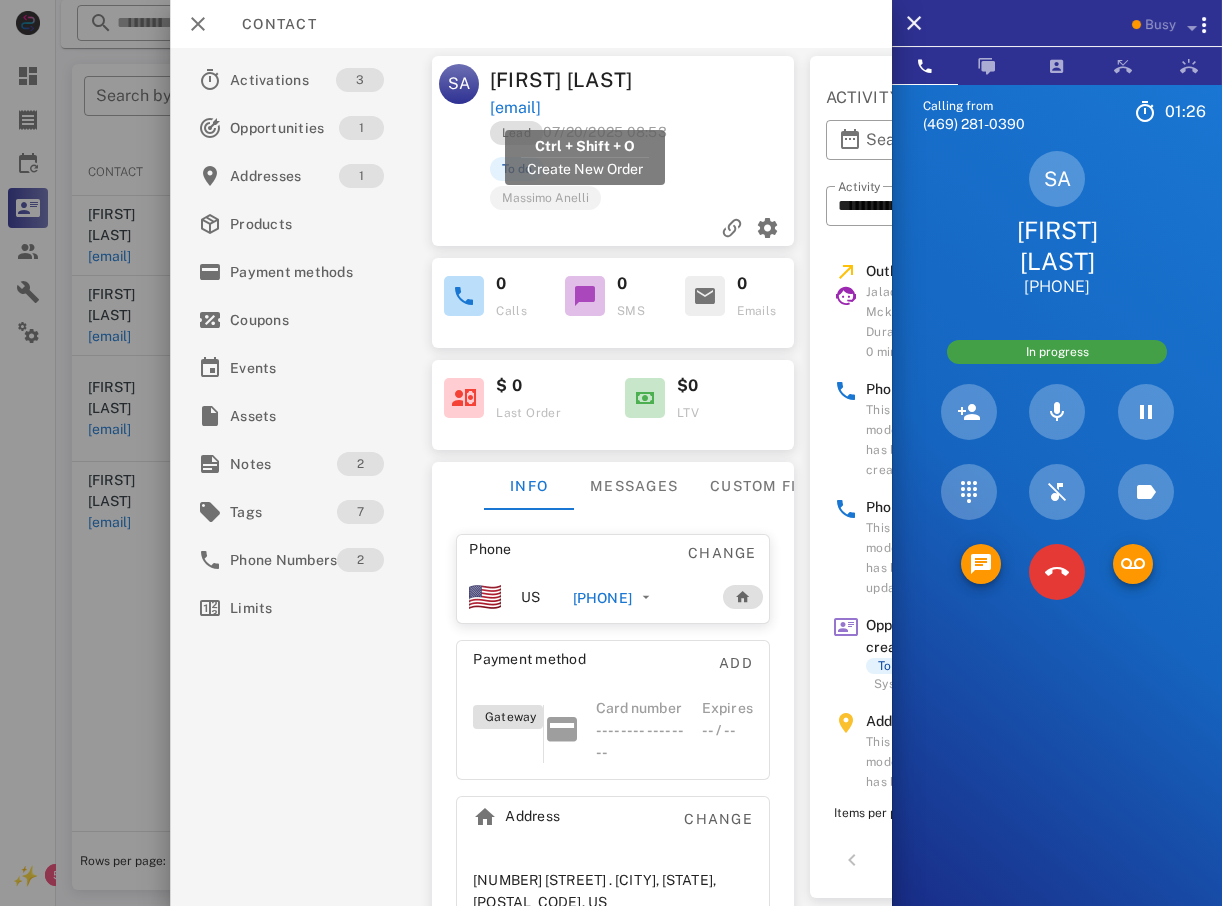 click on "[EMAIL]" at bounding box center [515, 108] 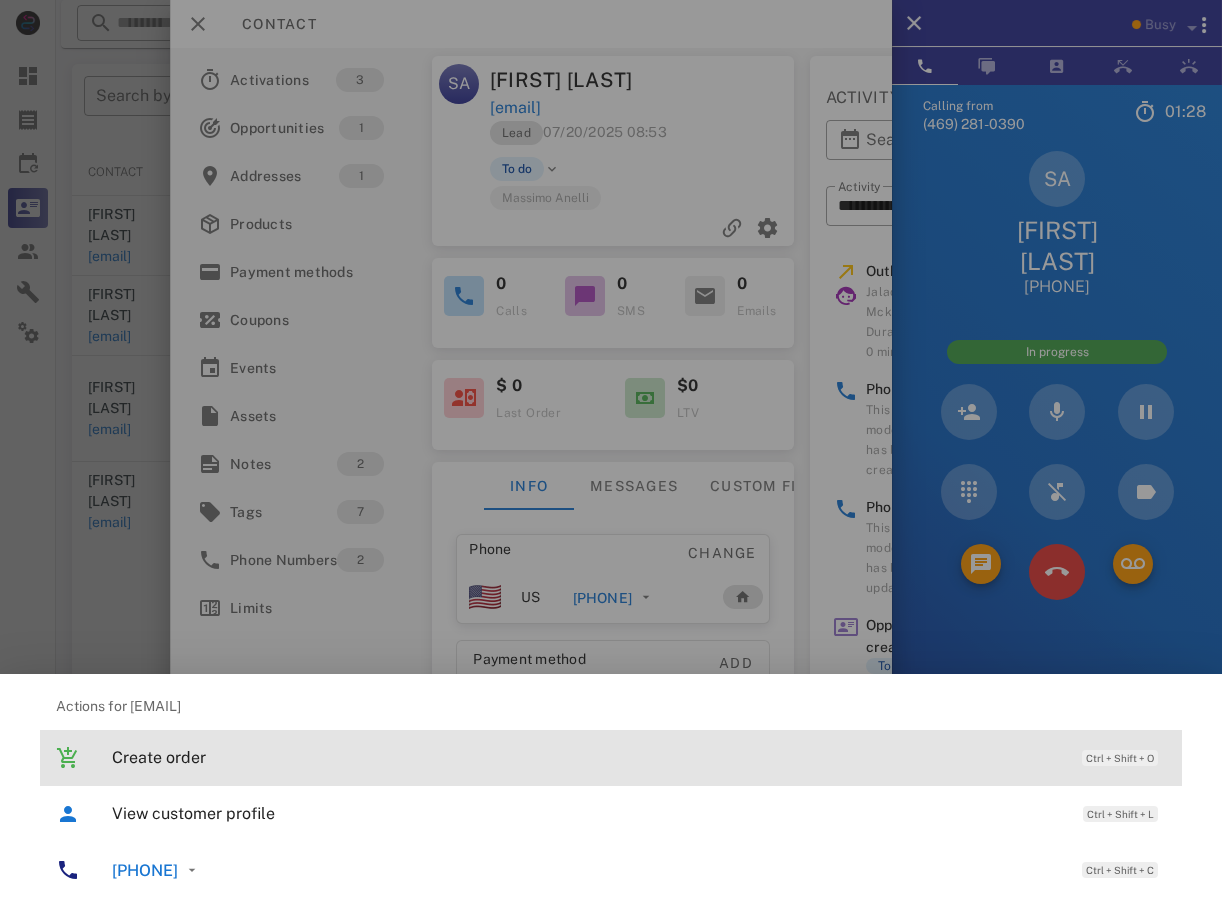 click on "Create order" at bounding box center [587, 757] 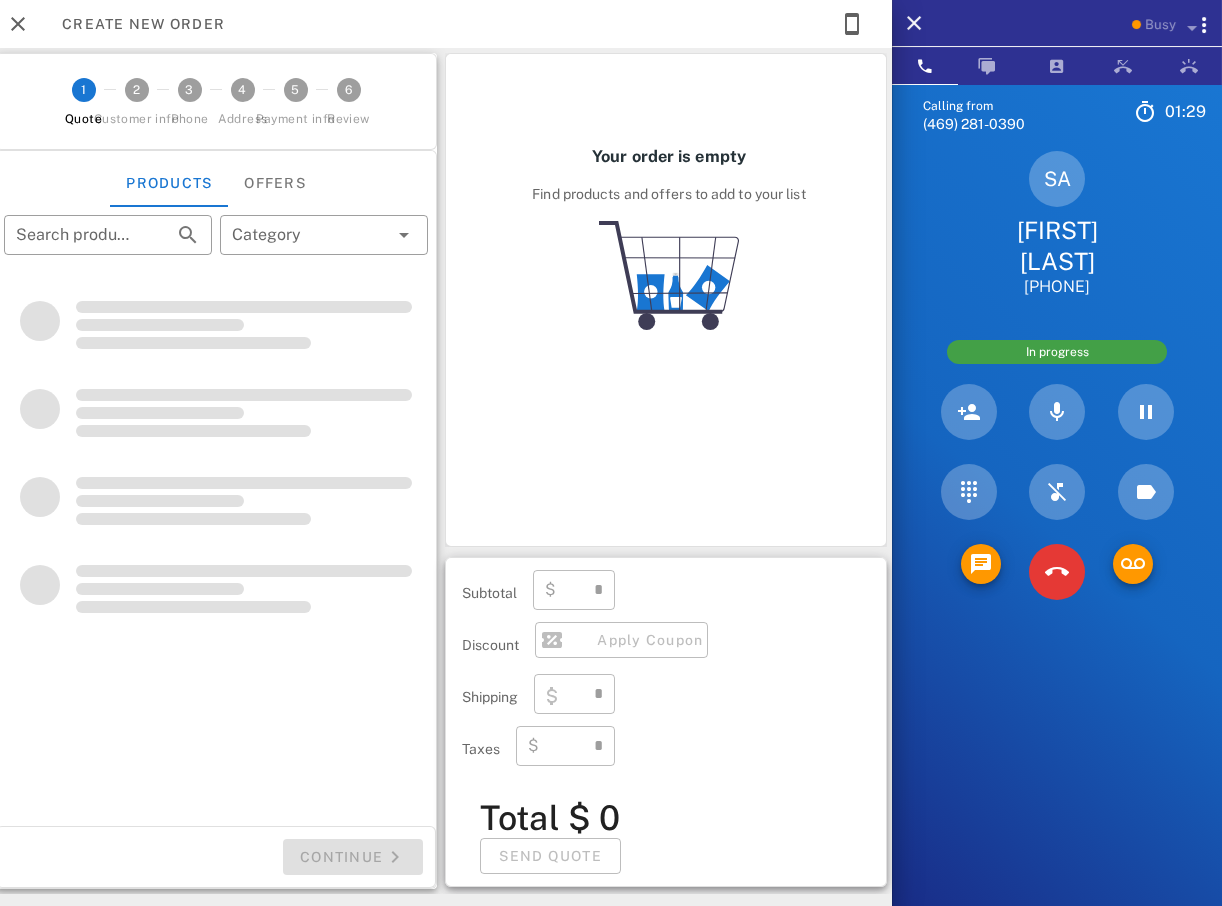 type on "**********" 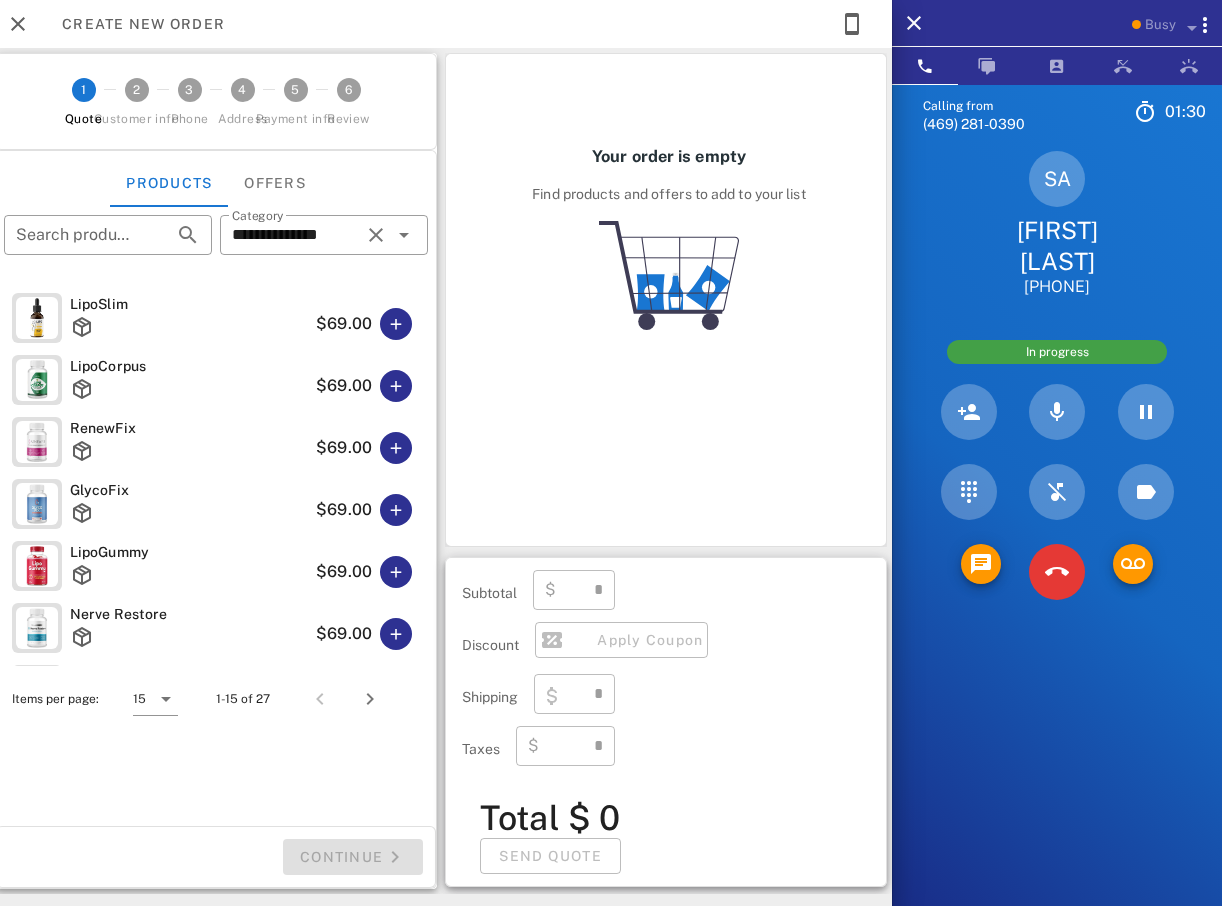 type on "****" 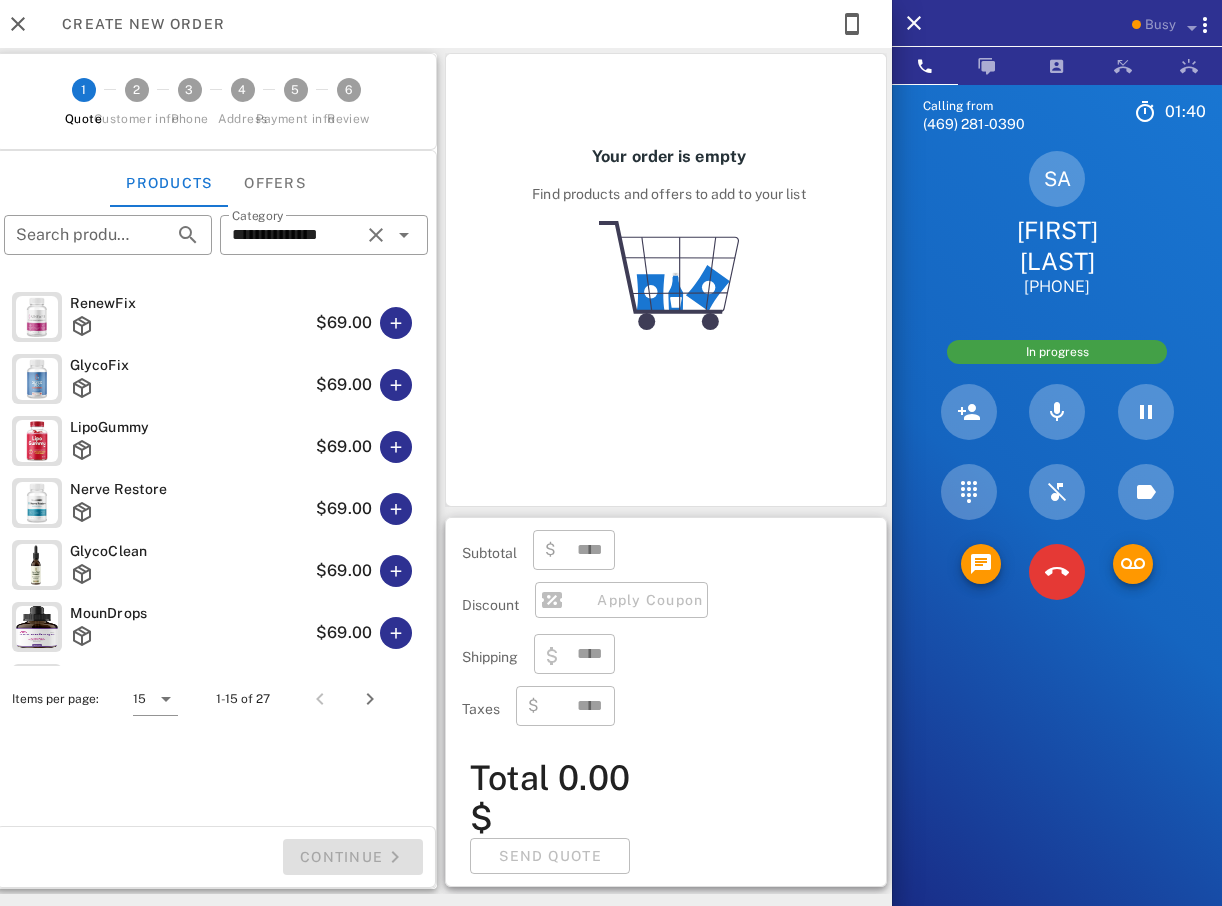 scroll, scrollTop: 0, scrollLeft: 0, axis: both 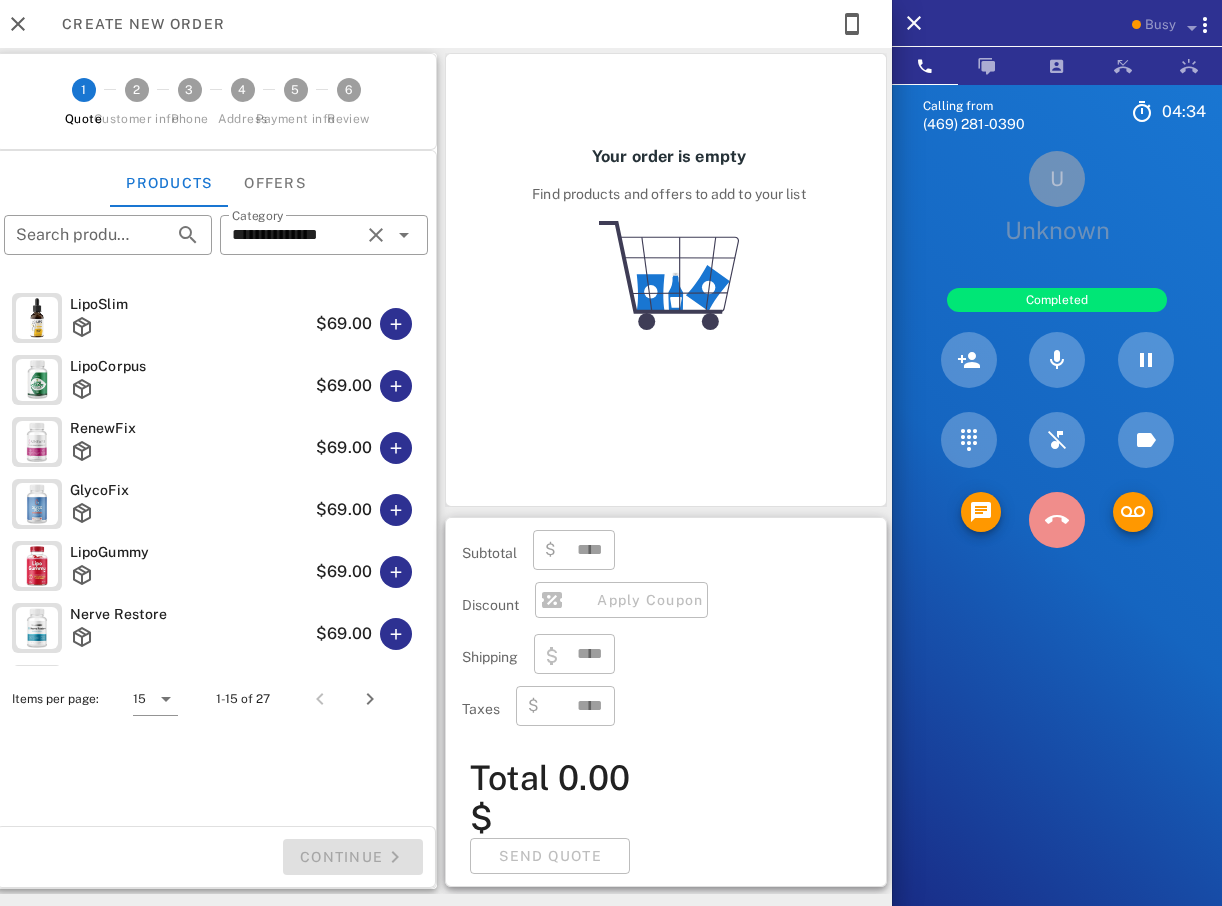click at bounding box center [1057, 520] 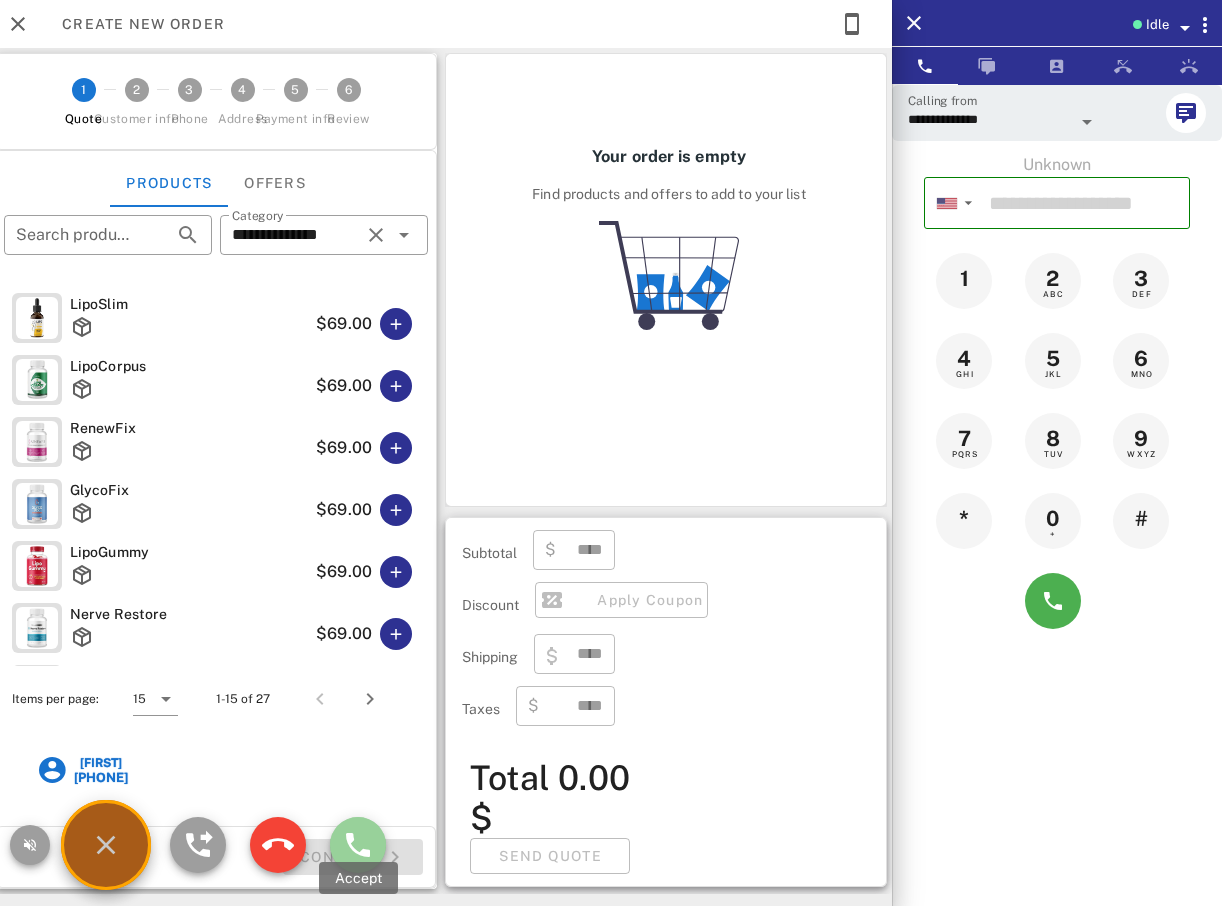 click at bounding box center (358, 845) 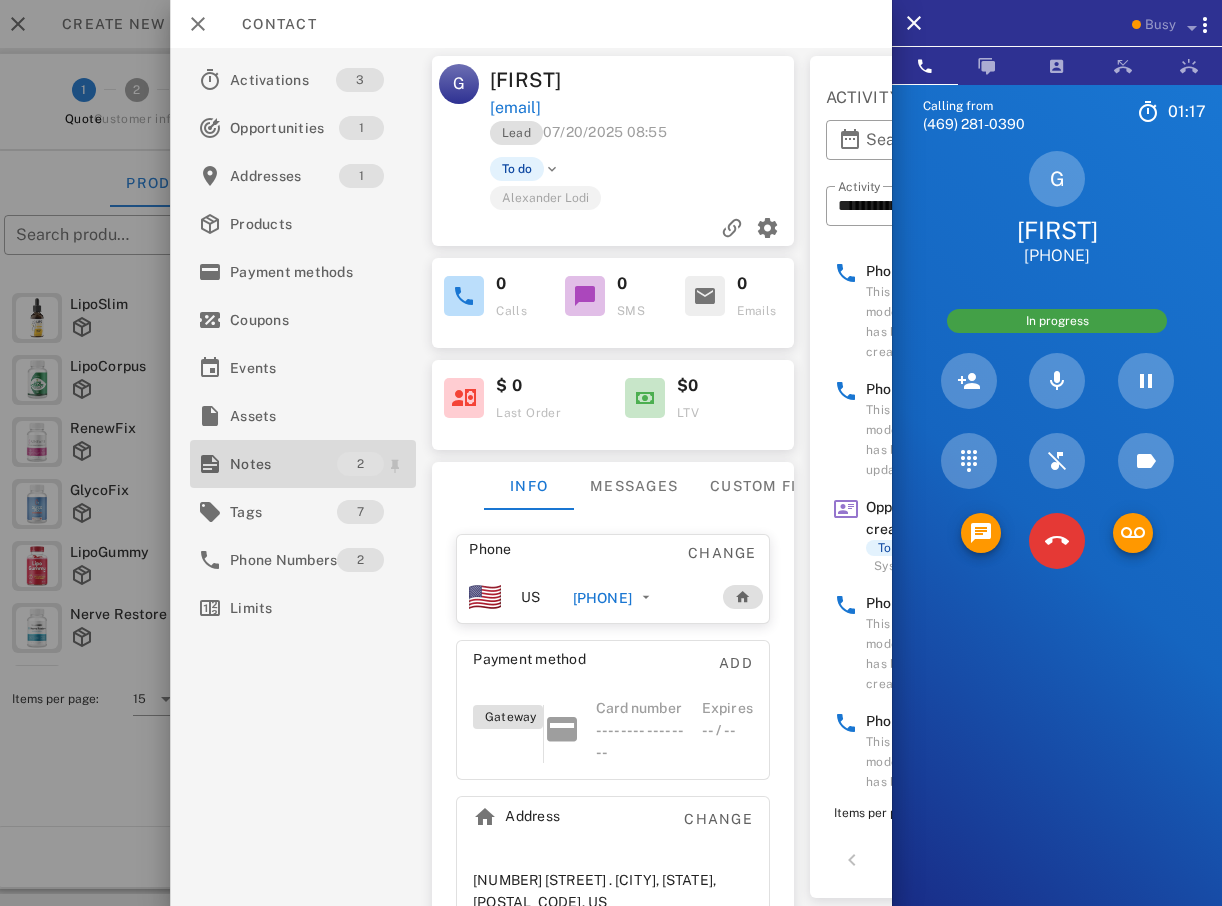 click on "Notes" at bounding box center [283, 464] 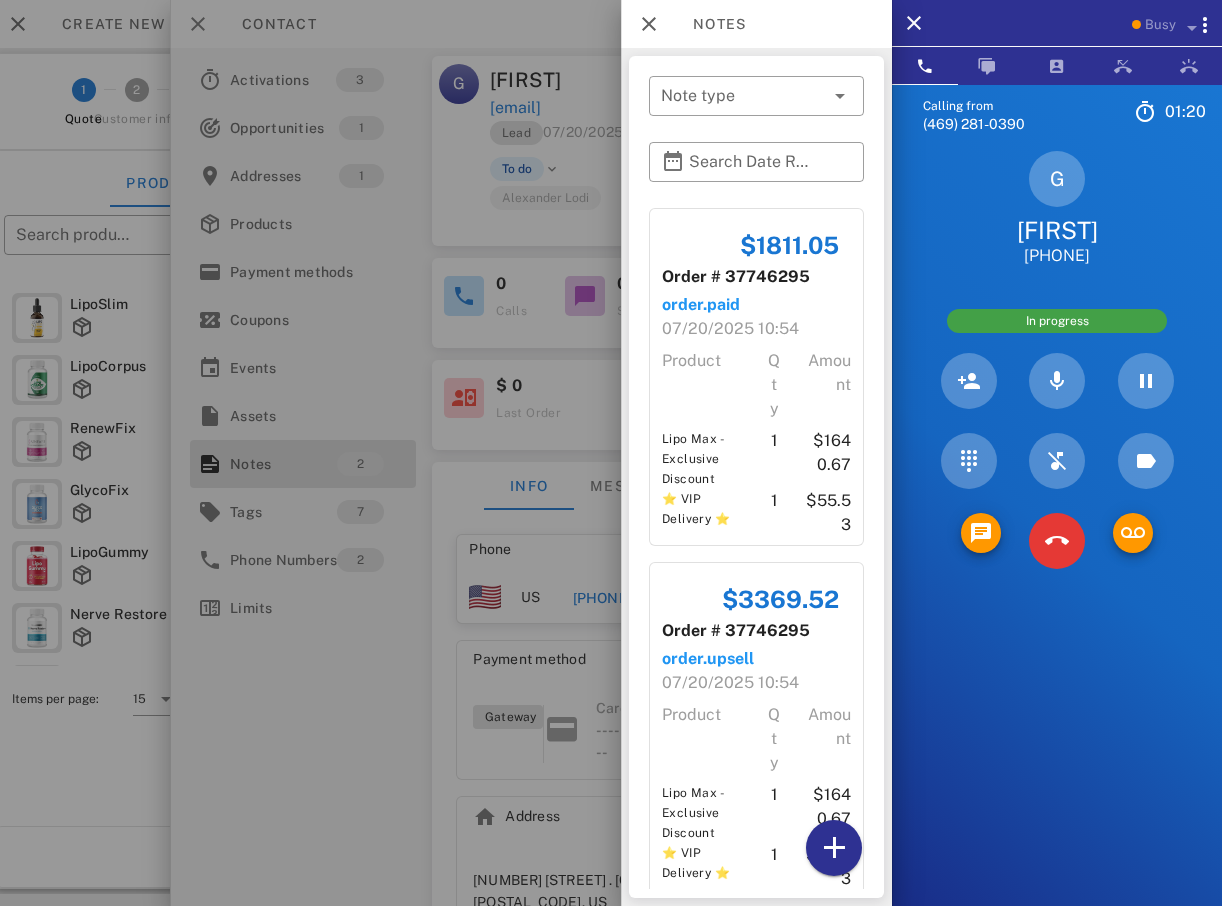 scroll, scrollTop: 380, scrollLeft: 0, axis: vertical 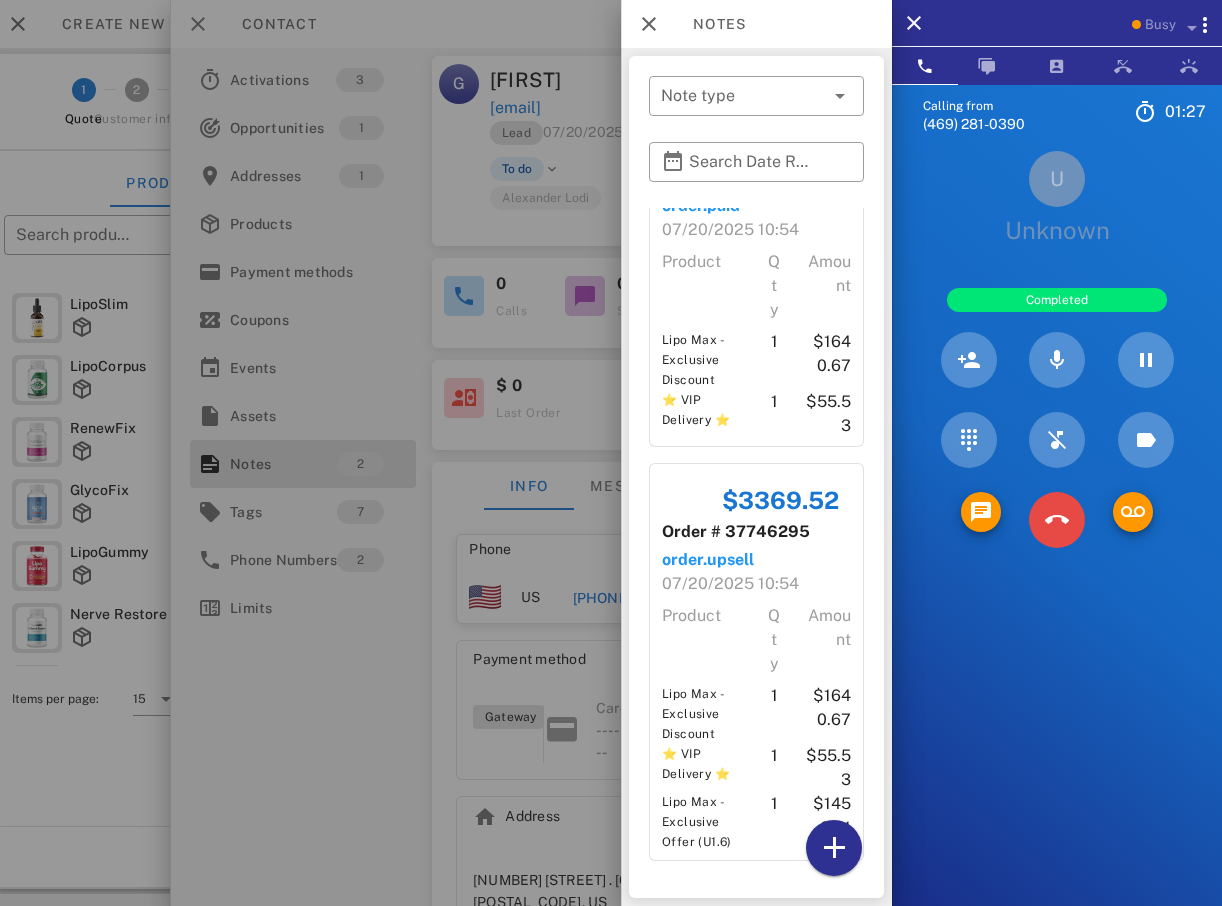 click at bounding box center [1057, 520] 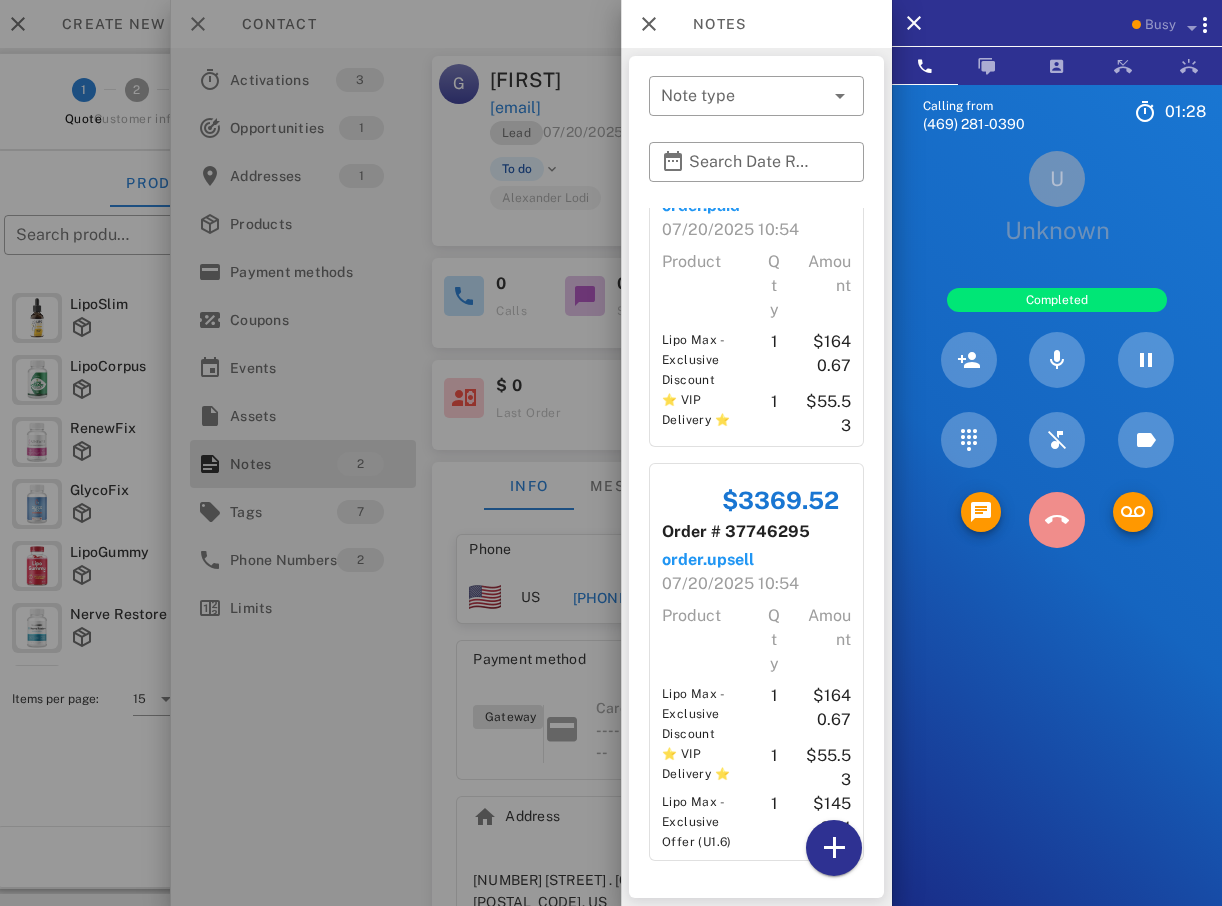 click at bounding box center [1057, 520] 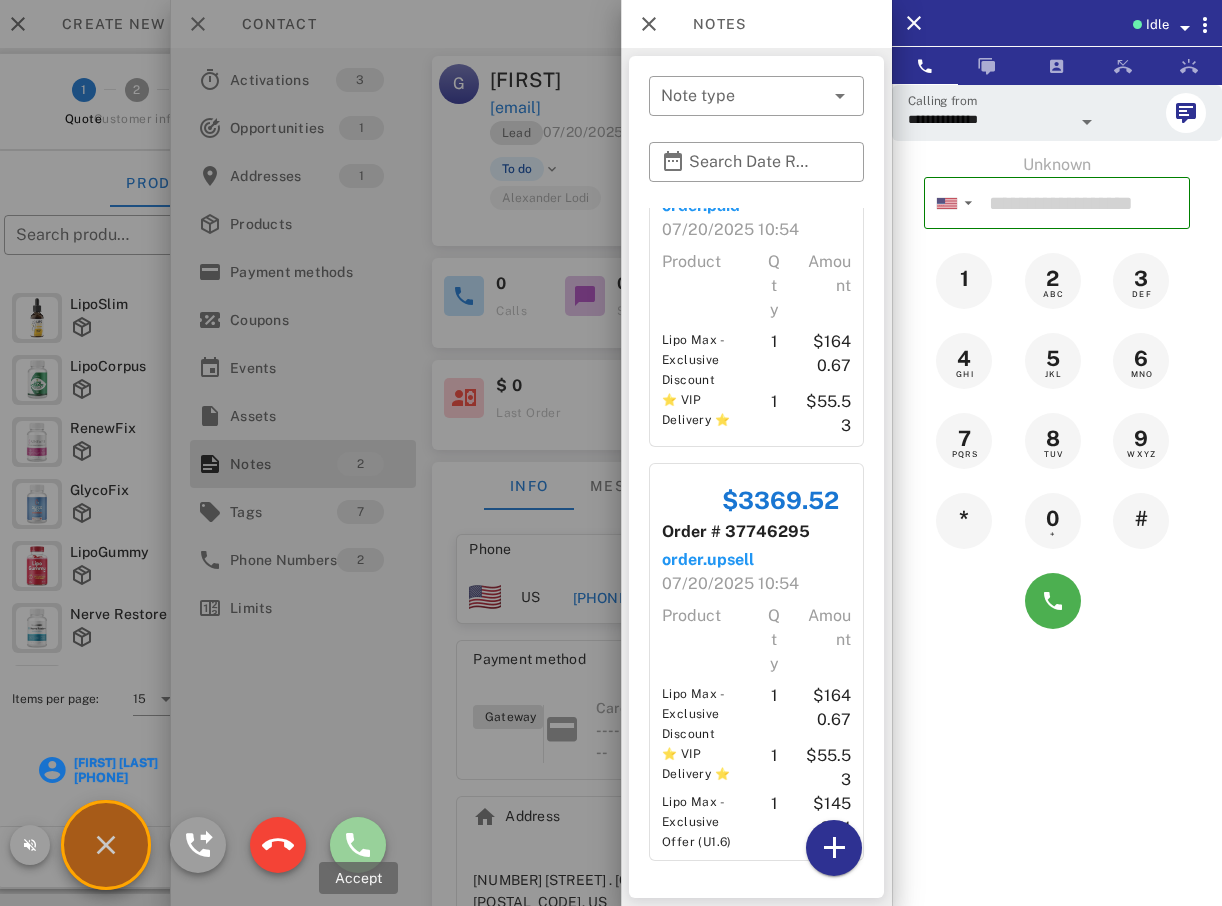click at bounding box center (358, 845) 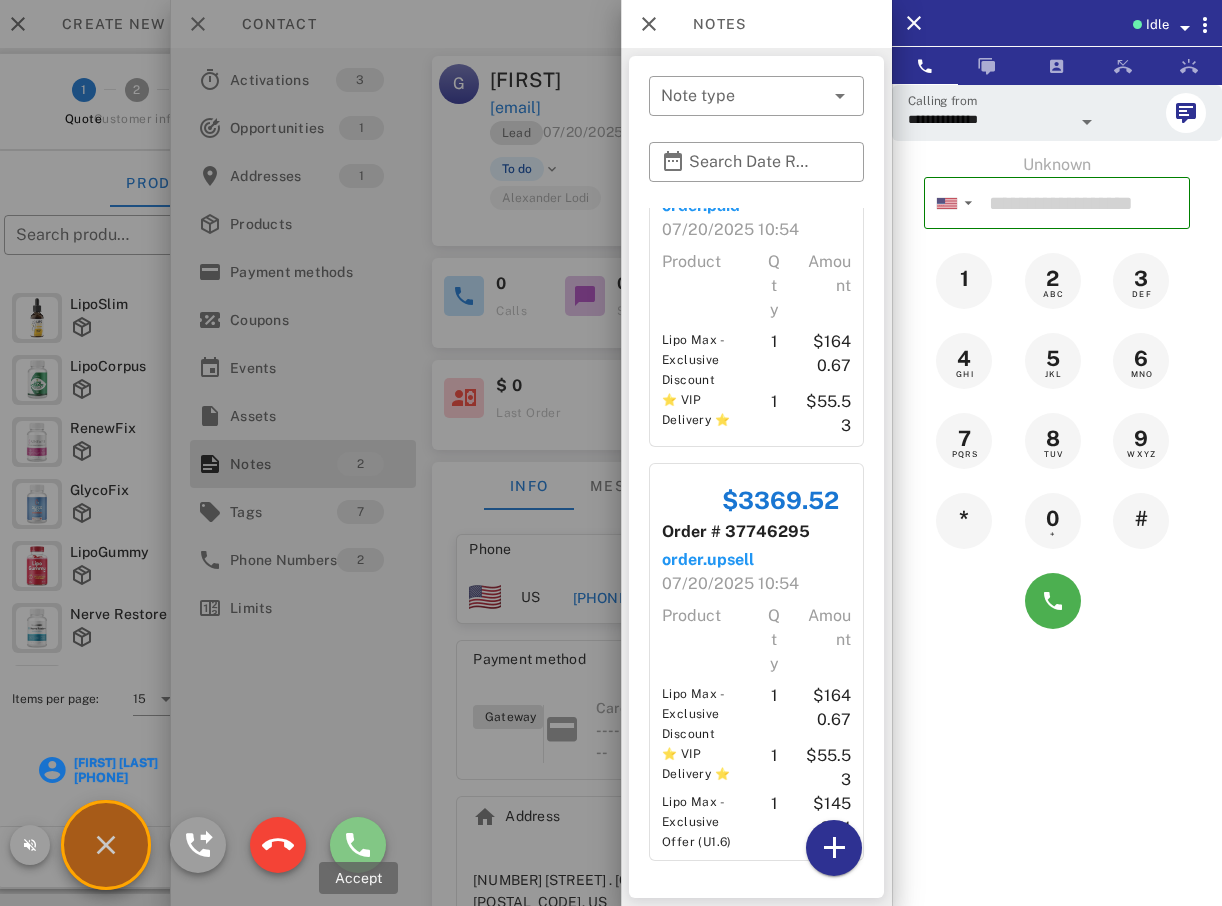 type on "**********" 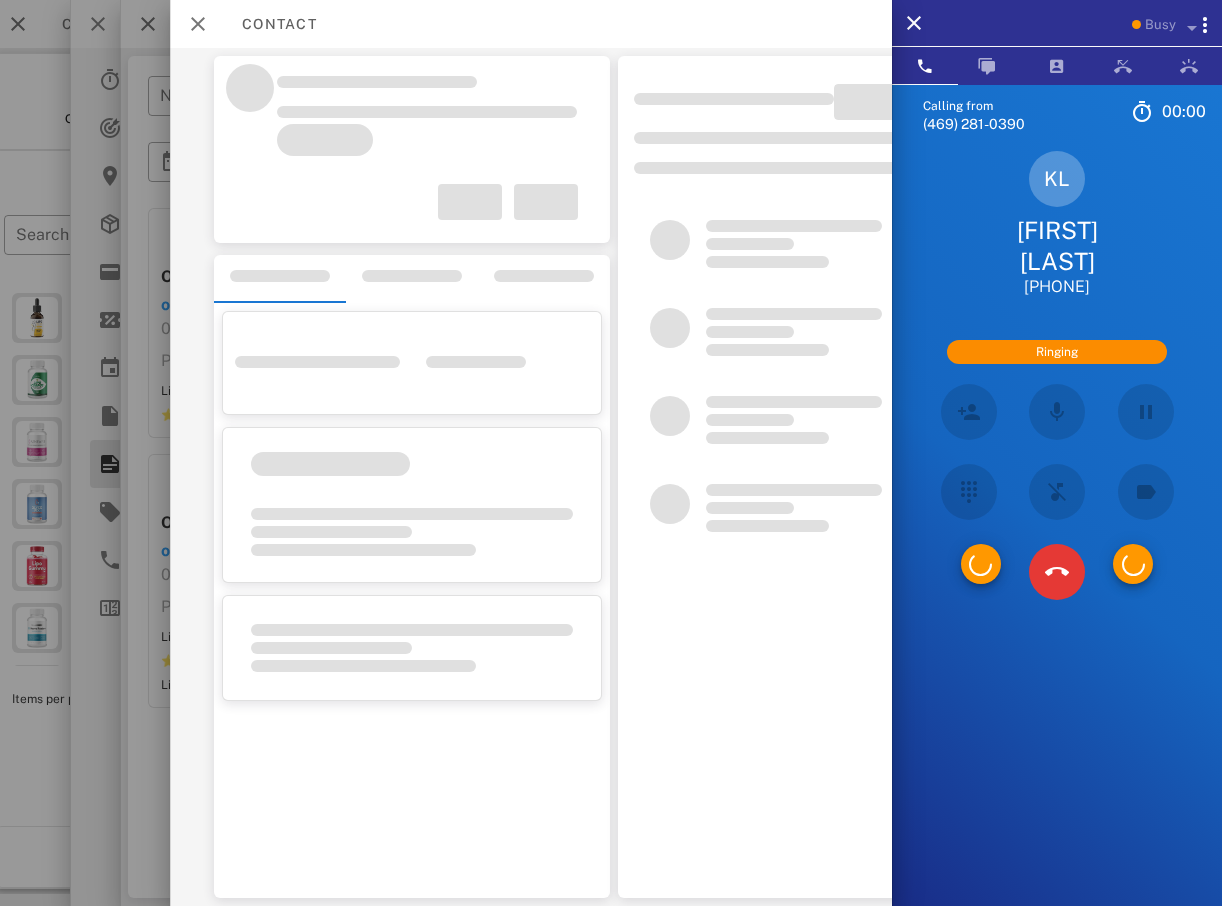 scroll, scrollTop: 0, scrollLeft: 0, axis: both 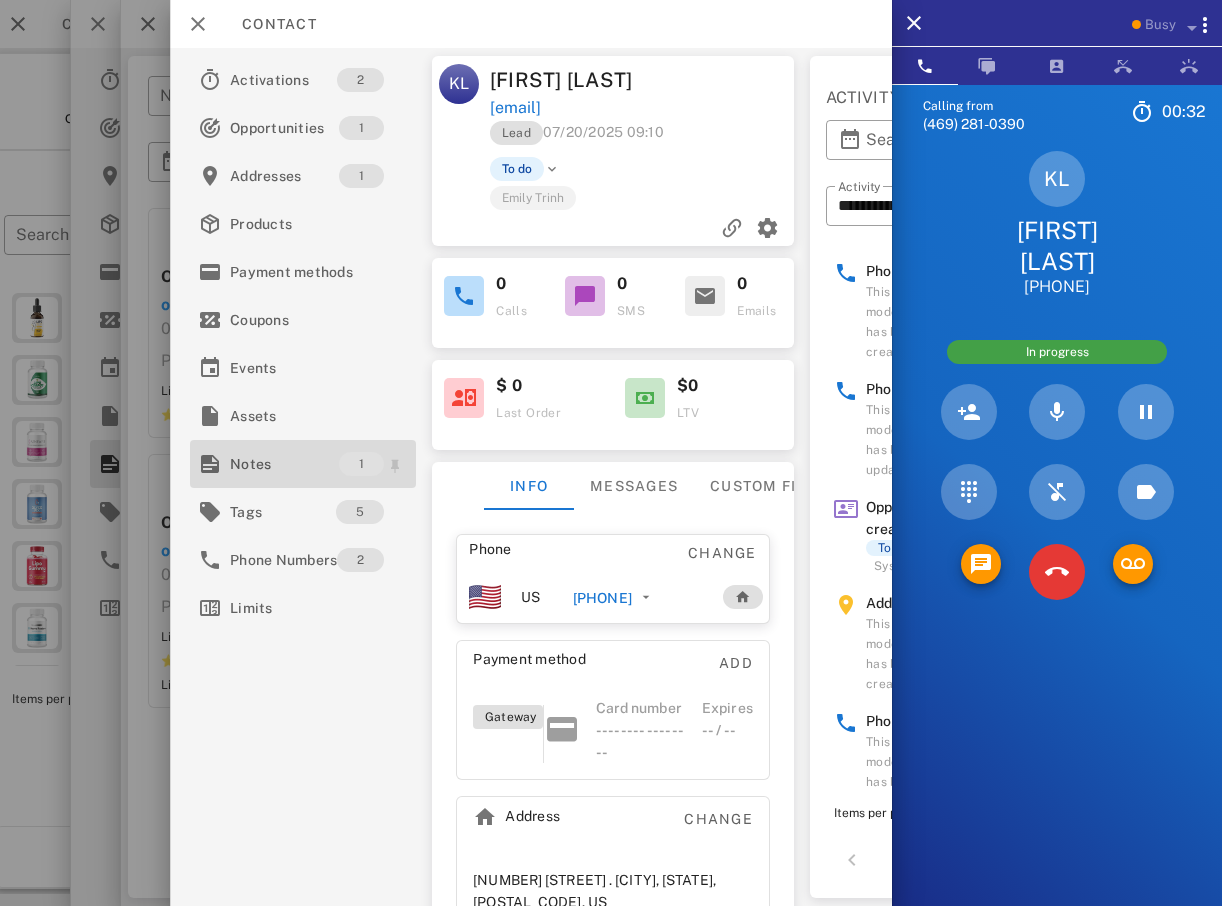 click on "Notes" at bounding box center (284, 464) 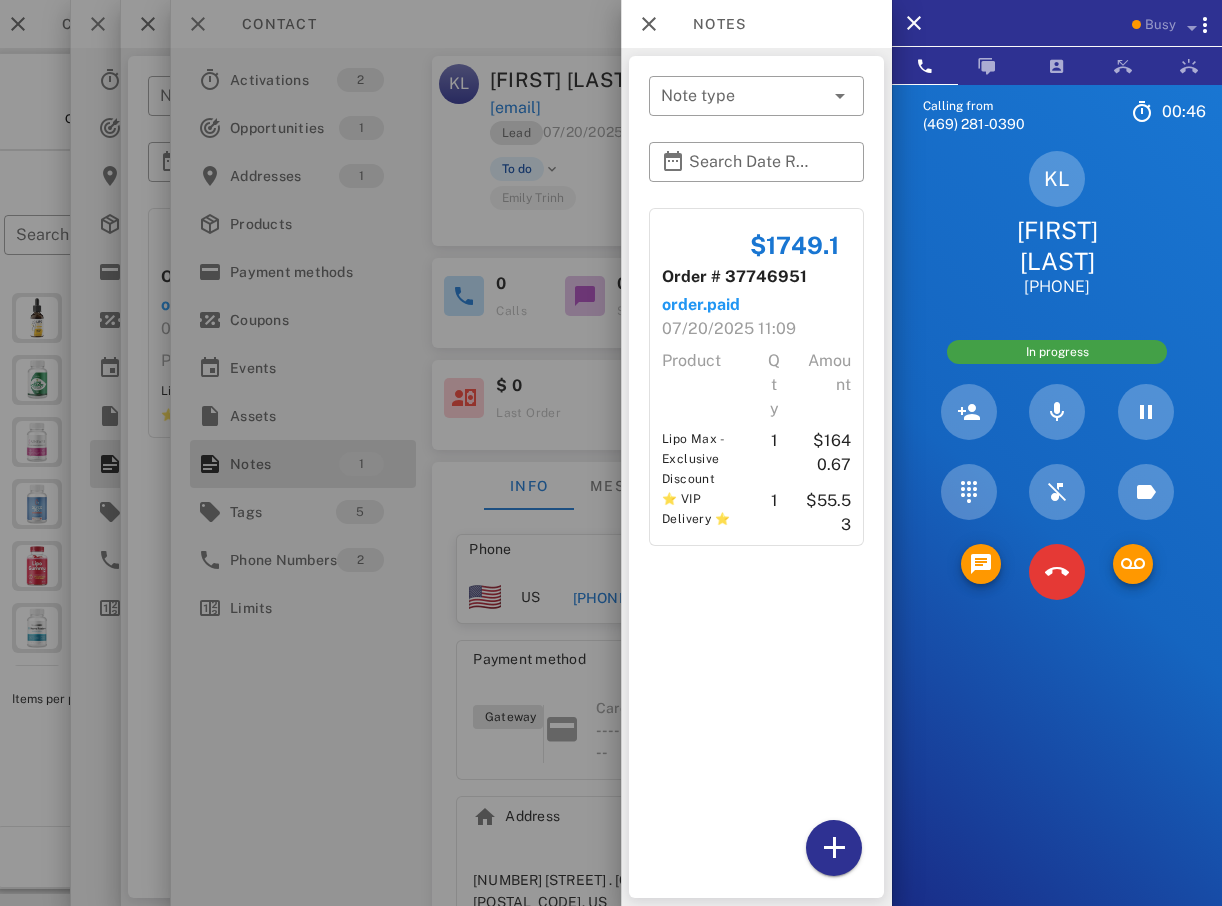 click at bounding box center (611, 453) 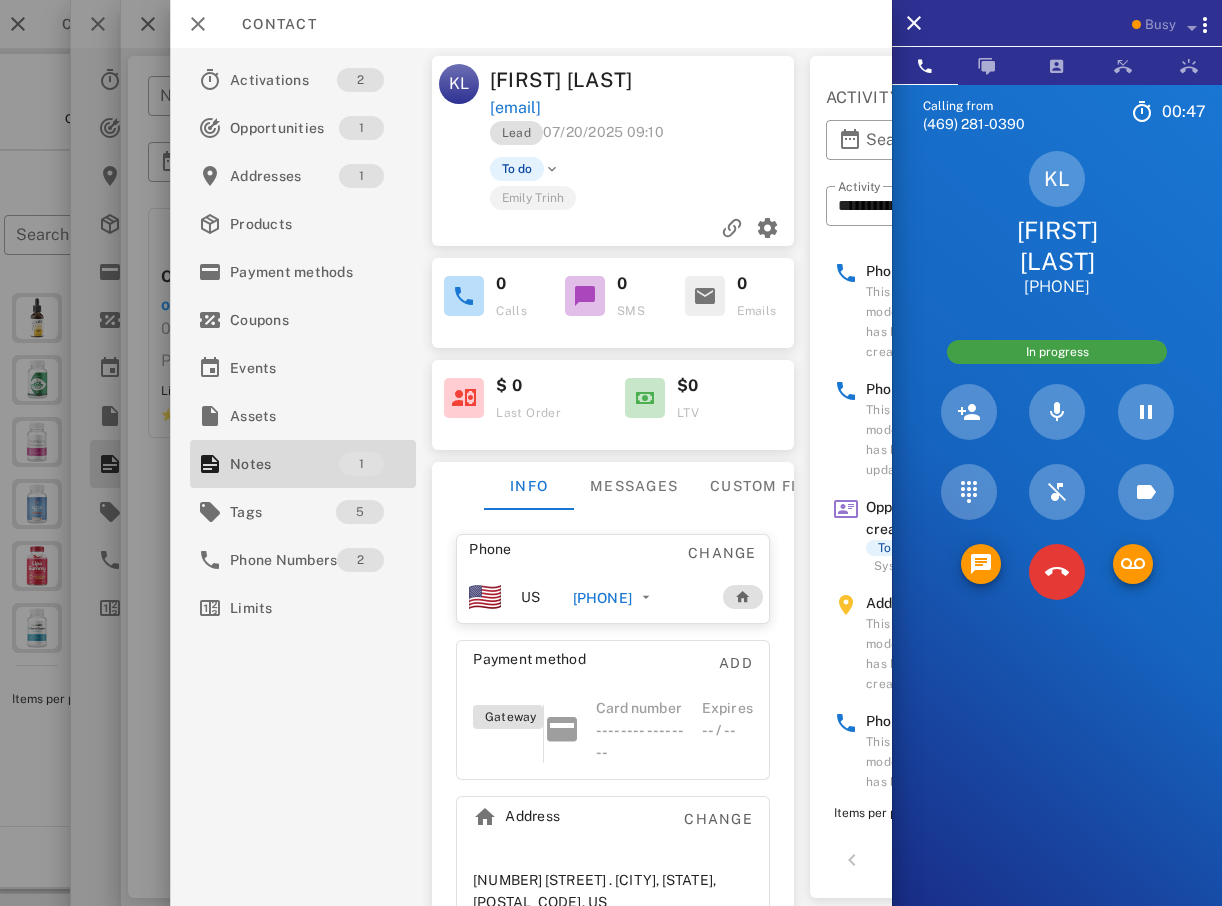 click at bounding box center (611, 453) 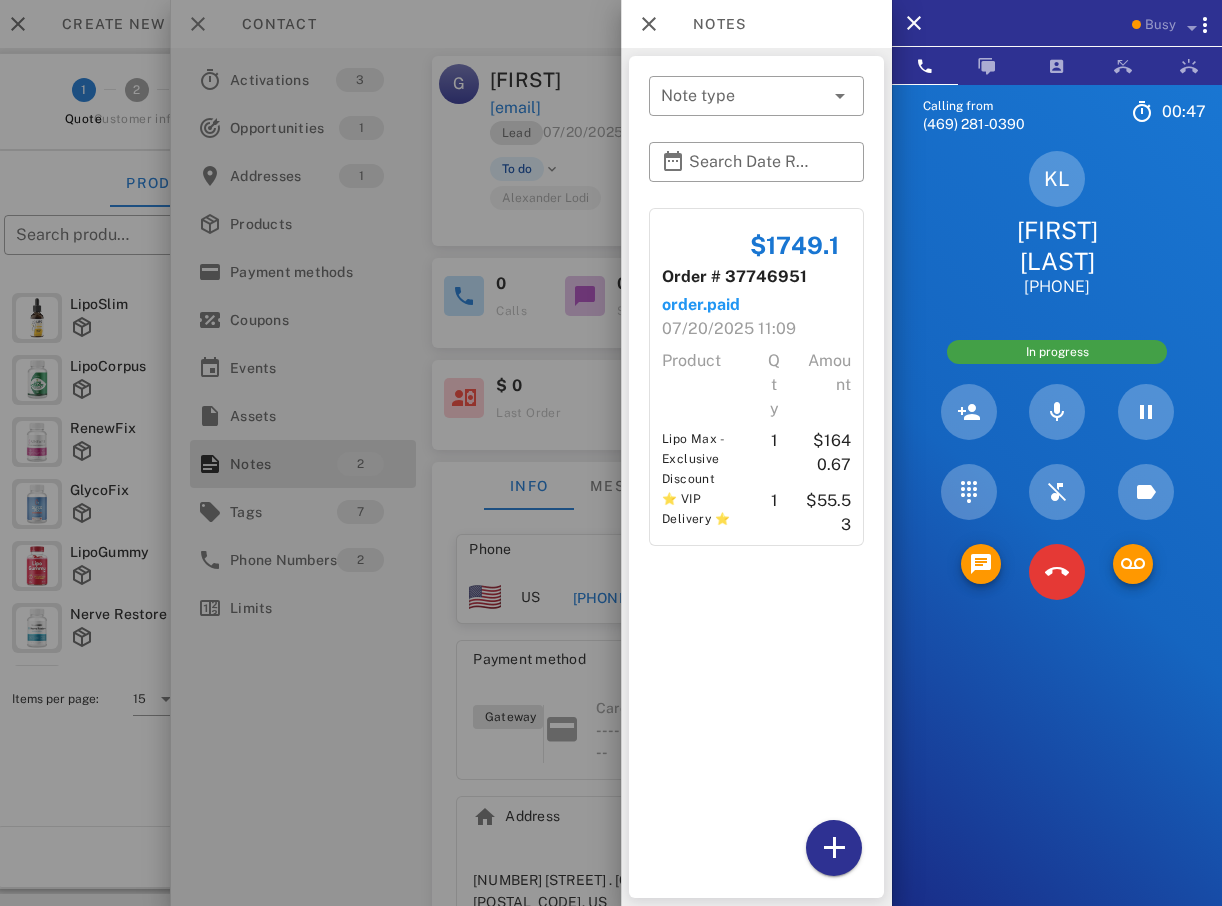 click at bounding box center (611, 453) 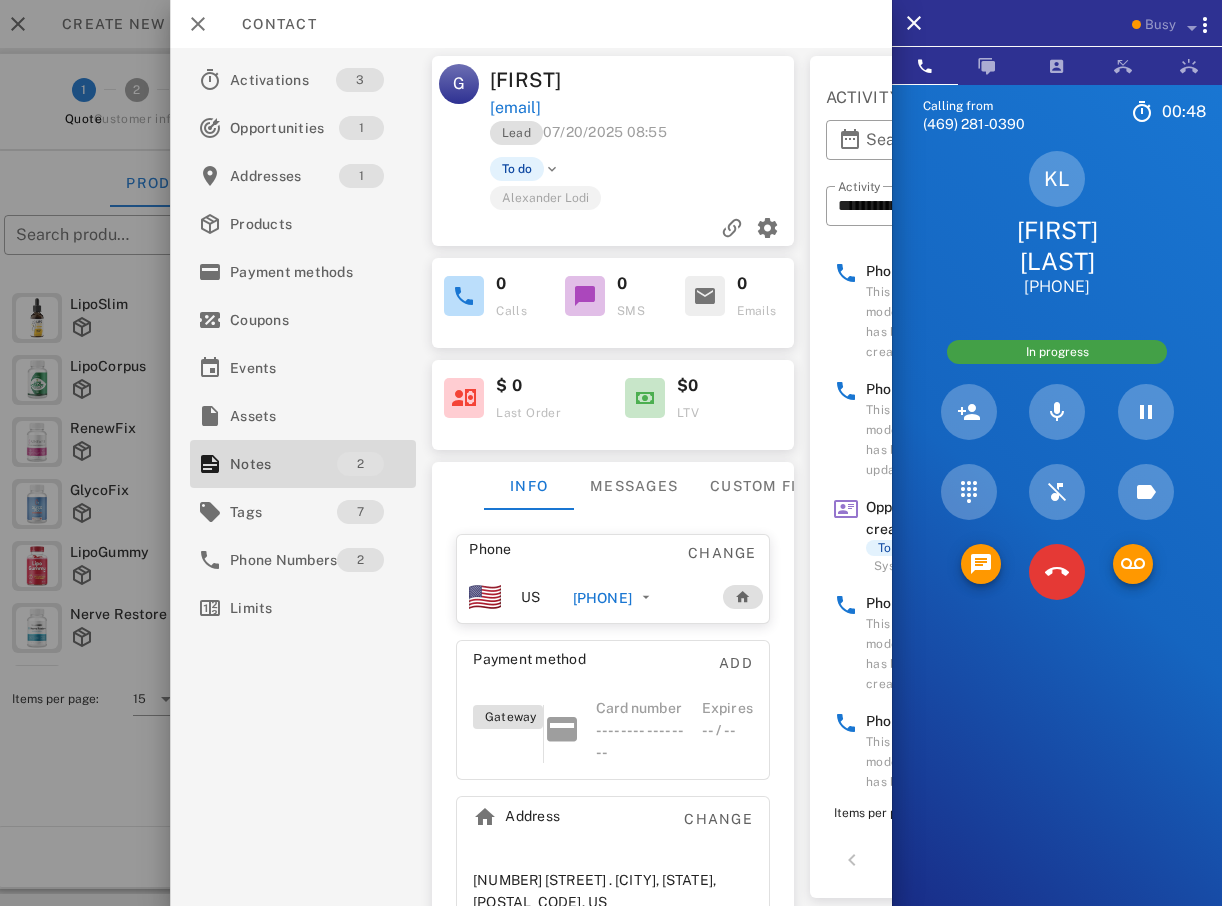 click at bounding box center (611, 453) 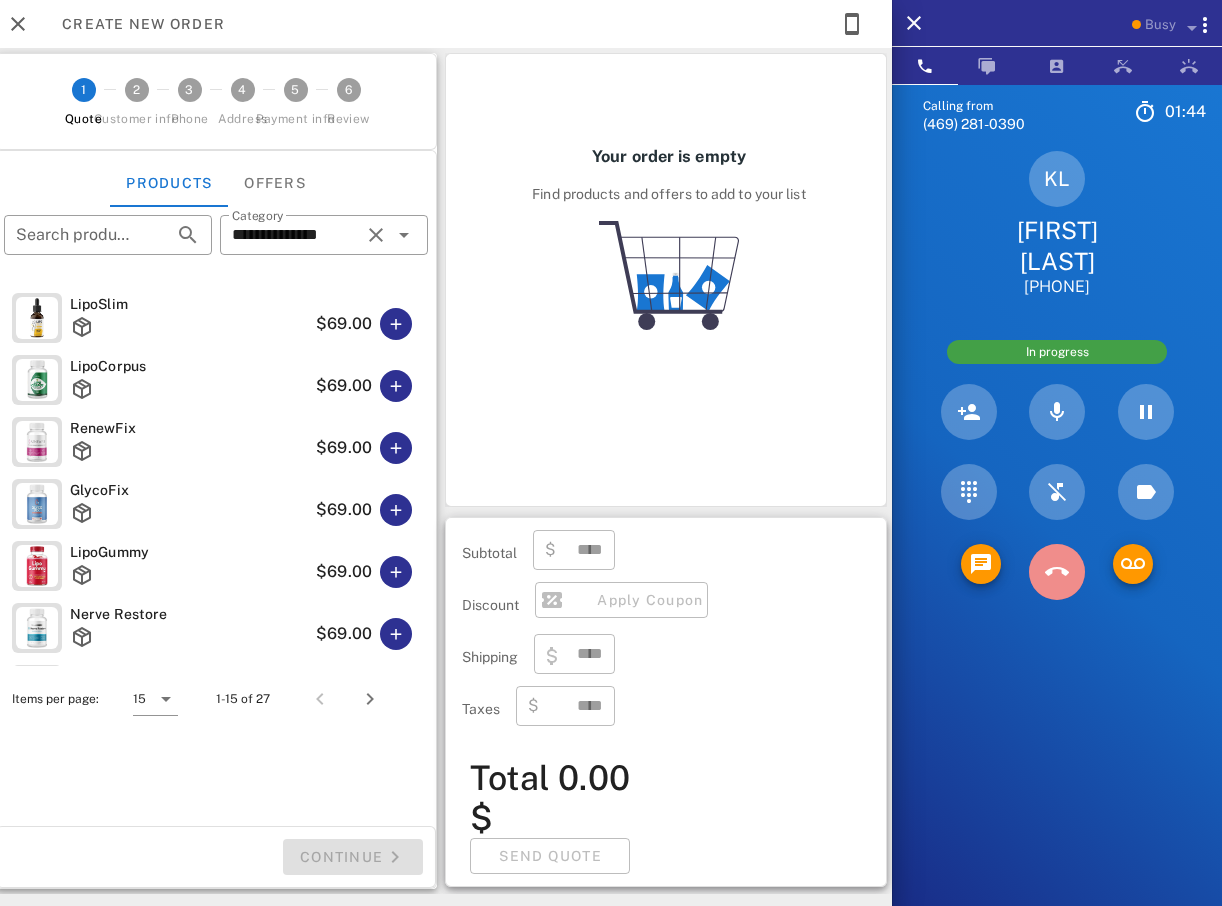 click at bounding box center (1057, 572) 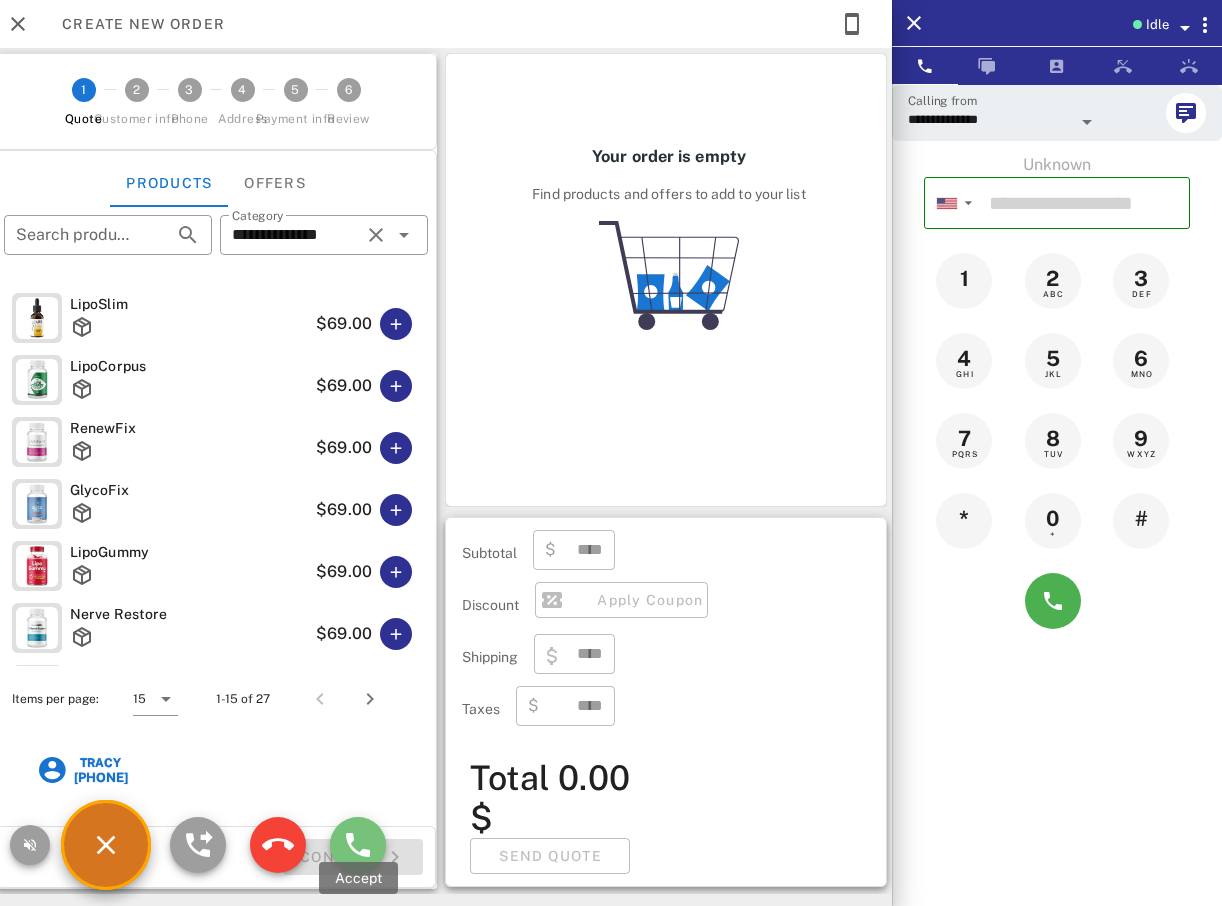 click at bounding box center [358, 845] 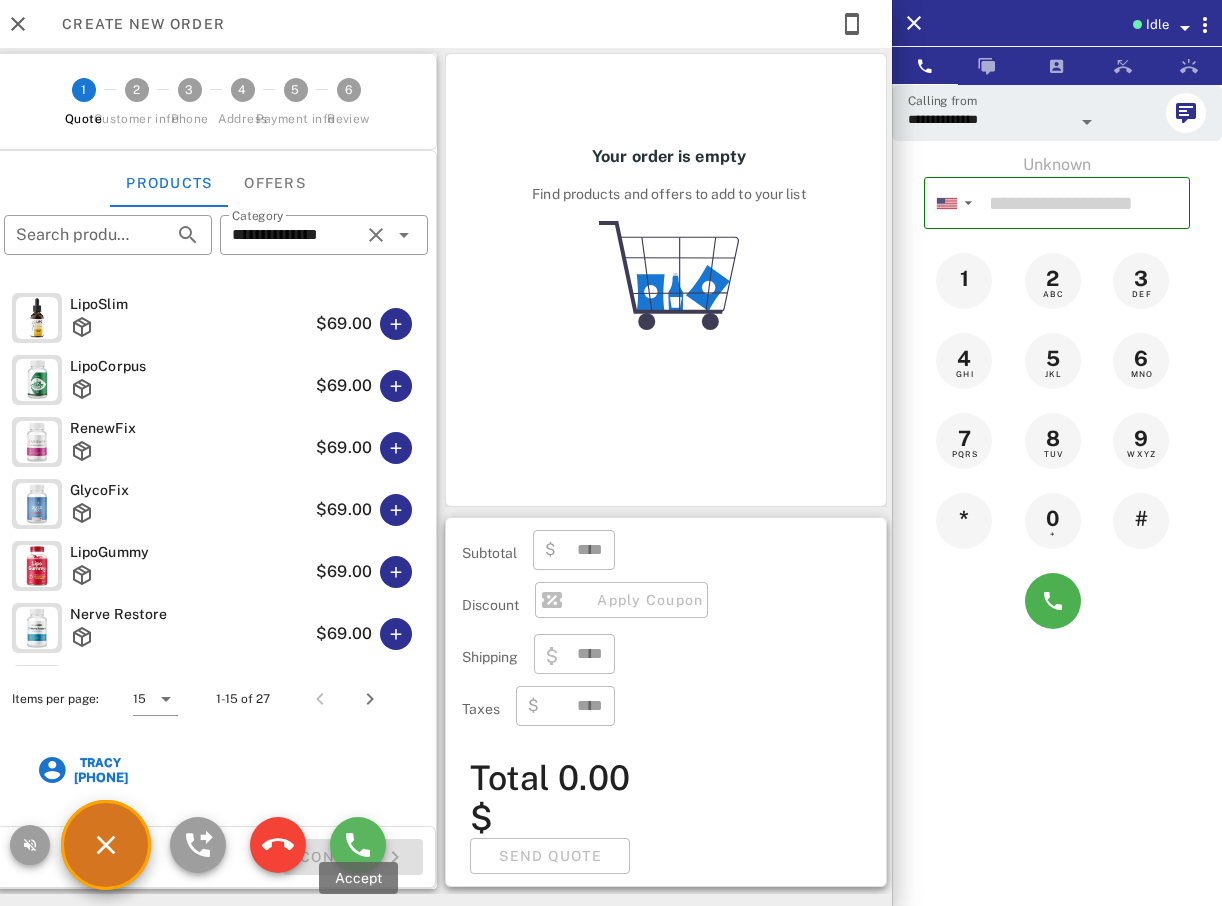 type on "**********" 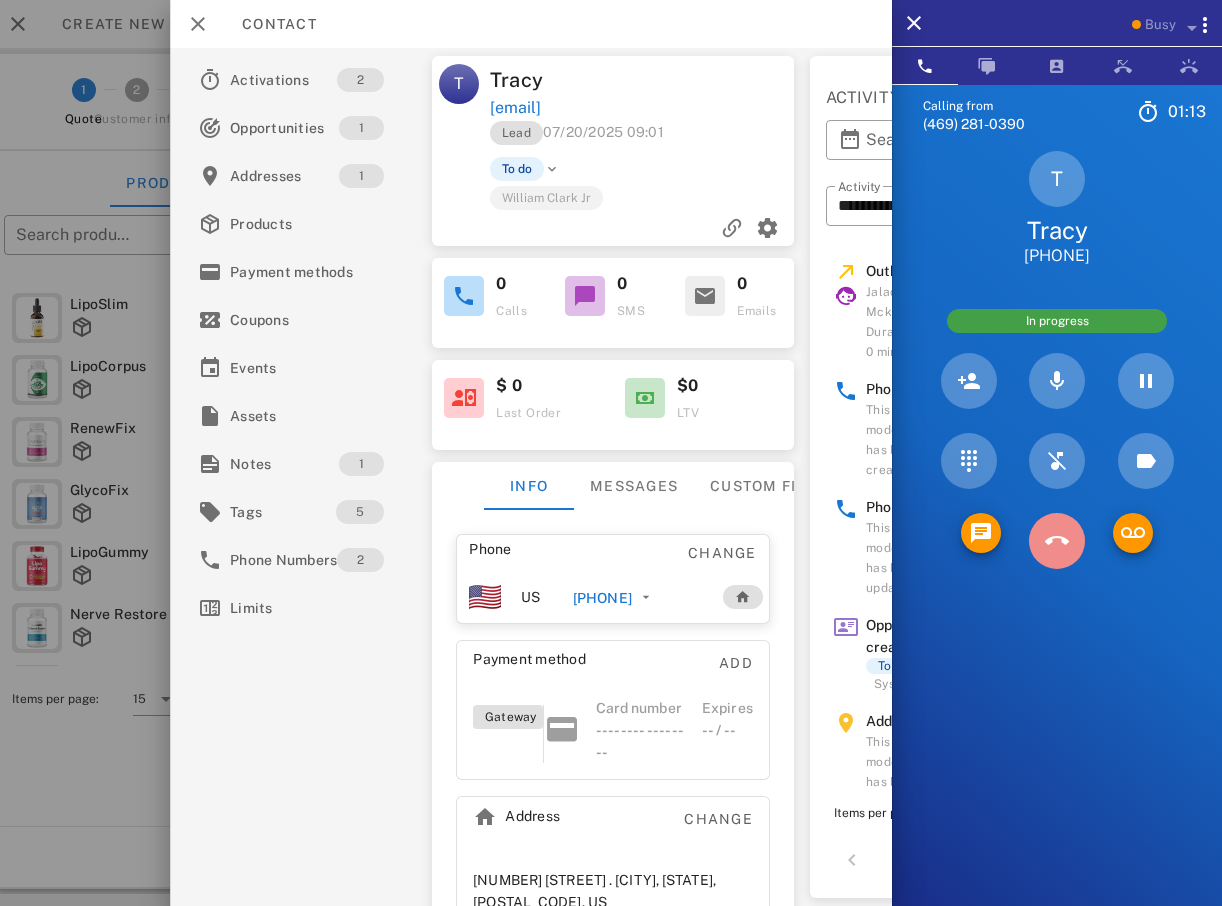 click at bounding box center (1057, 541) 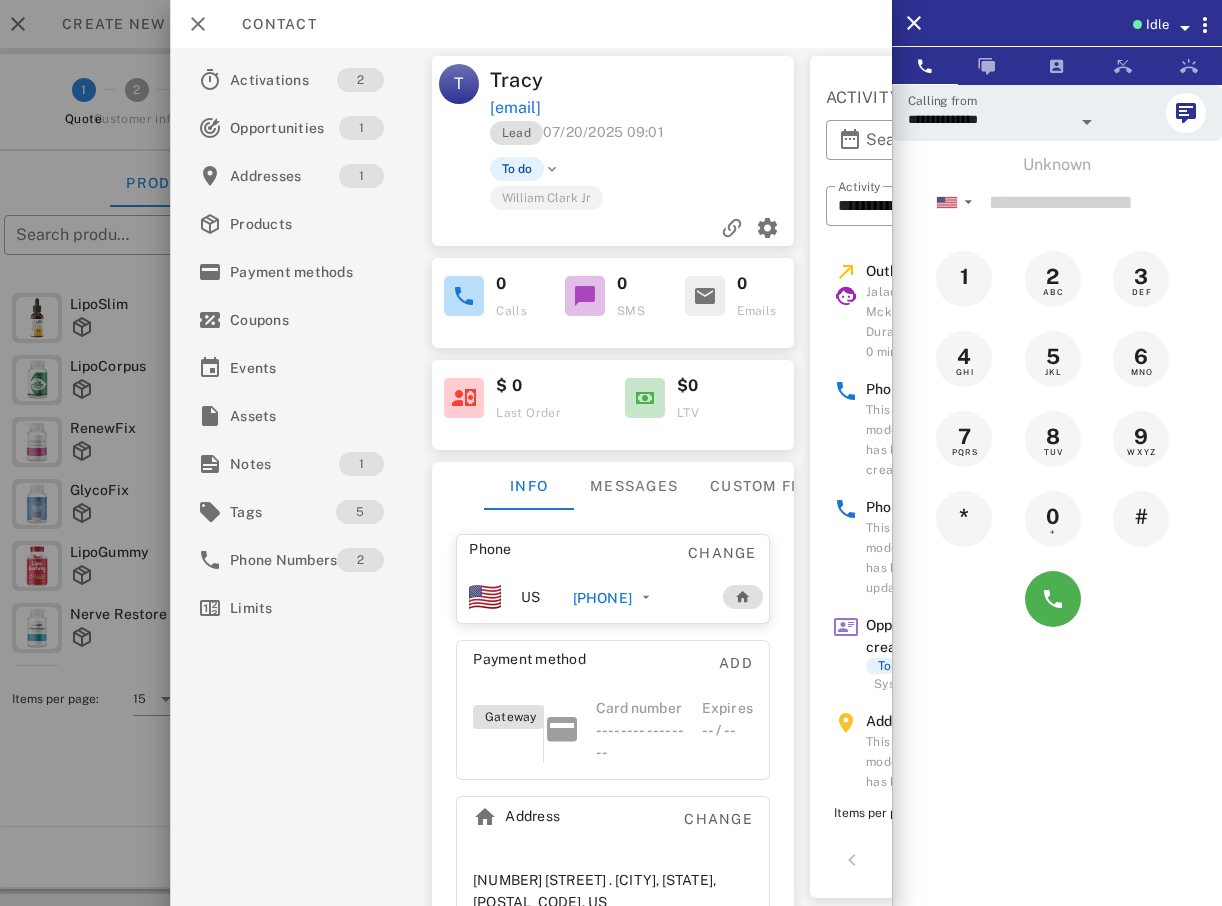 click at bounding box center (611, 453) 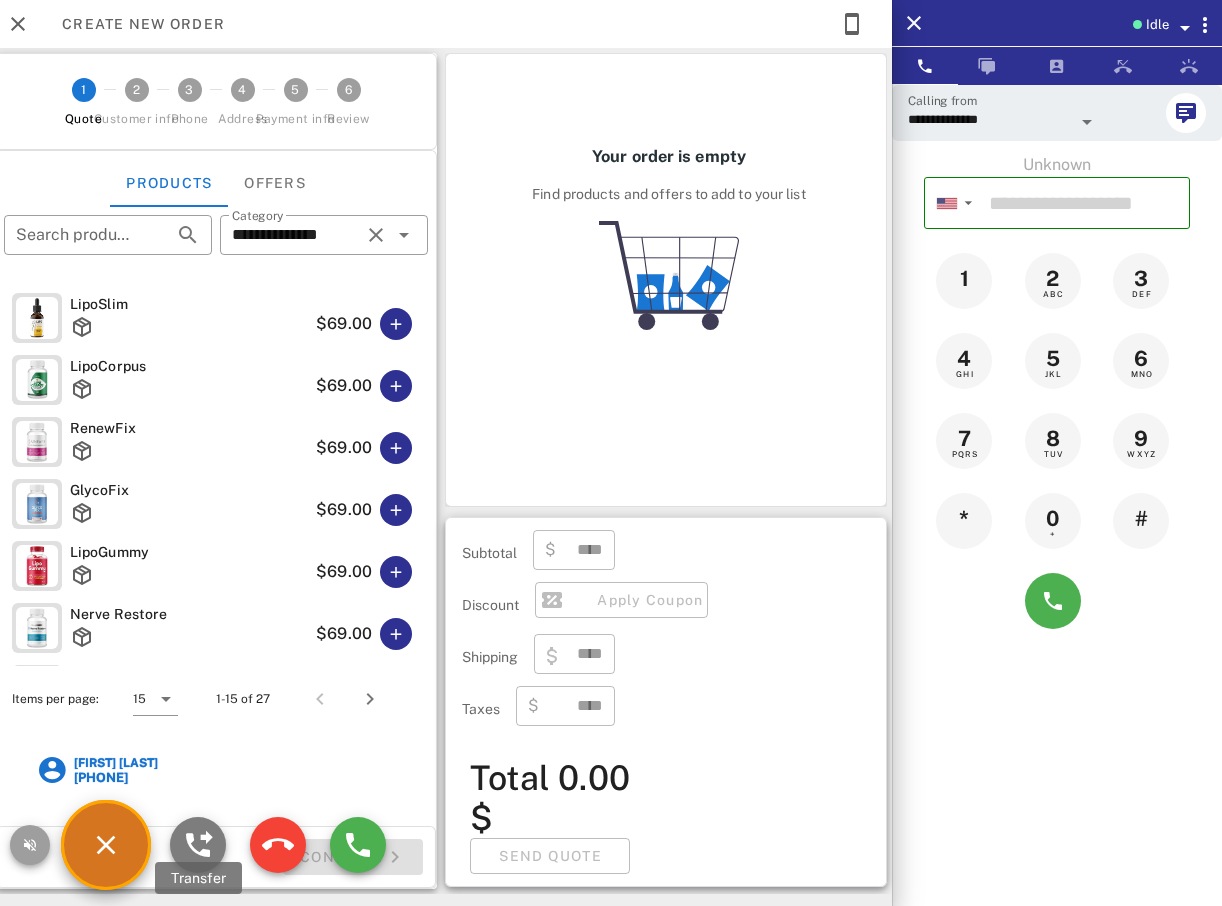 click at bounding box center [198, 845] 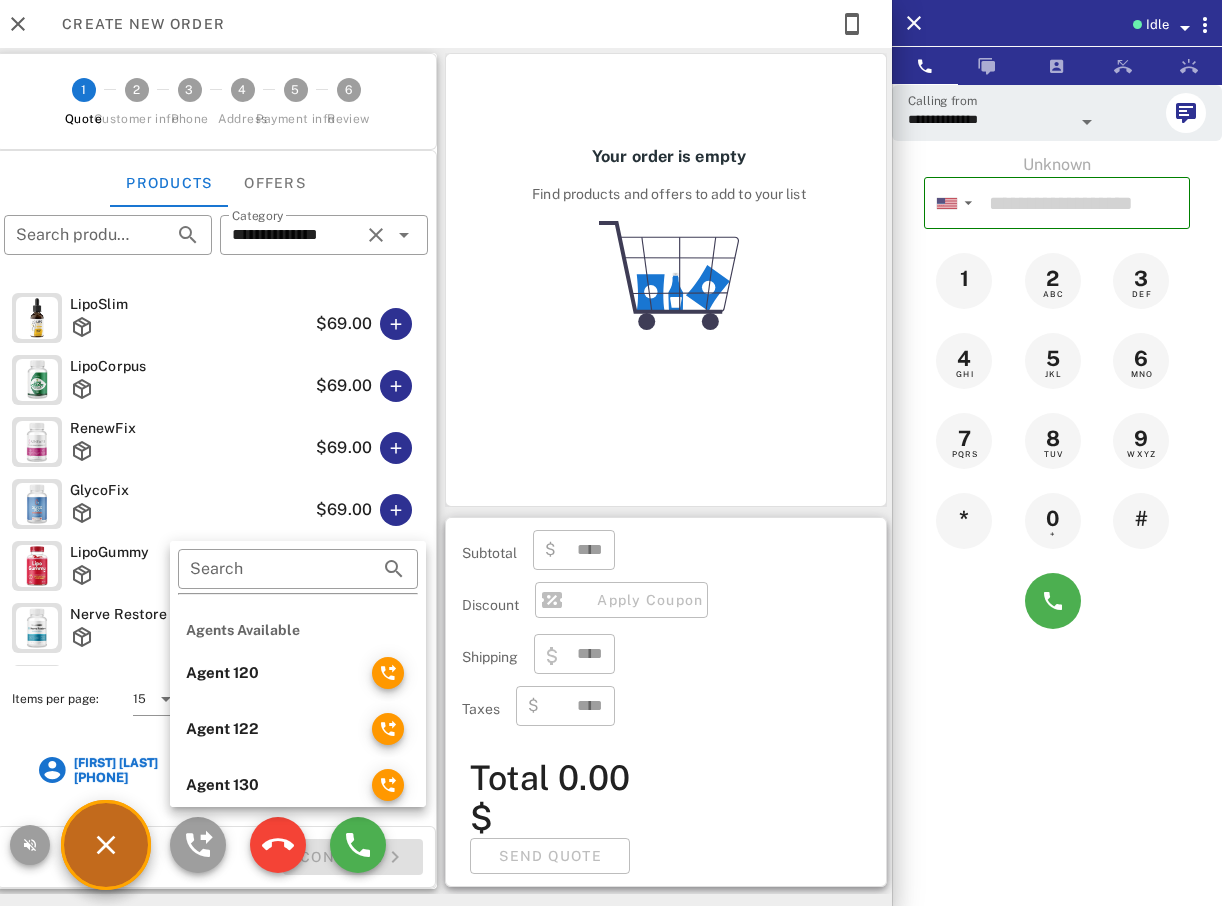 click on "Agent 122" at bounding box center (271, 729) 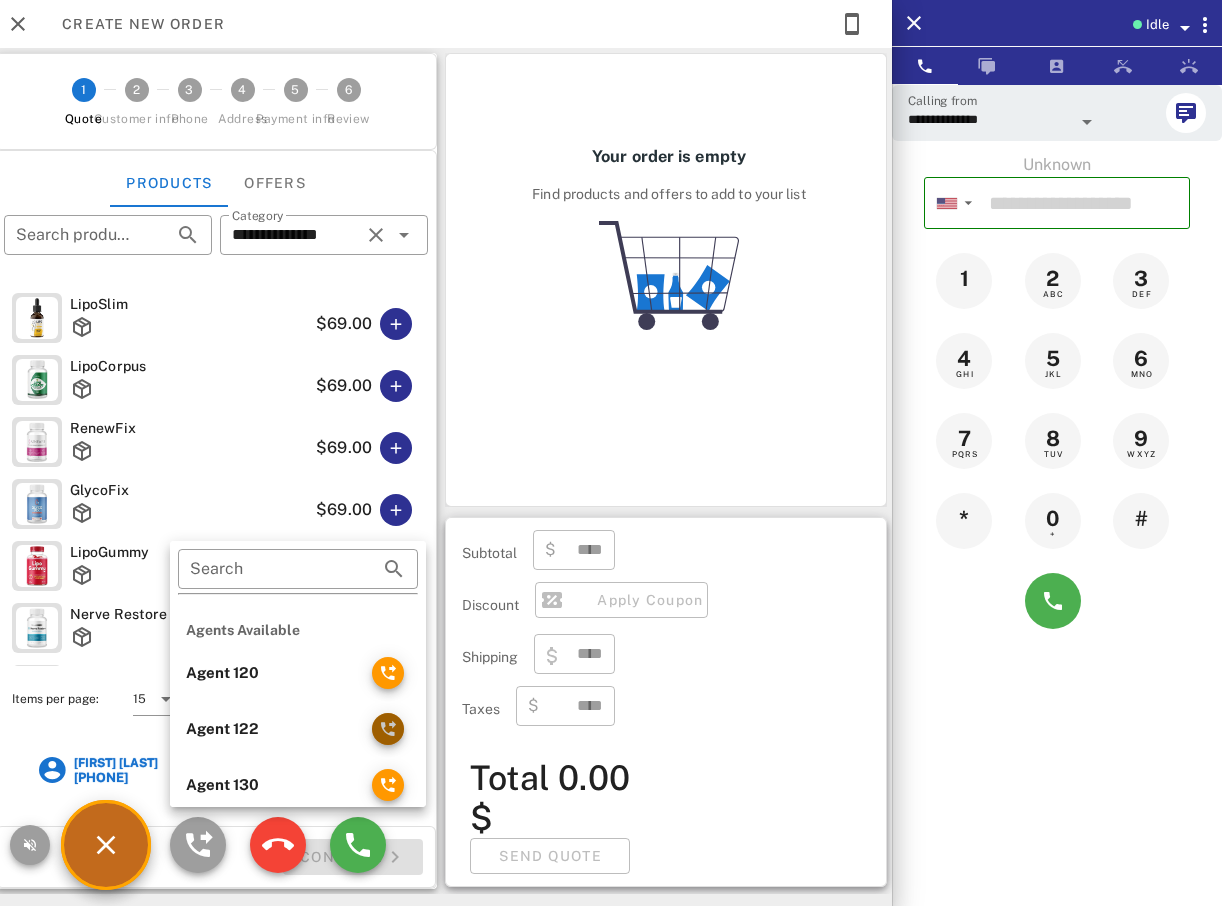 click at bounding box center [388, 729] 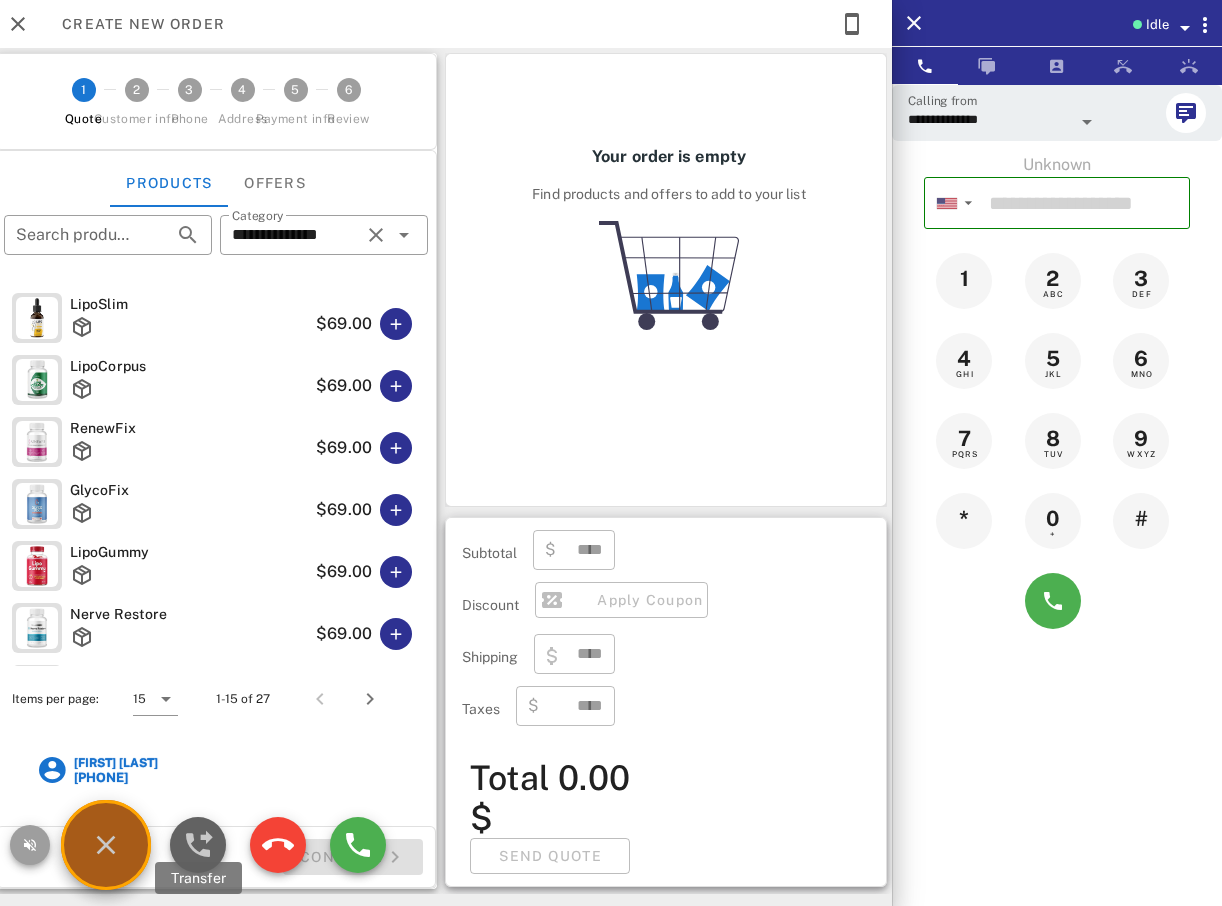 click at bounding box center [198, 845] 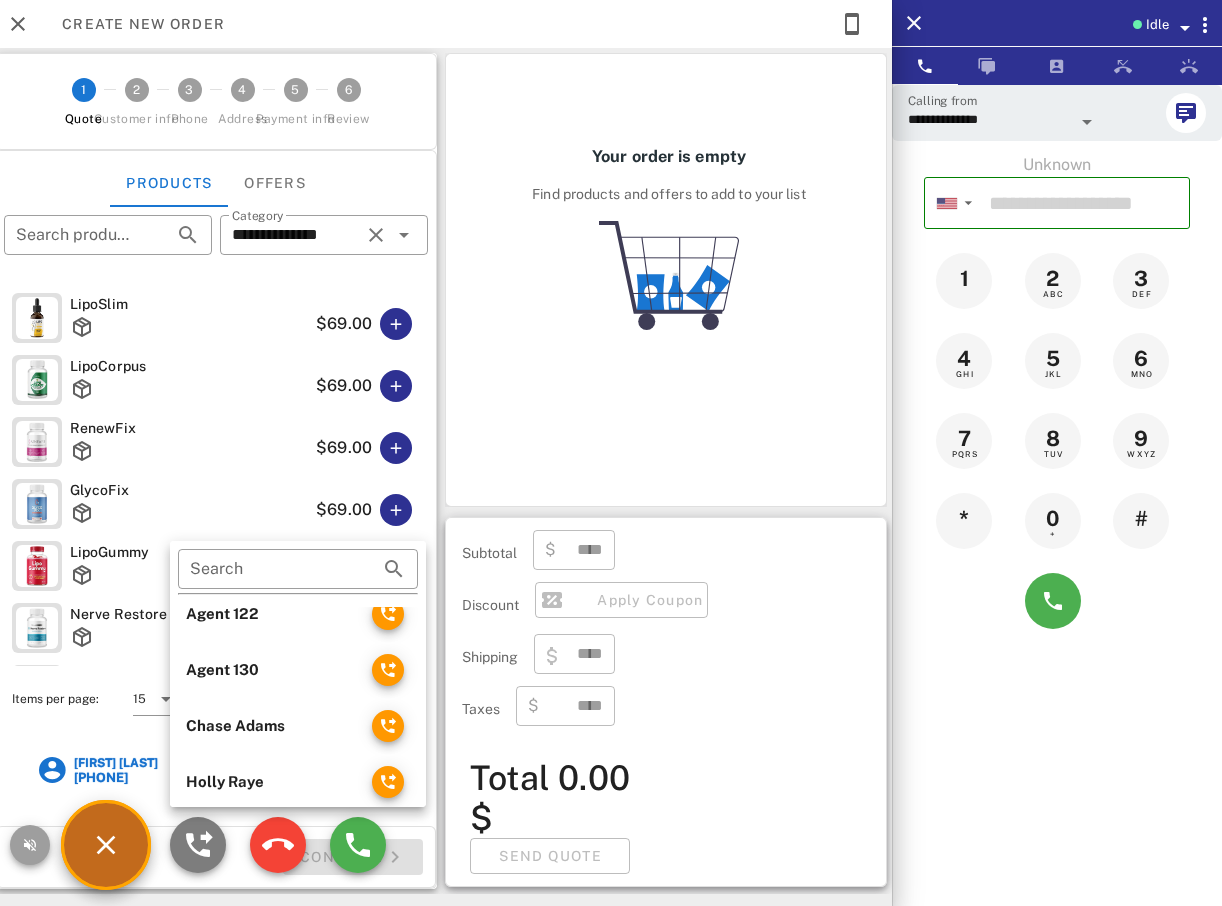 scroll, scrollTop: 238, scrollLeft: 0, axis: vertical 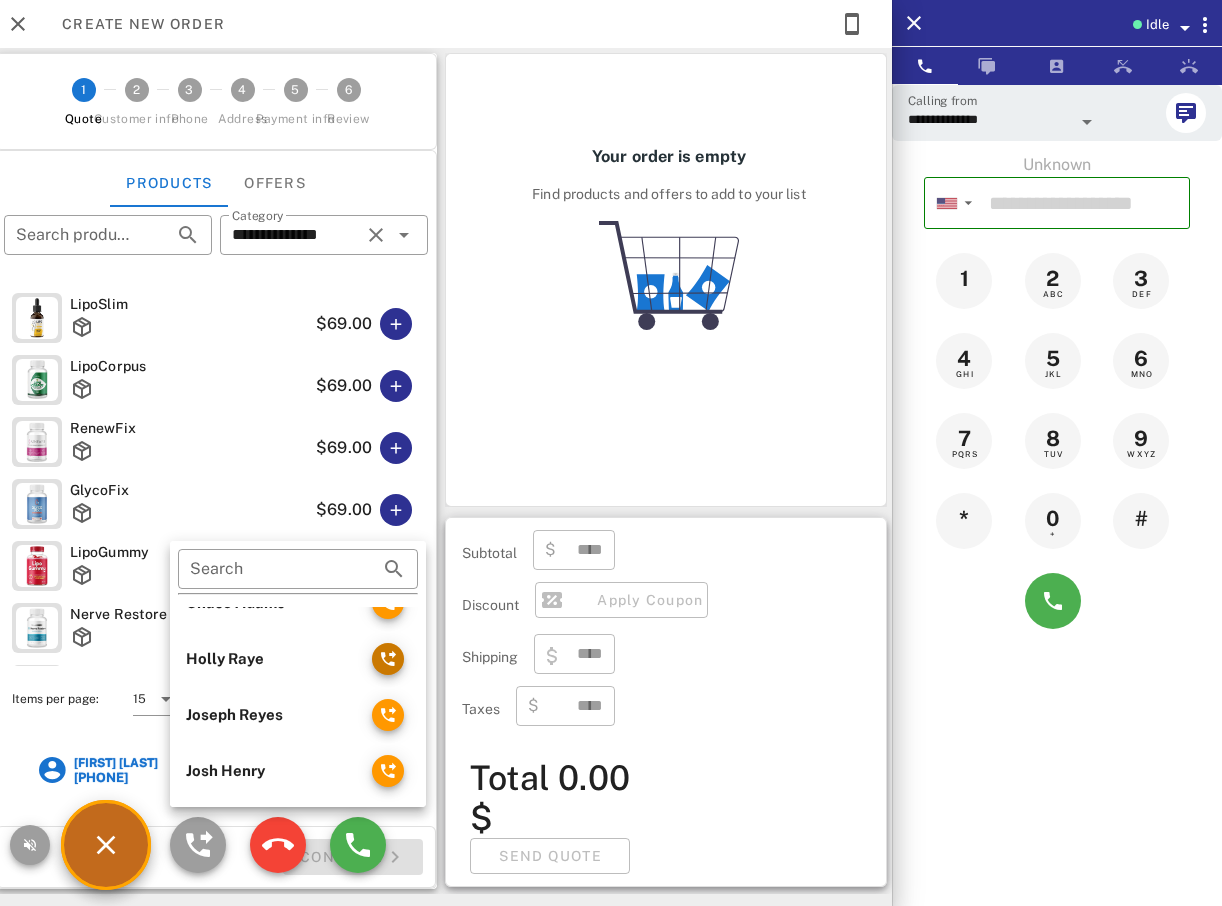 click at bounding box center (388, 659) 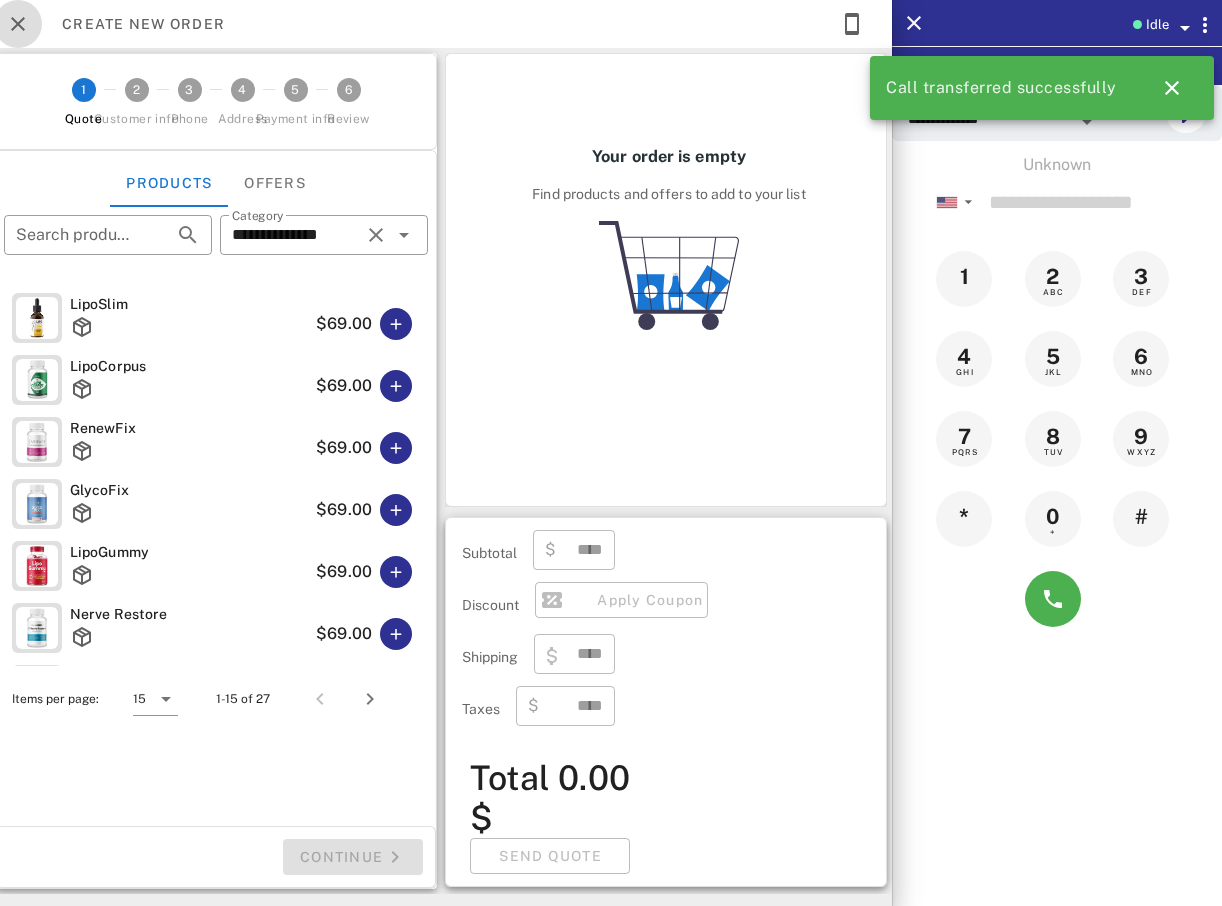 click at bounding box center [18, 24] 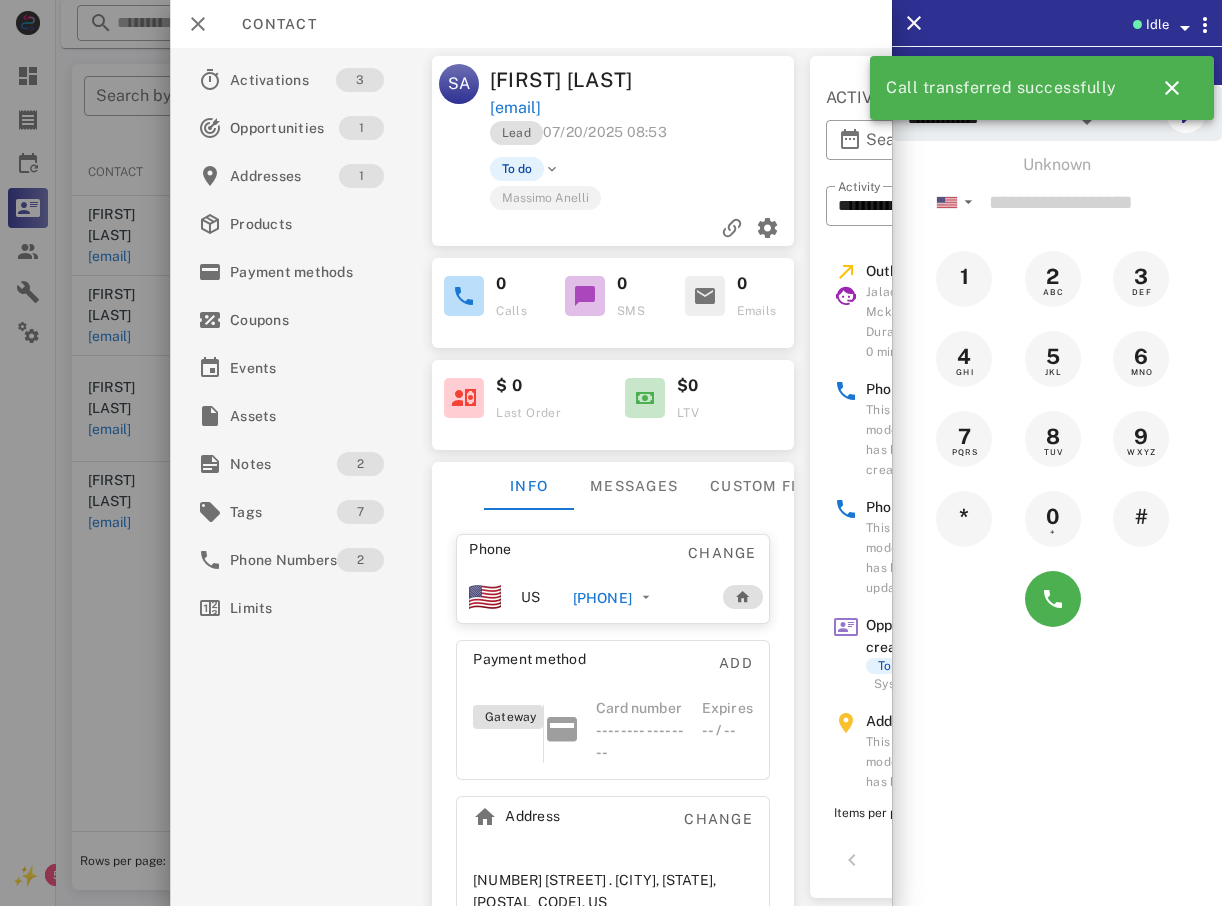 click at bounding box center (611, 453) 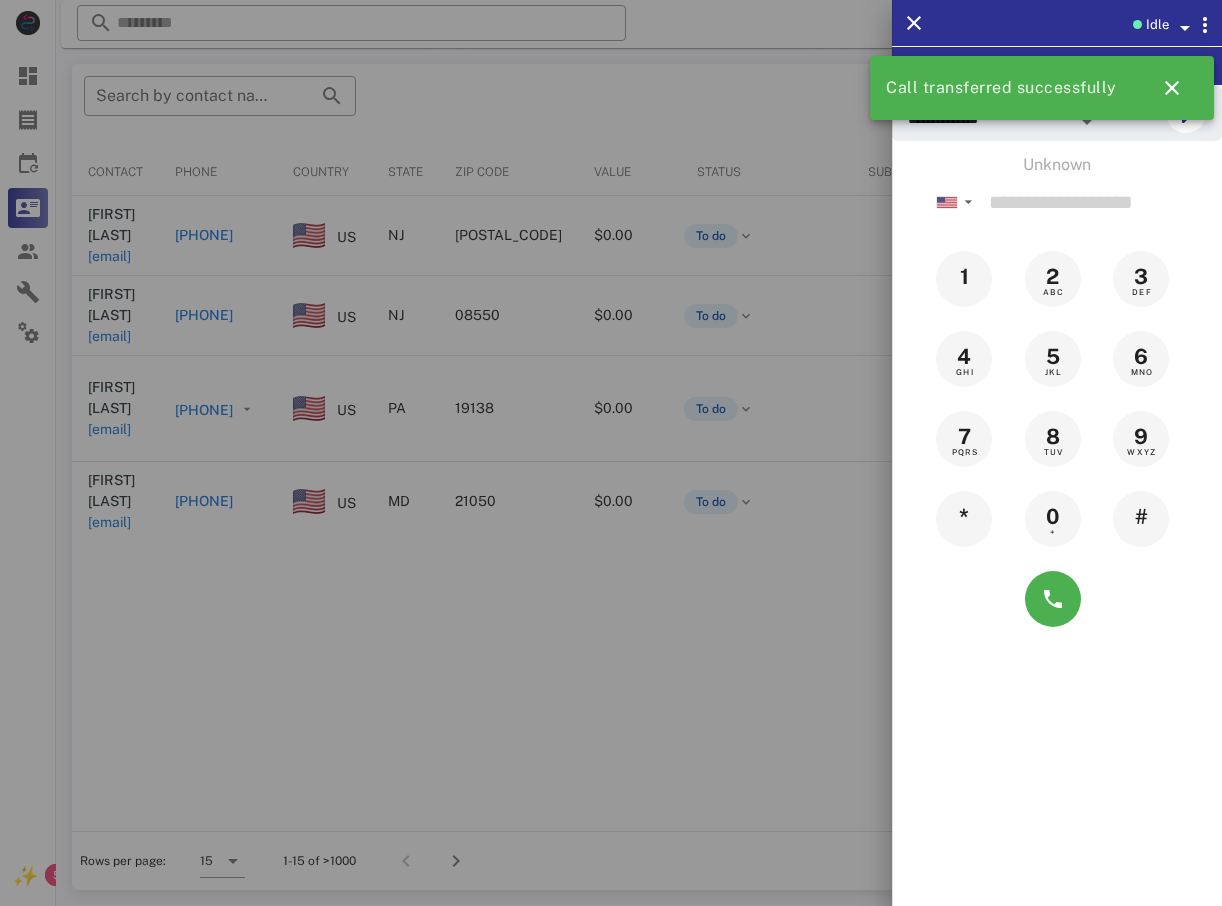 drag, startPoint x: 719, startPoint y: 116, endPoint x: 907, endPoint y: 49, distance: 199.58206 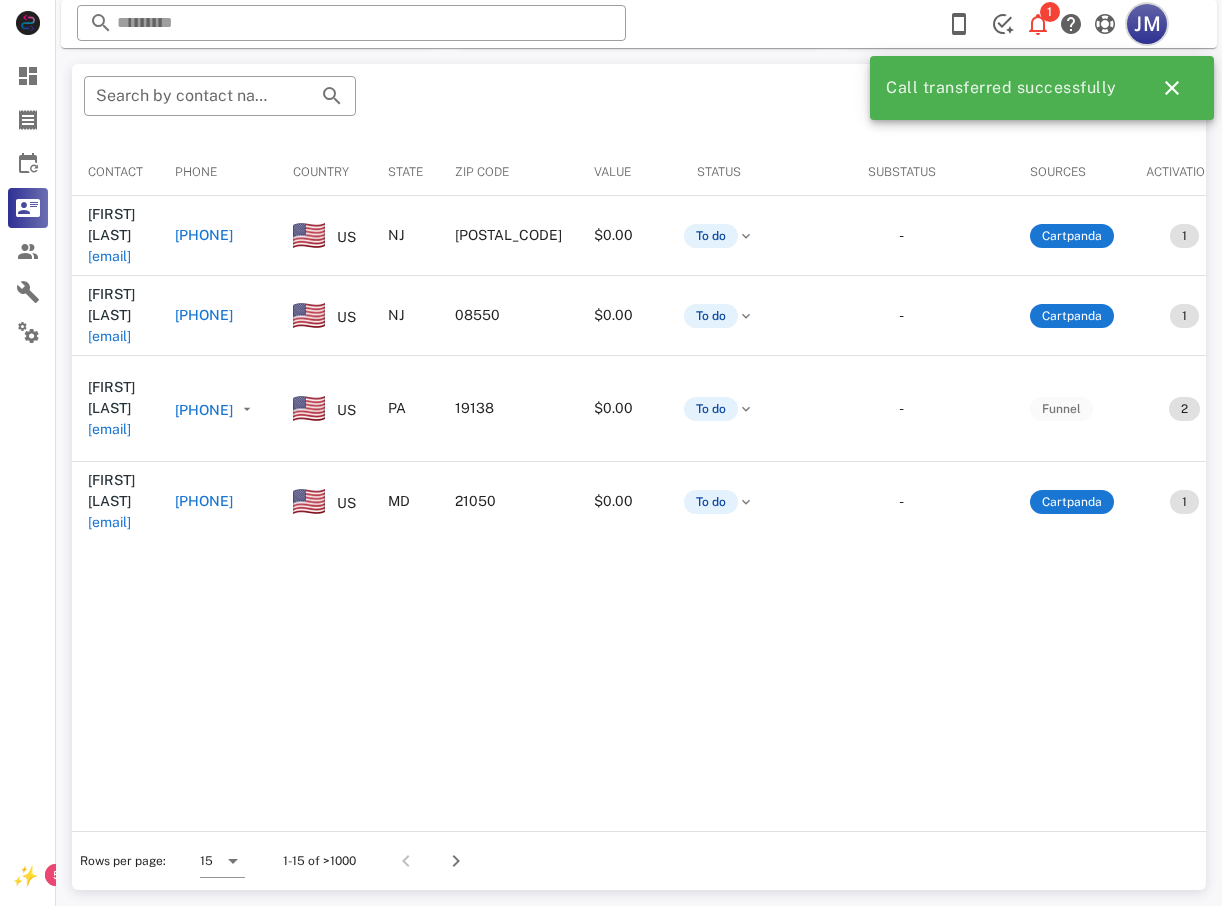 drag, startPoint x: 1135, startPoint y: 33, endPoint x: 1137, endPoint y: 45, distance: 12.165525 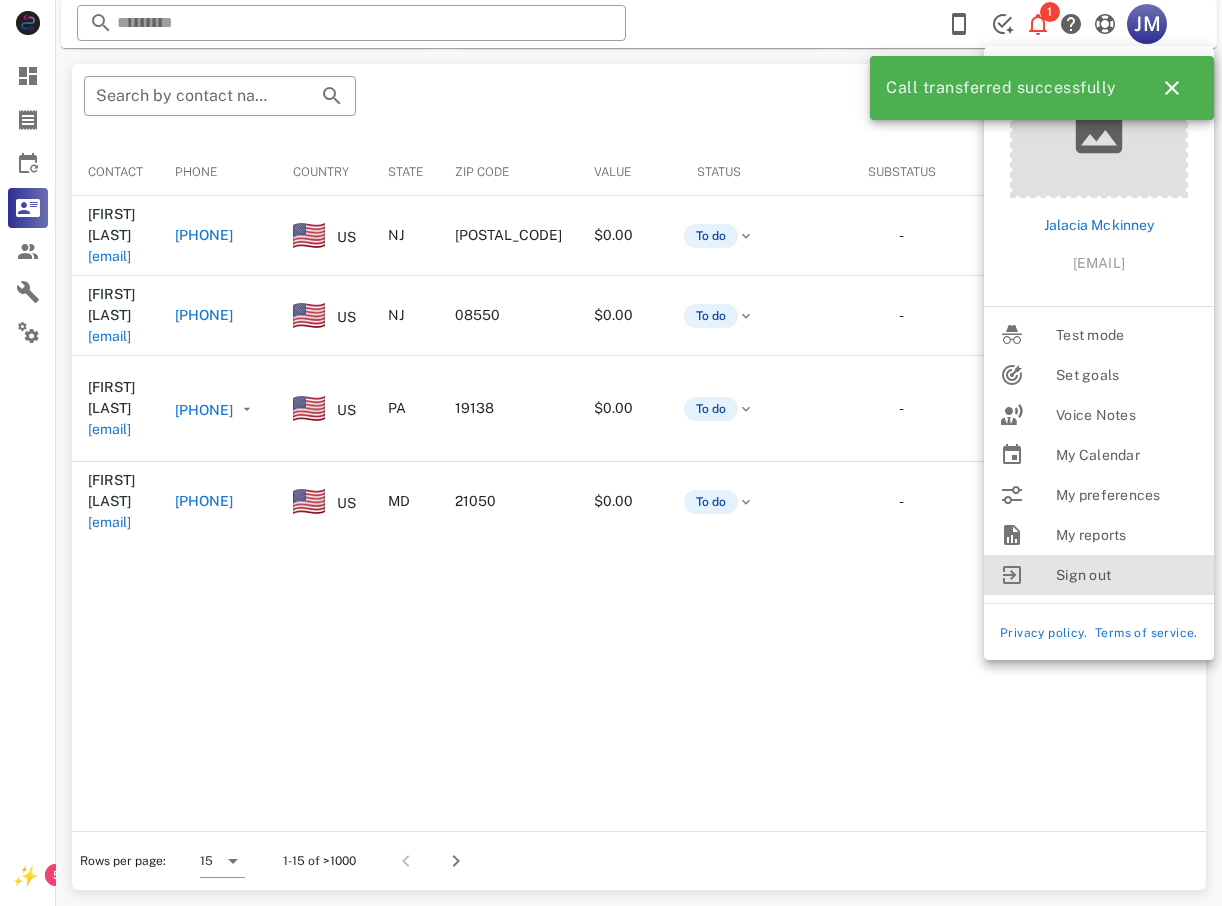 click on "Sign out" at bounding box center (1127, 575) 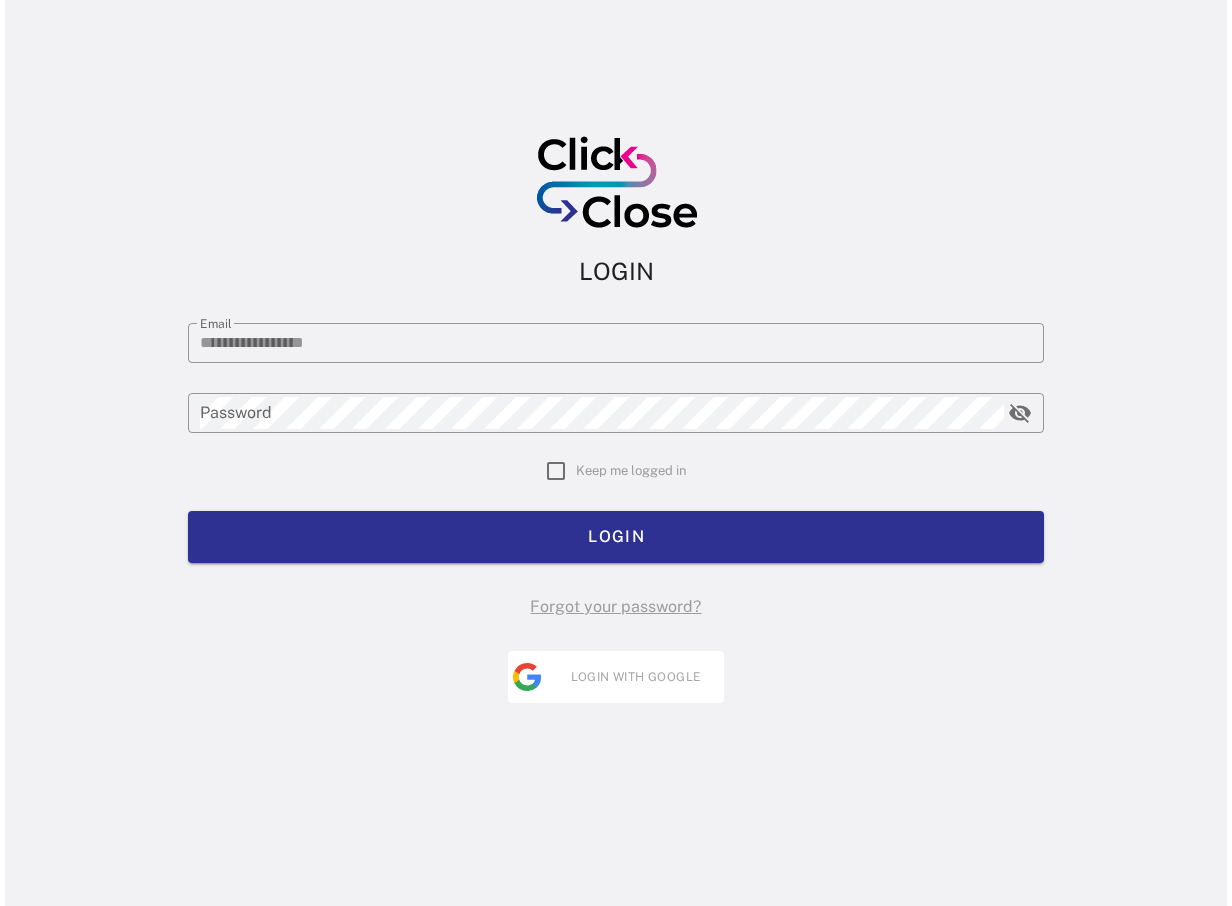 scroll, scrollTop: 0, scrollLeft: 0, axis: both 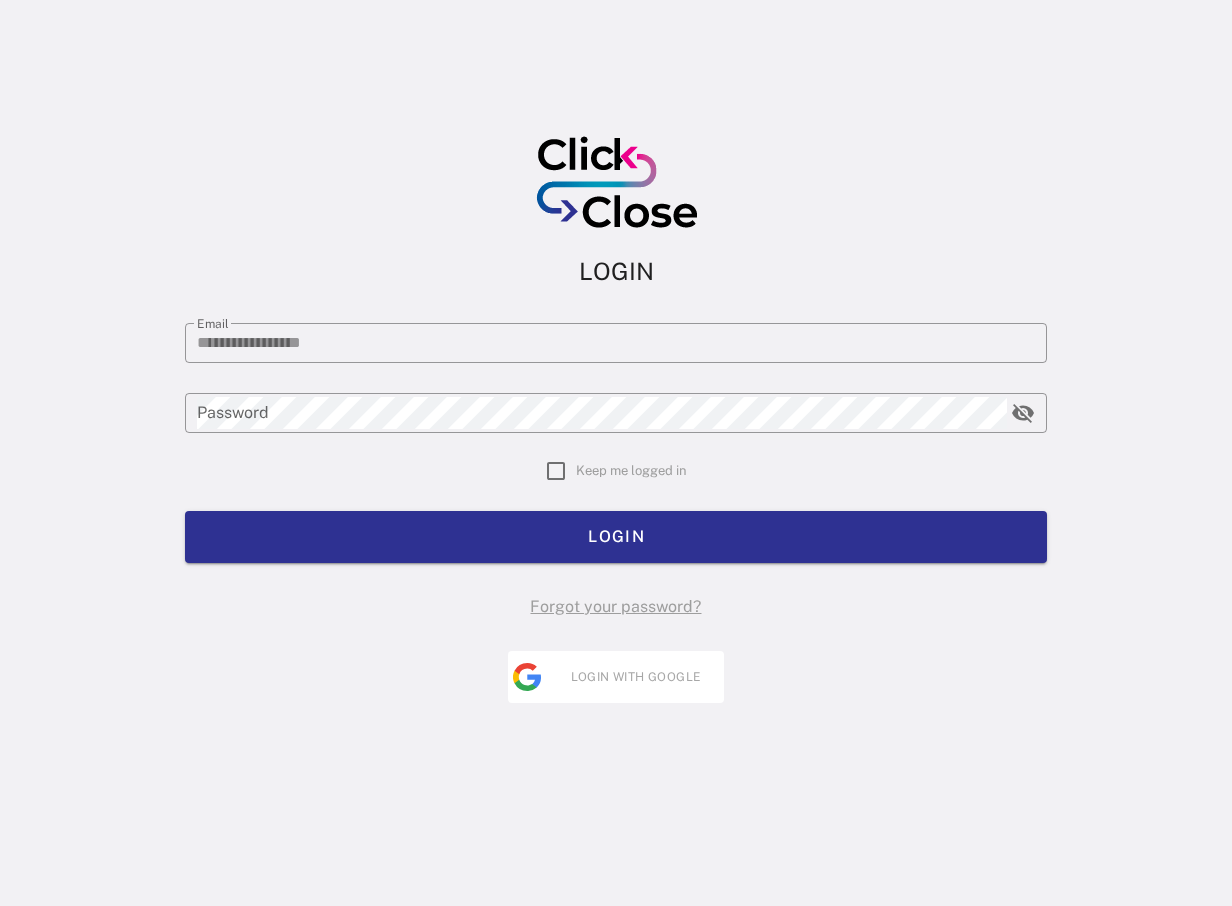 type on "**********" 